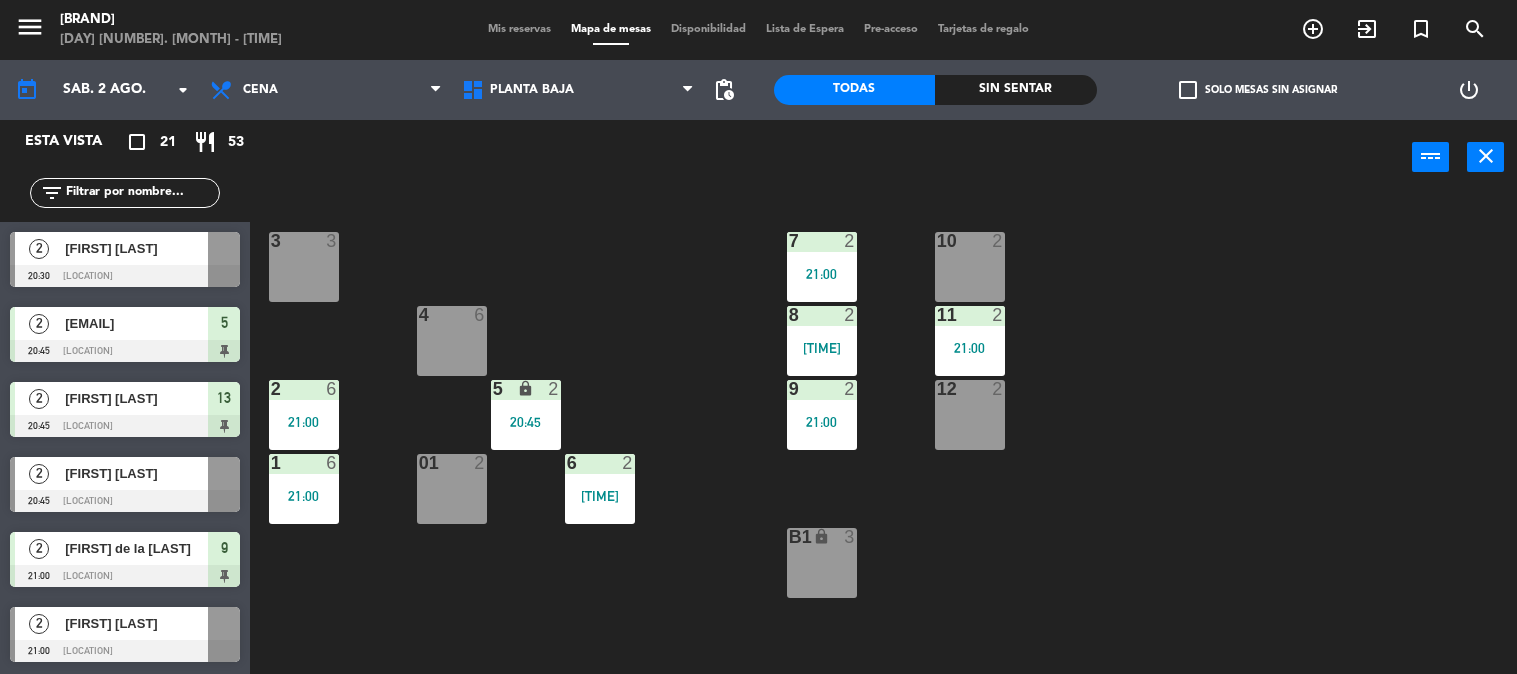 scroll, scrollTop: 0, scrollLeft: 0, axis: both 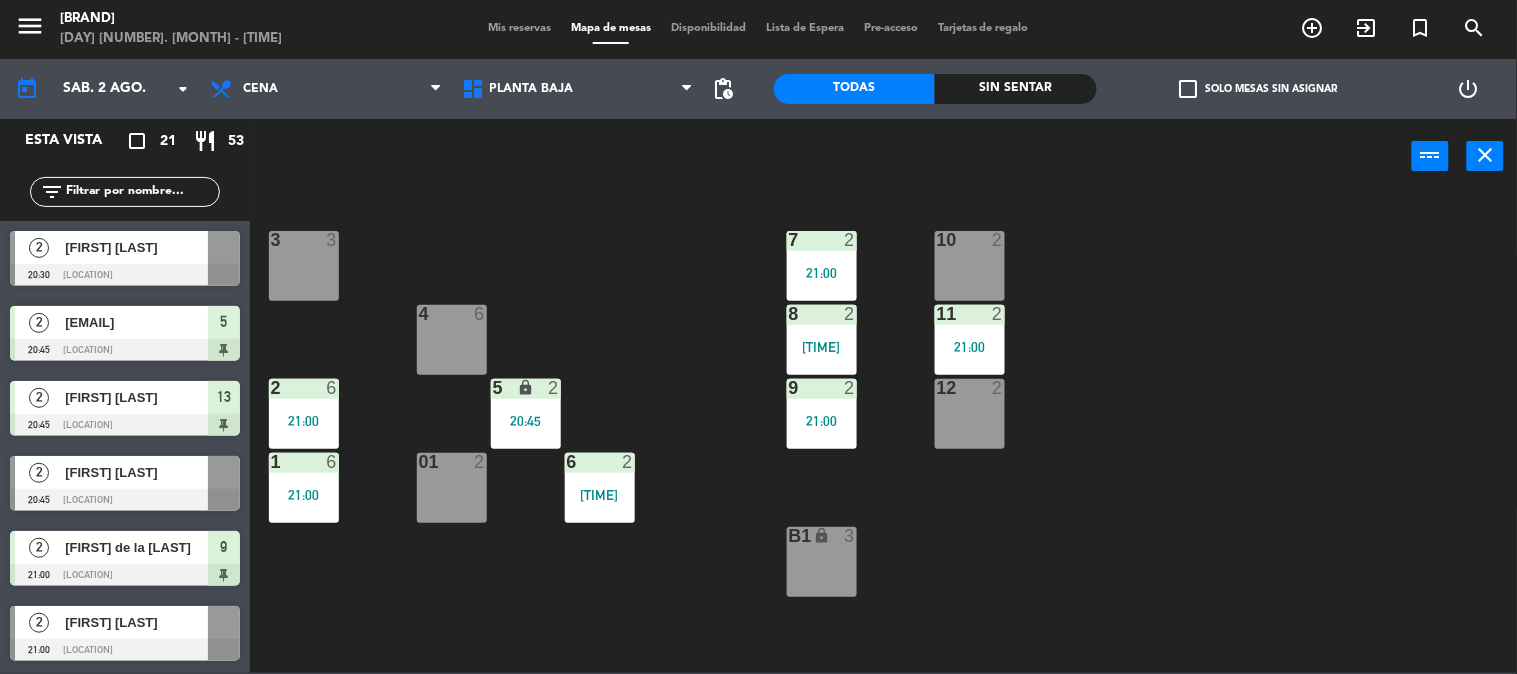 click on "power_input close" at bounding box center (831, 157) 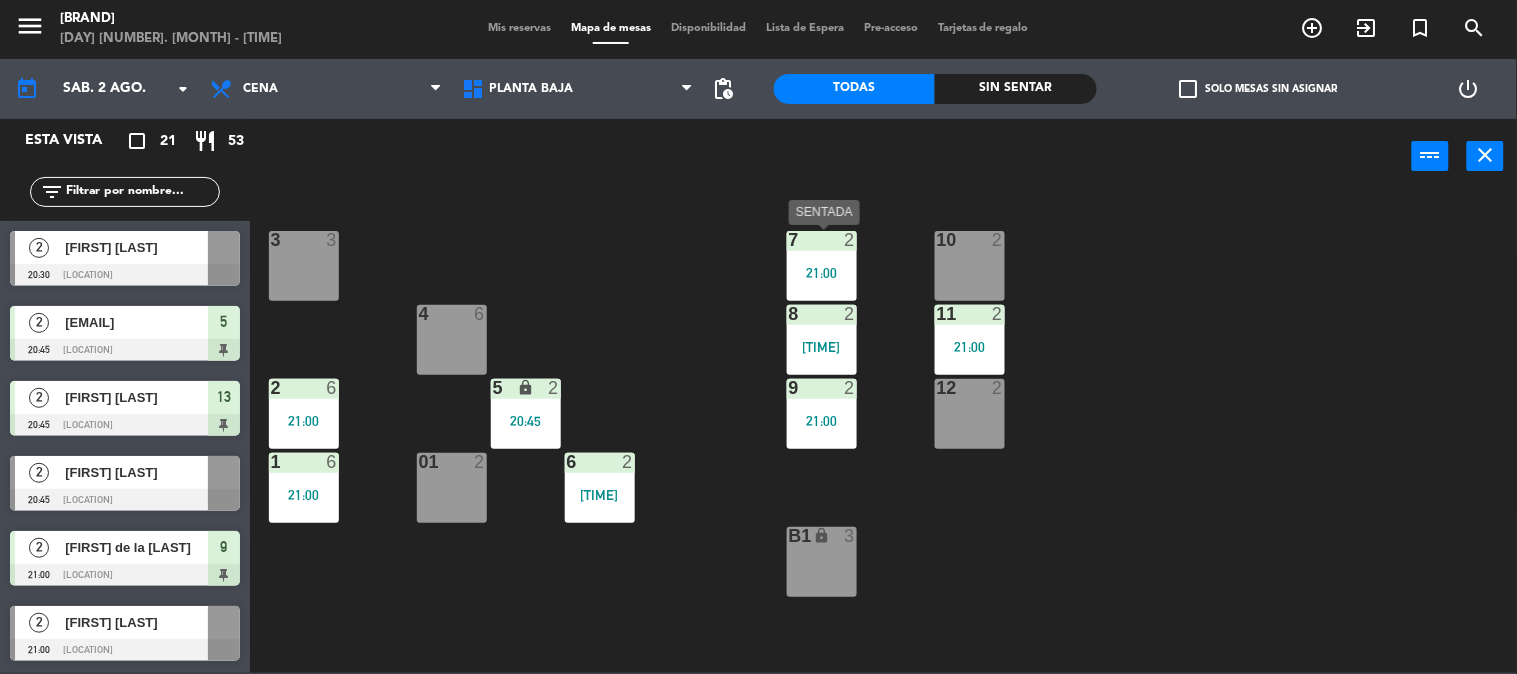 click on "21:00" at bounding box center (822, 273) 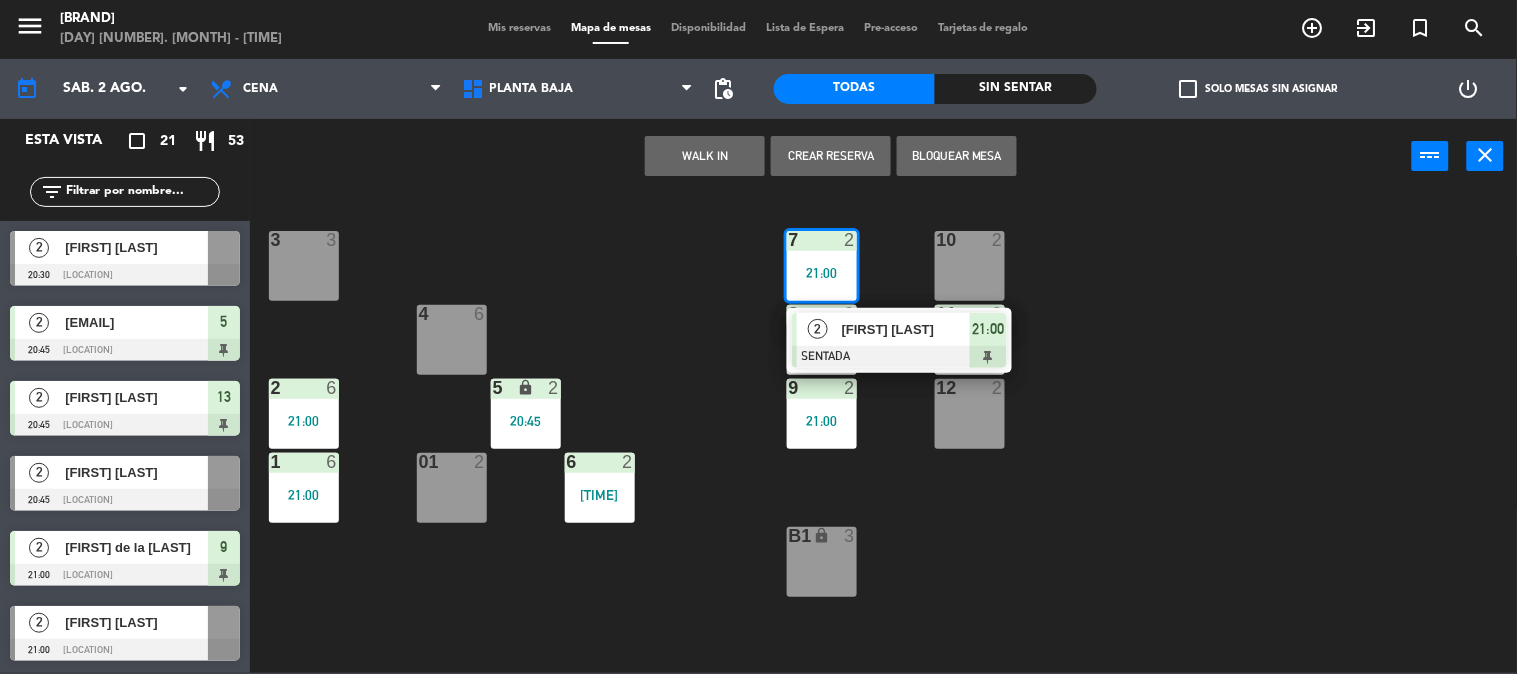click on "[FIRST] [LAST]" at bounding box center [905, 329] 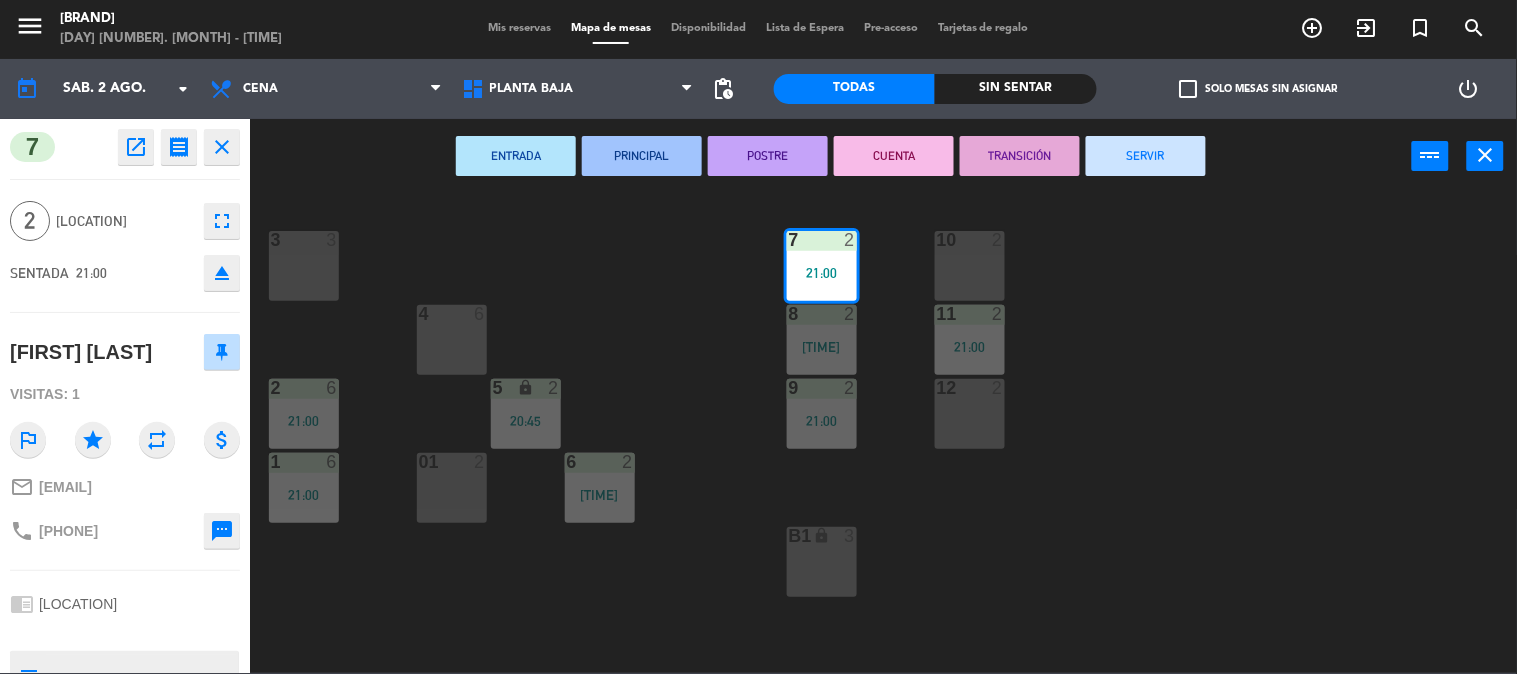 click on "SERVIR" at bounding box center [1146, 156] 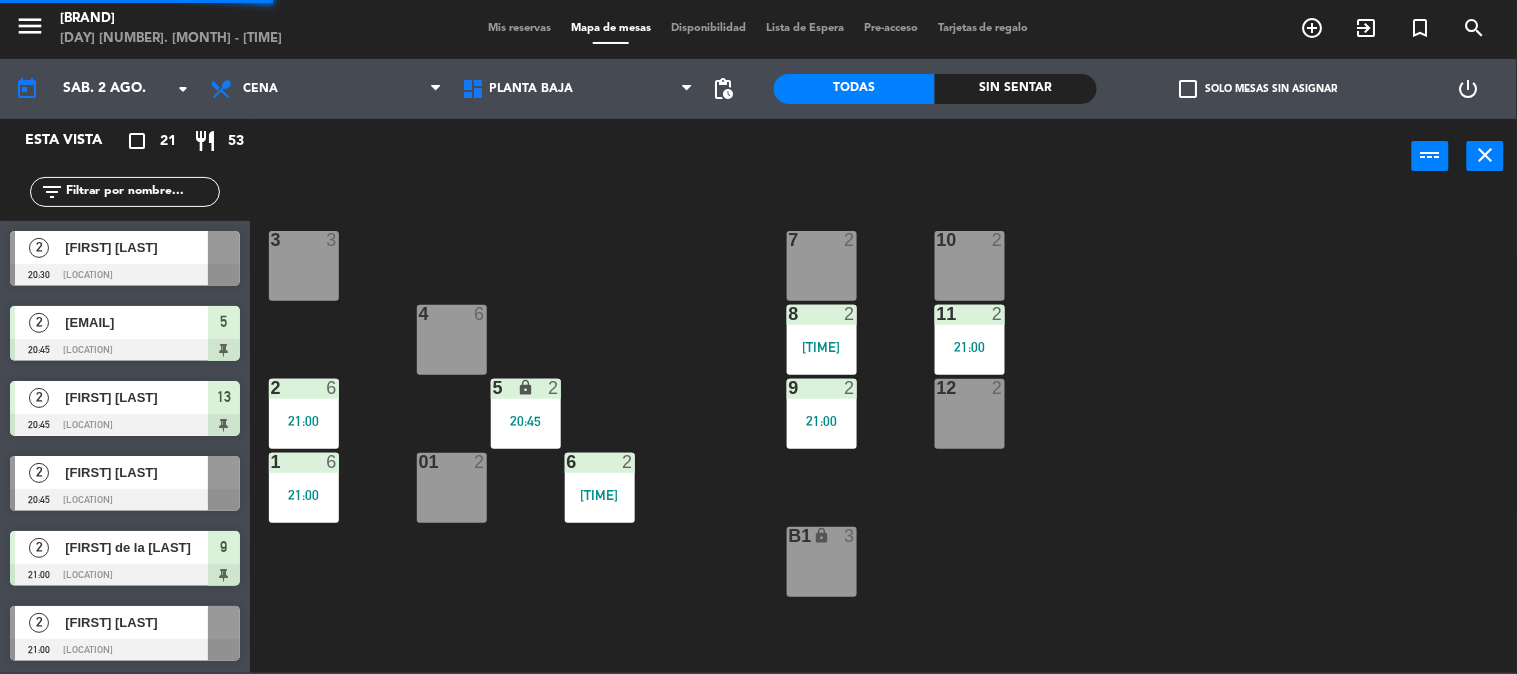 scroll, scrollTop: 1, scrollLeft: 0, axis: vertical 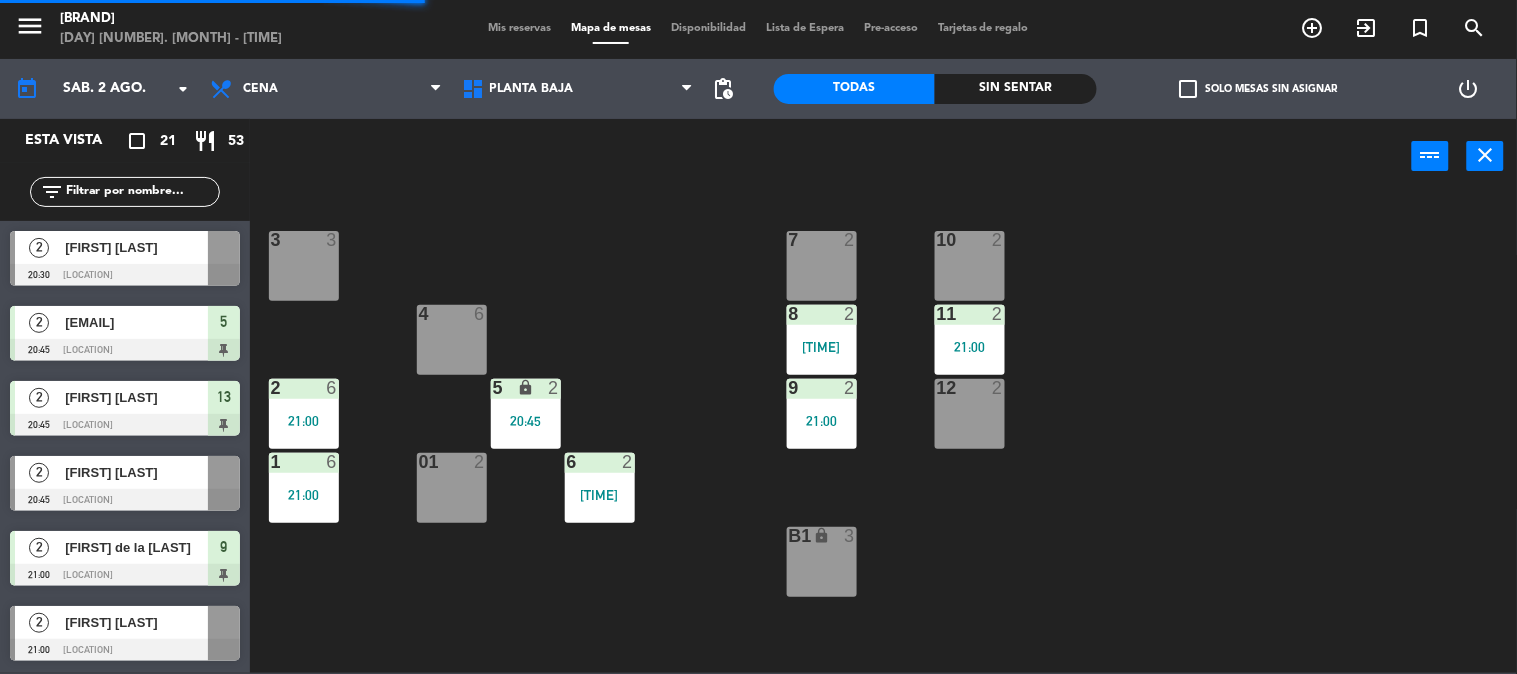 click on "[TIME]" at bounding box center [822, 347] 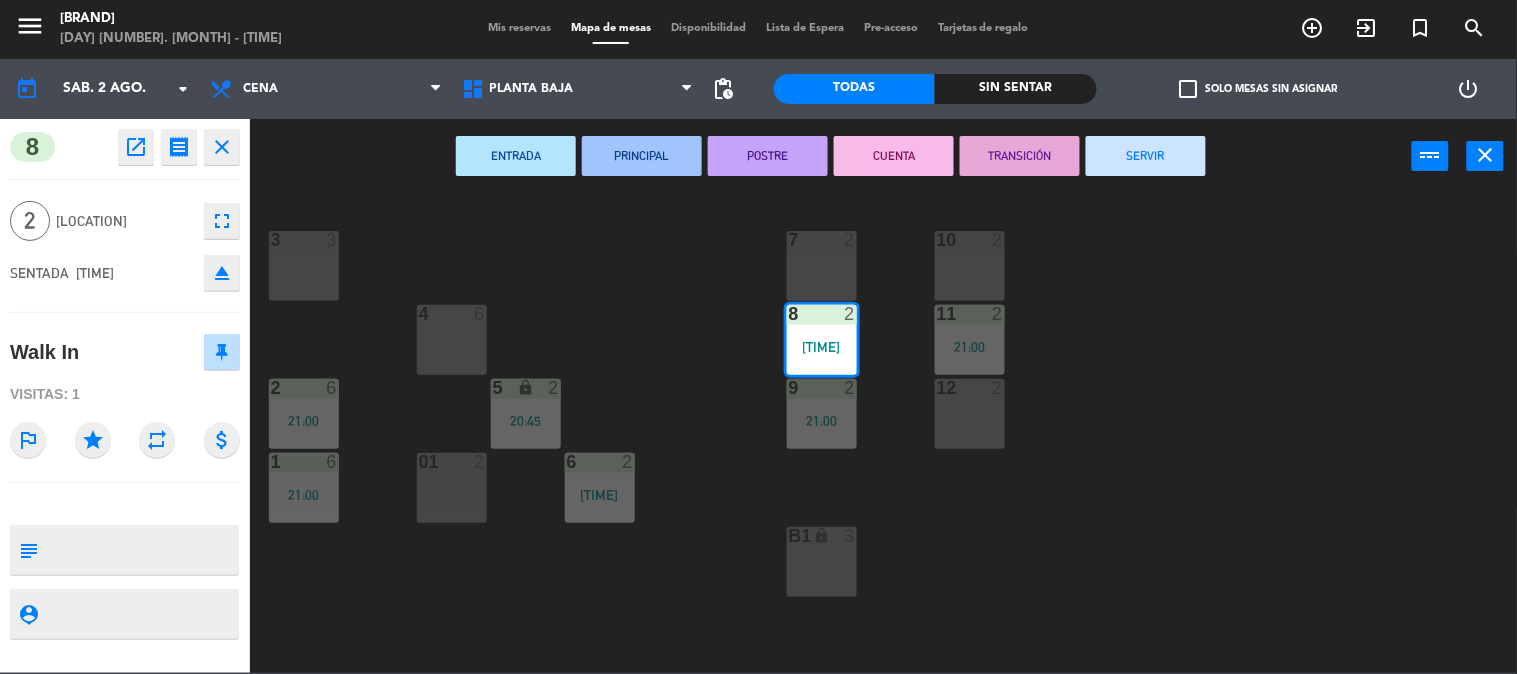 click on "SERVIR" at bounding box center (1146, 156) 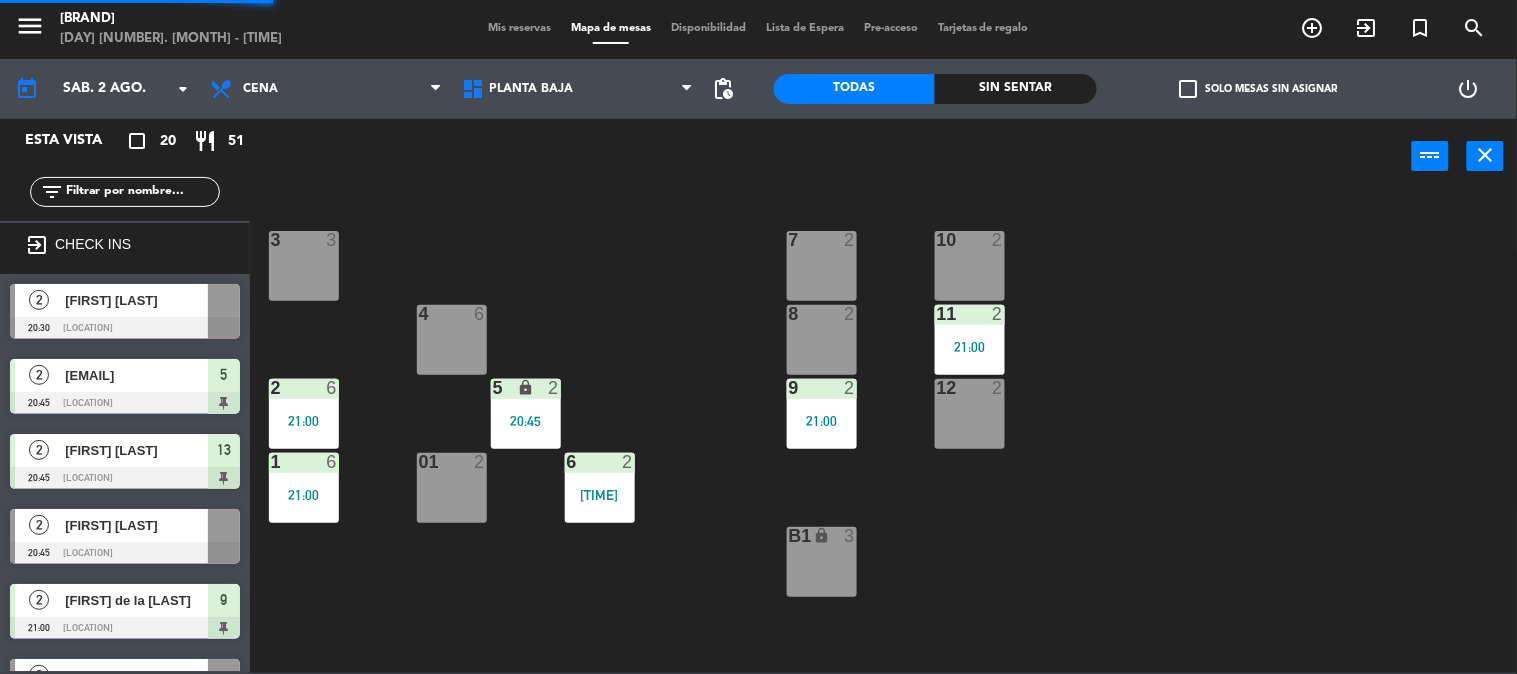scroll, scrollTop: 1, scrollLeft: 0, axis: vertical 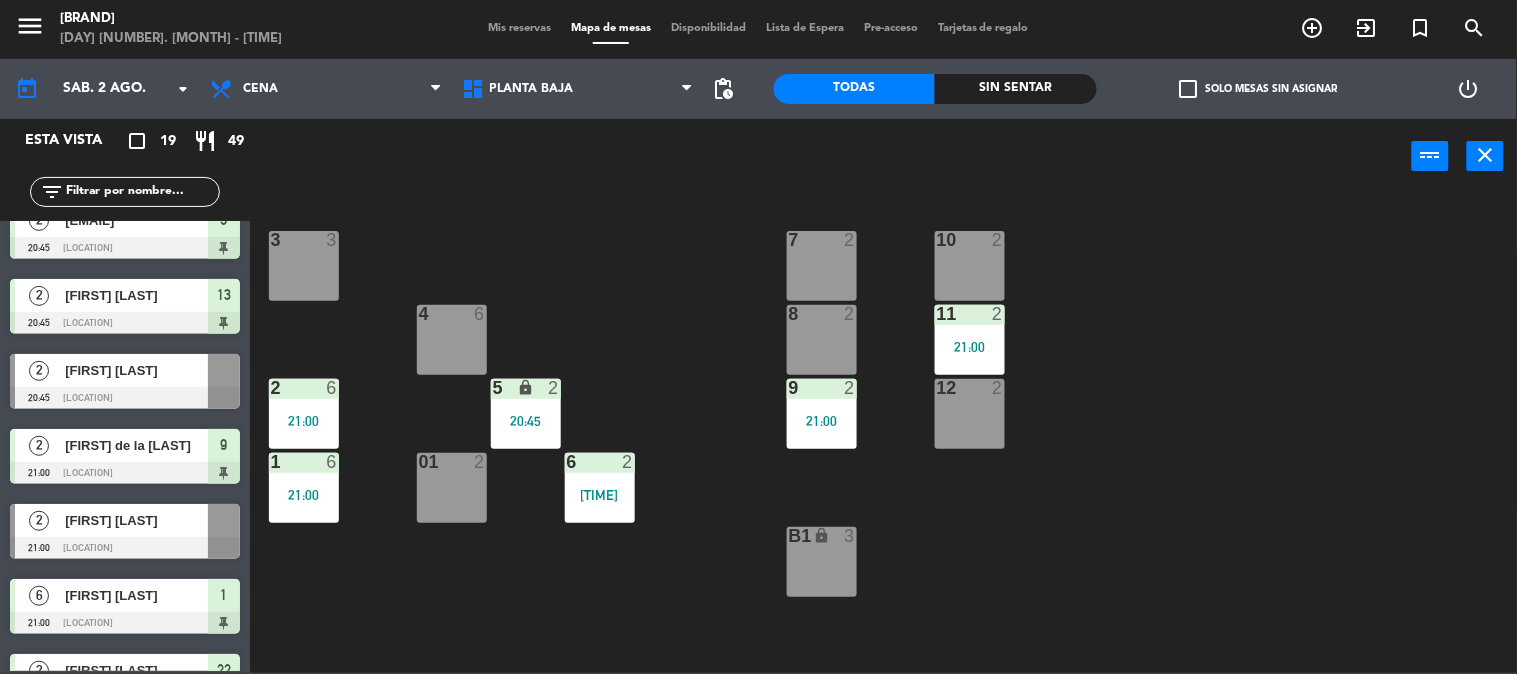 click on "[NUMBER] [NUMBER]" at bounding box center (970, 266) 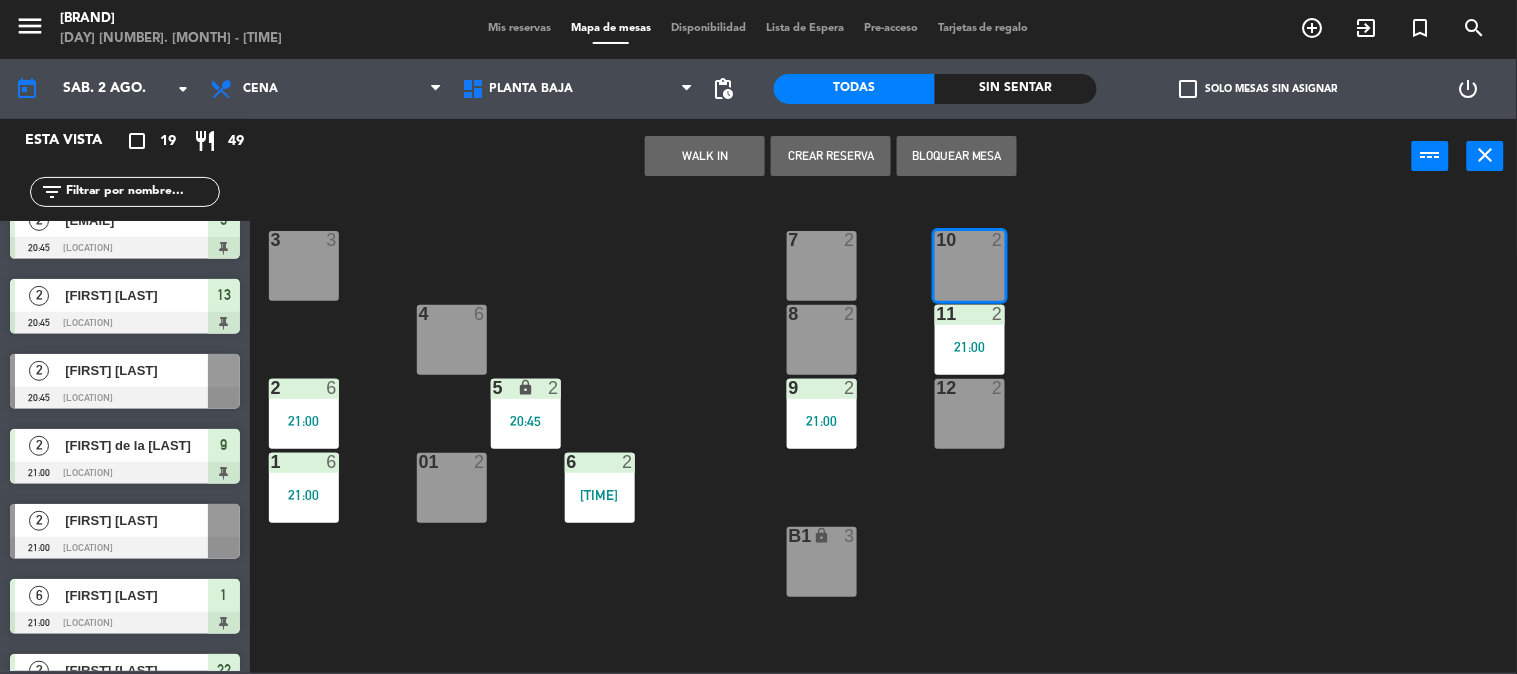 click on "WALK IN" at bounding box center (705, 156) 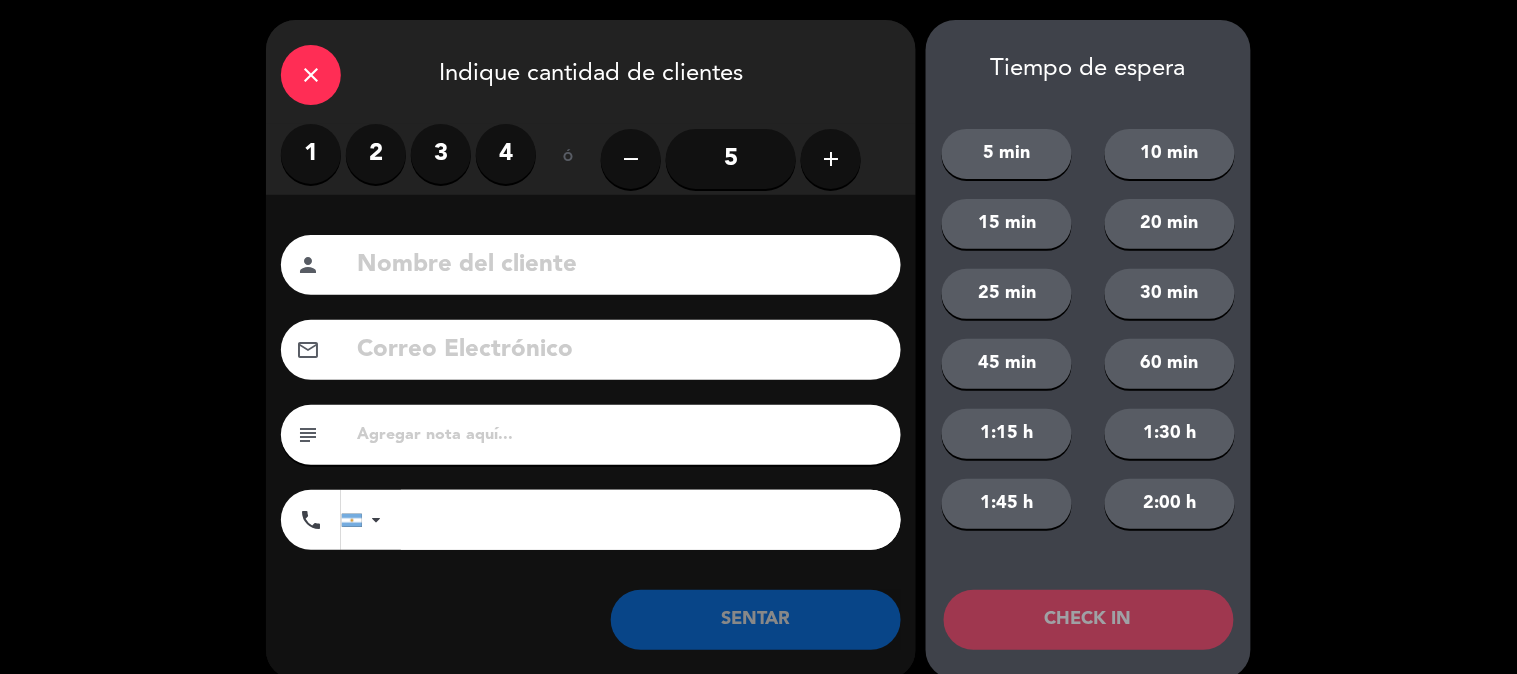 click on "2" at bounding box center [376, 154] 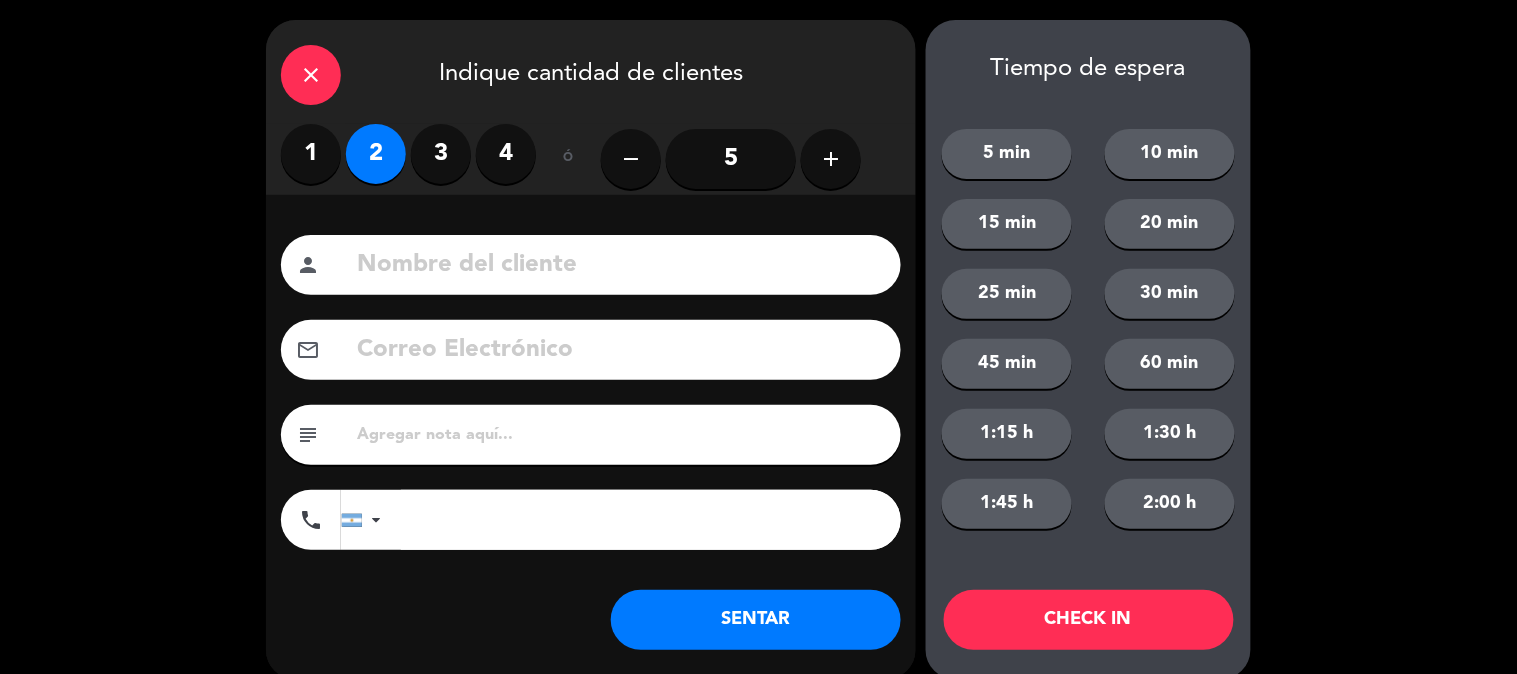 click on "SENTAR" 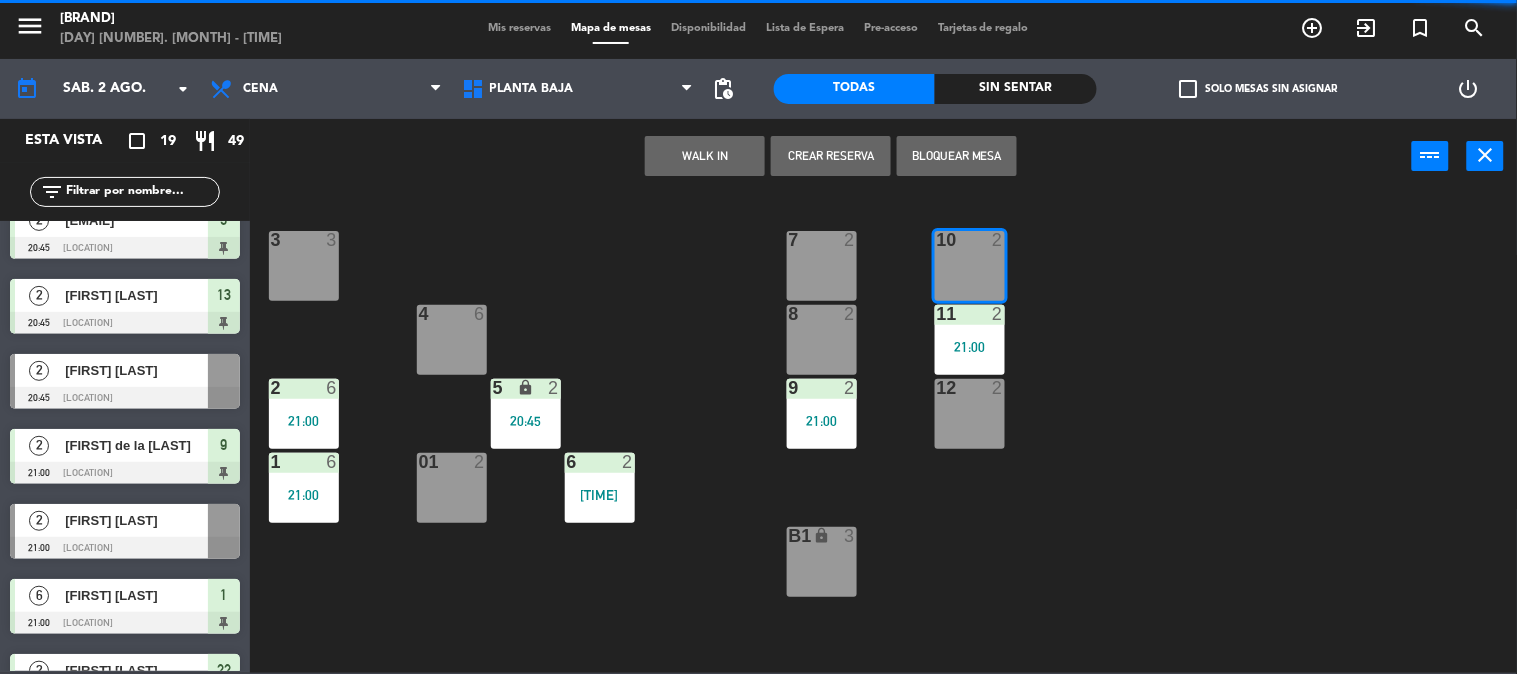 scroll, scrollTop: 0, scrollLeft: 0, axis: both 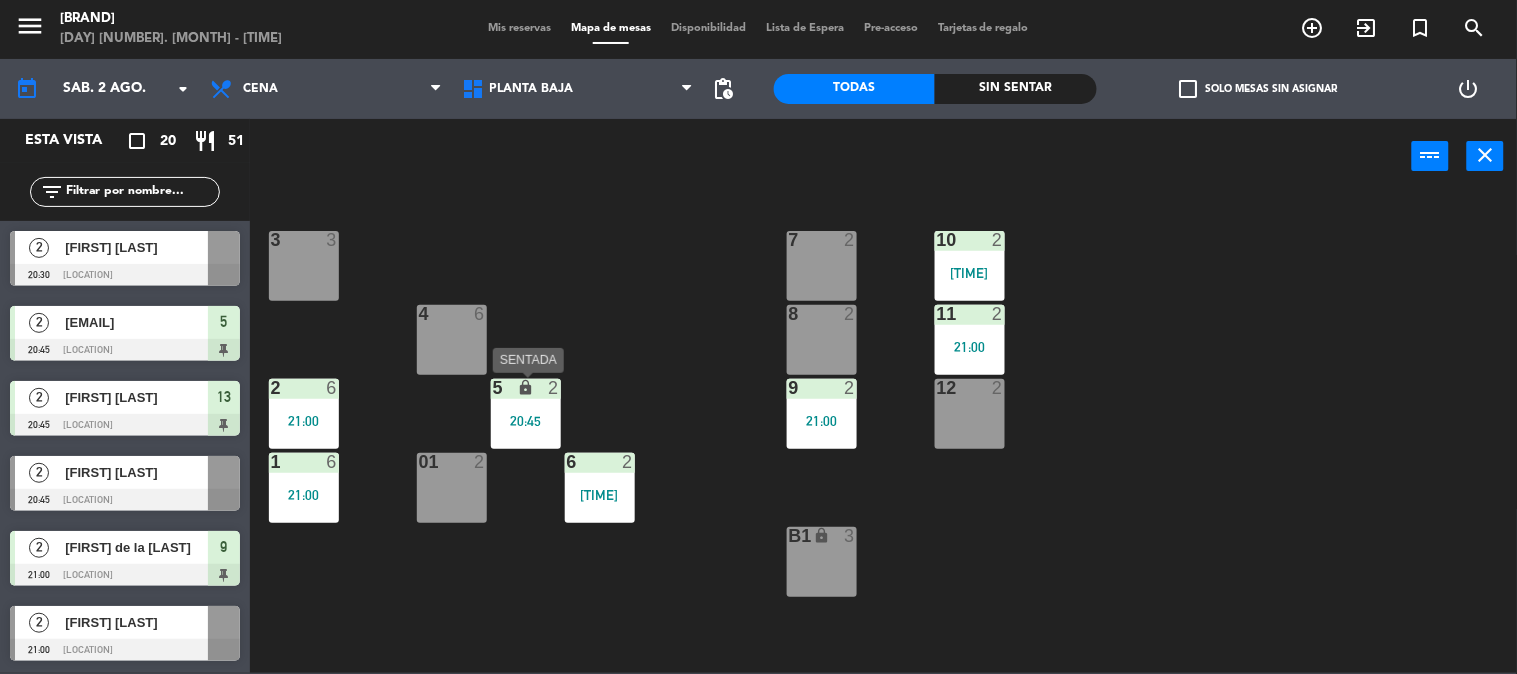 click on "20:45" at bounding box center [526, 421] 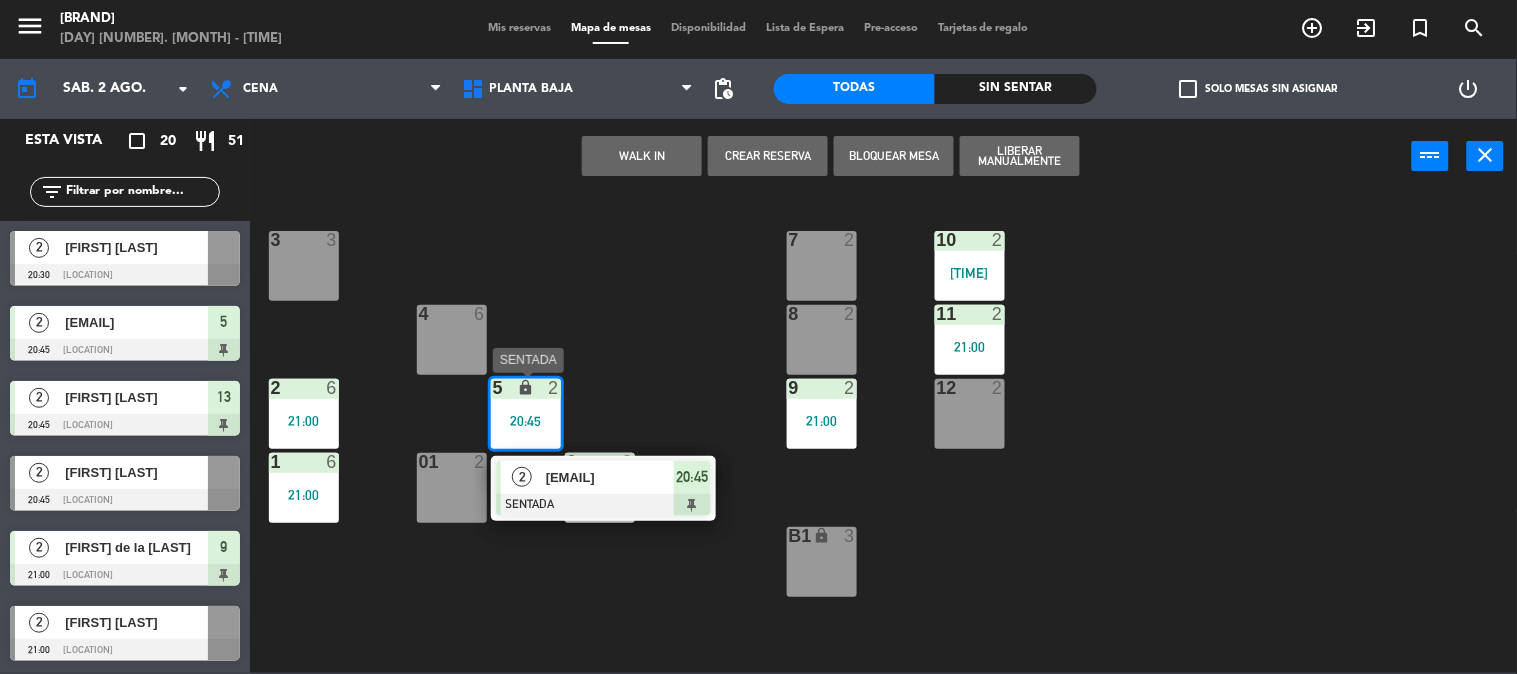 click on "[EMAIL]" at bounding box center [610, 477] 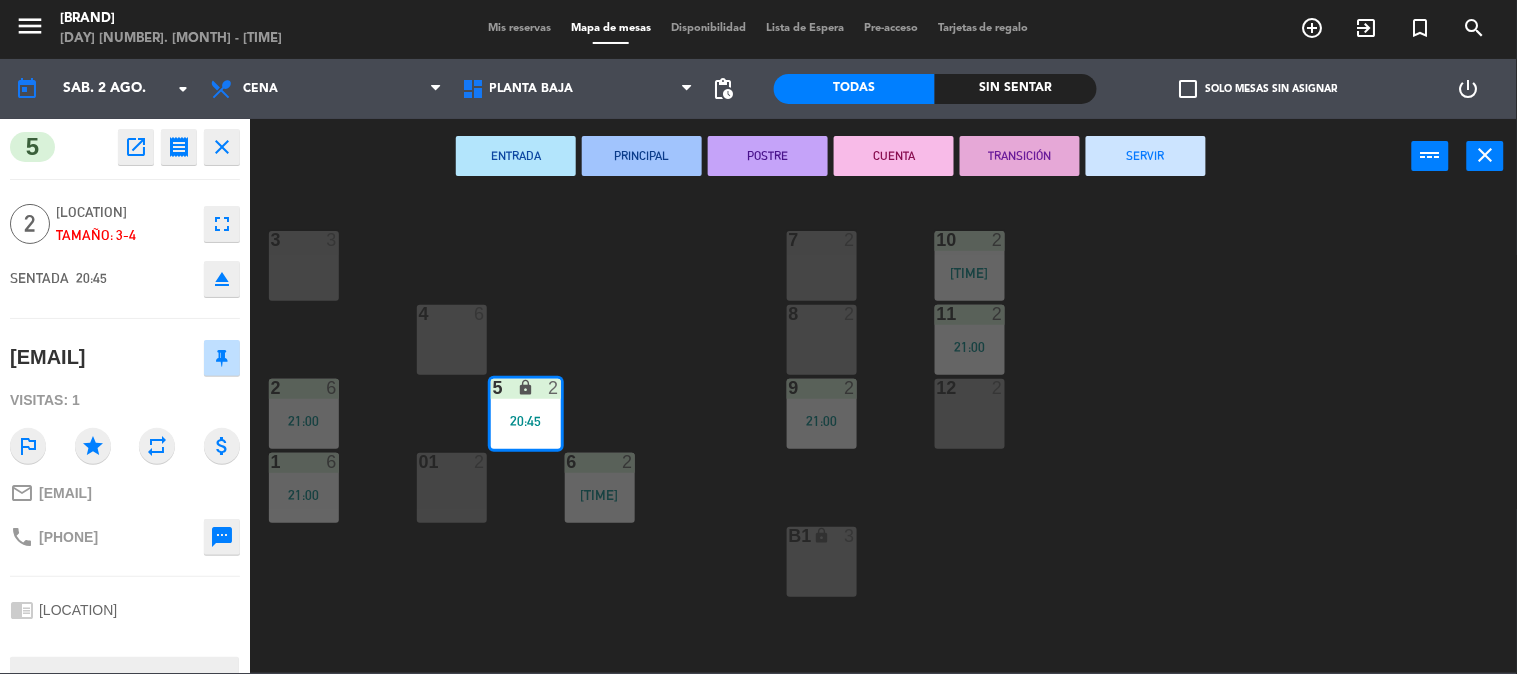 click on "SERVIR" at bounding box center [1146, 156] 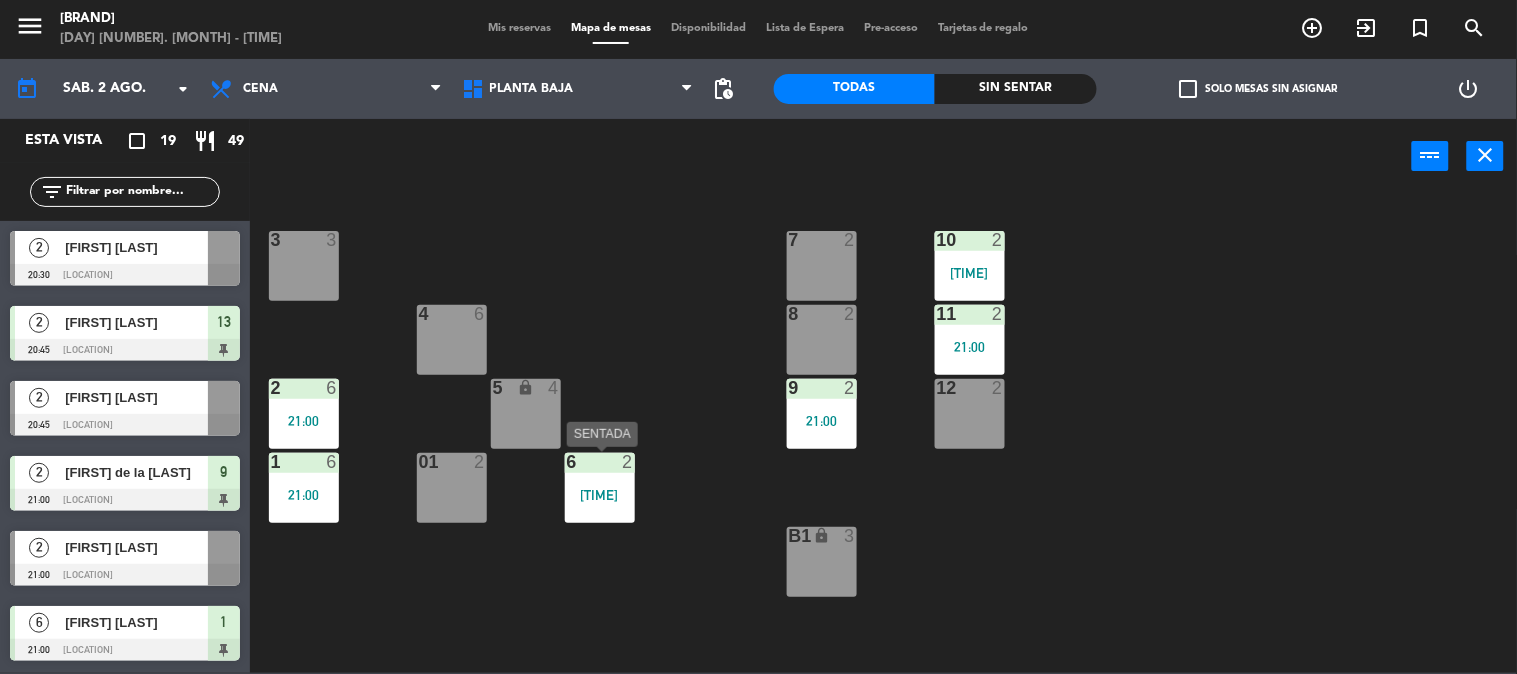 click on "6  2" at bounding box center [600, 463] 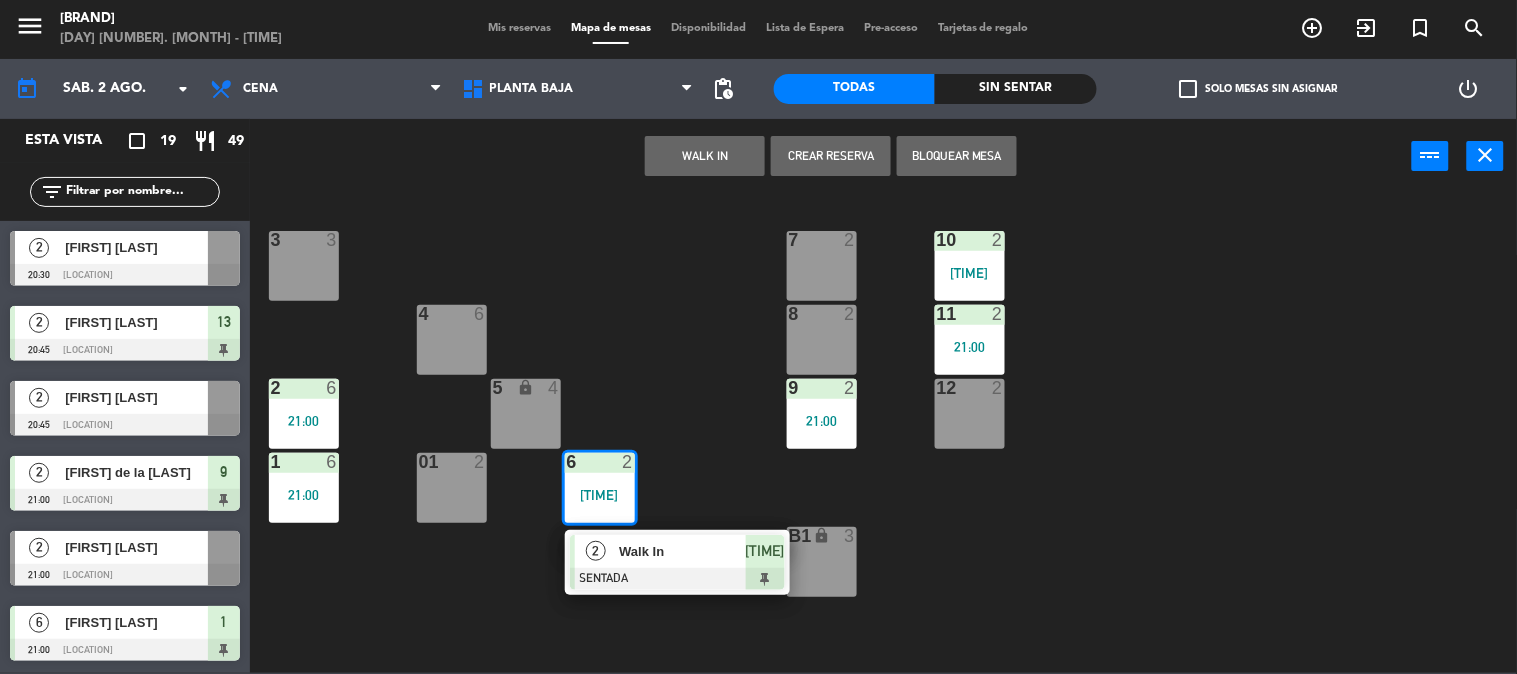 click on "[NUMBER] [NUMBER] [NUMBER] [NUMBER] [NUMBER] [NUMBER] [TIME] [NUMBER] [NUMBER] [NUMBER] [NUMBER] [NUMBER] [NUMBER] [TIME] [NUMBER] [NUMBER] [NUMBER] [NUMBER] [TIME] [NUMBER] [NUMBER] [NUMBER] [NUMBER] [TIME] [NUMBER] [NUMBER] [NUMBER] [NUMBER] [TIME] [NUMBER] [NUMBER] [NUMBER] [NUMBER] [TIME] [NUMBER] [NUMBER] [NUMBER] [NUMBER] [TIME] [NUMBER] [NUMBER] [NUMBER] [NUMBER] [TIME]" 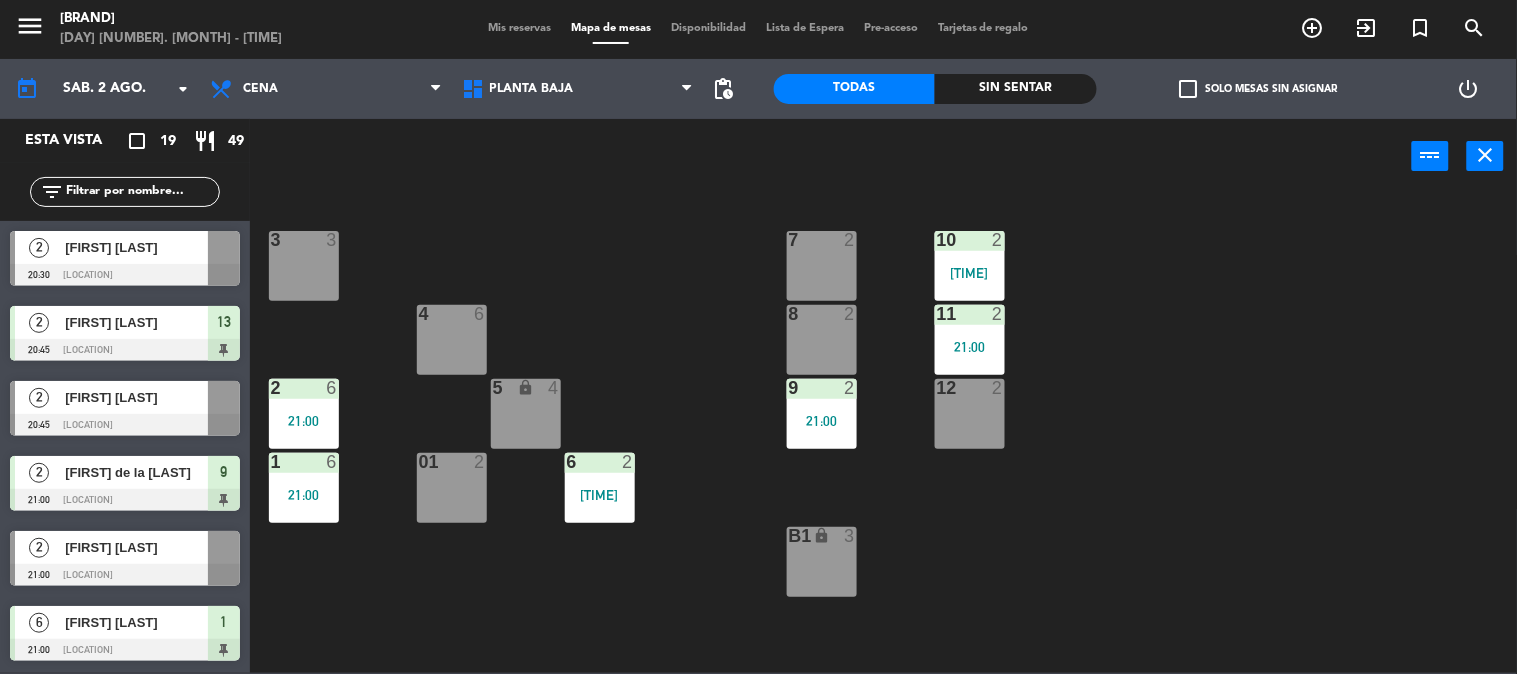 click on "[NUMBER] [NUMBER] [NUMBER] [NUMBER] [NUMBER] [NUMBER] [TIME] [NUMBER] [NUMBER] [NUMBER] [NUMBER] [NUMBER] [NUMBER] [TIME] [NUMBER] [NUMBER] [NUMBER] [NUMBER] [TIME] [NUMBER] [NUMBER] [NUMBER] [NUMBER] [TIME] [NUMBER] [NUMBER] [NUMBER] [NUMBER] [TIME] [NUMBER] [NUMBER] [NUMBER] [NUMBER] [TIME] [NUMBER] [NUMBER] [NUMBER] [NUMBER] [TIME] [NUMBER] [NUMBER] [NUMBER] [NUMBER] [TIME] [NUMBER] [NUMBER] [NUMBER] [NUMBER] [TIME] [NUMBER] [NUMBER] [NUMBER] [NUMBER] [TIME] [NUMBER] [NUMBER] [NUMBER] [NUMBER] [TIME] [NUMBER] [NUMBER] [NUMBER] [NUMBER] [TIME]" 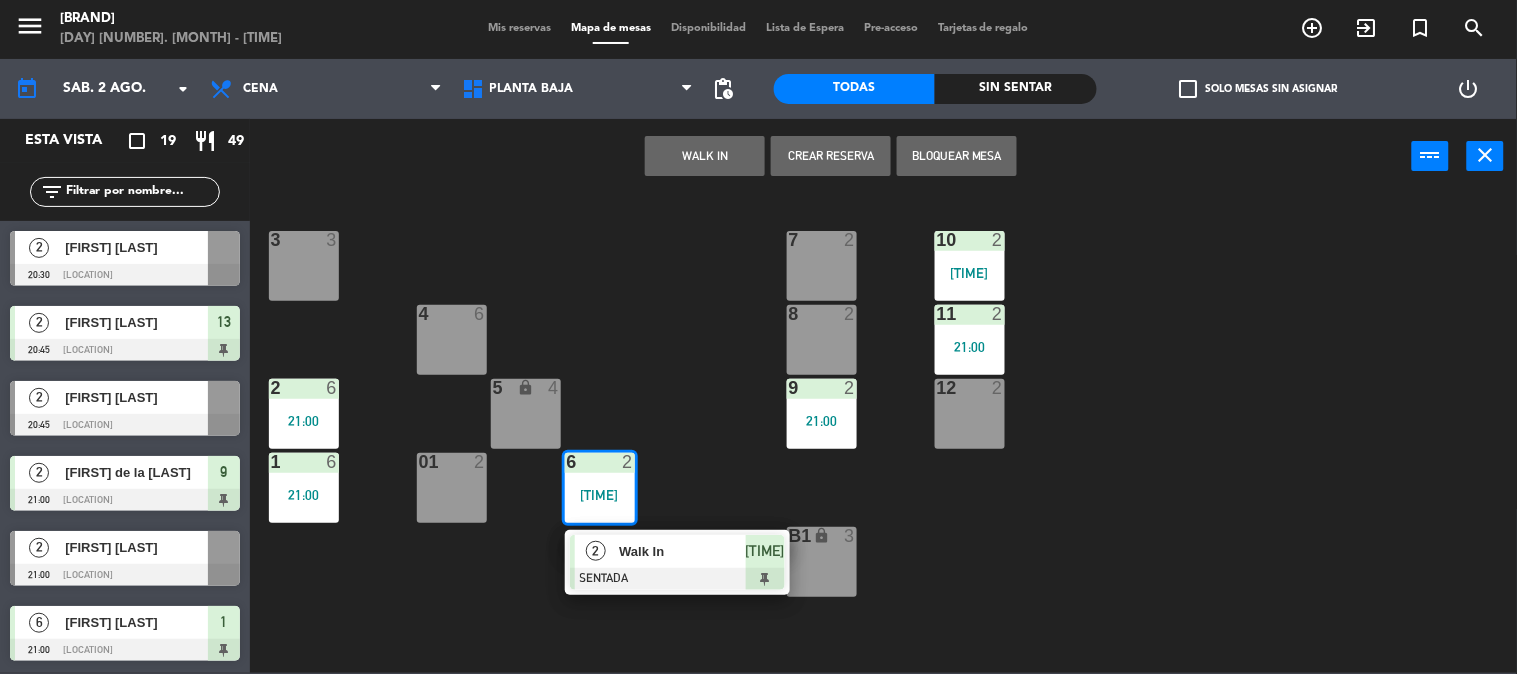 click on "[NUMBER] [NUMBER] [NUMBER] [NUMBER] [NUMBER] [NUMBER] [TIME] [NUMBER] [NUMBER] [NUMBER] [NUMBER] [NUMBER] [NUMBER] [TIME] [NUMBER] [NUMBER] [NUMBER] [NUMBER] [TIME] [NUMBER] [NUMBER] [NUMBER] [NUMBER] [TIME] [NUMBER] [NUMBER] [NUMBER] [NUMBER] [TIME] [NUMBER] [NUMBER] [NUMBER] [NUMBER] [TIME] [NUMBER] [NUMBER] [NUMBER] [NUMBER] [TIME] [NUMBER] [NUMBER] [NUMBER] [NUMBER] [TIME]" 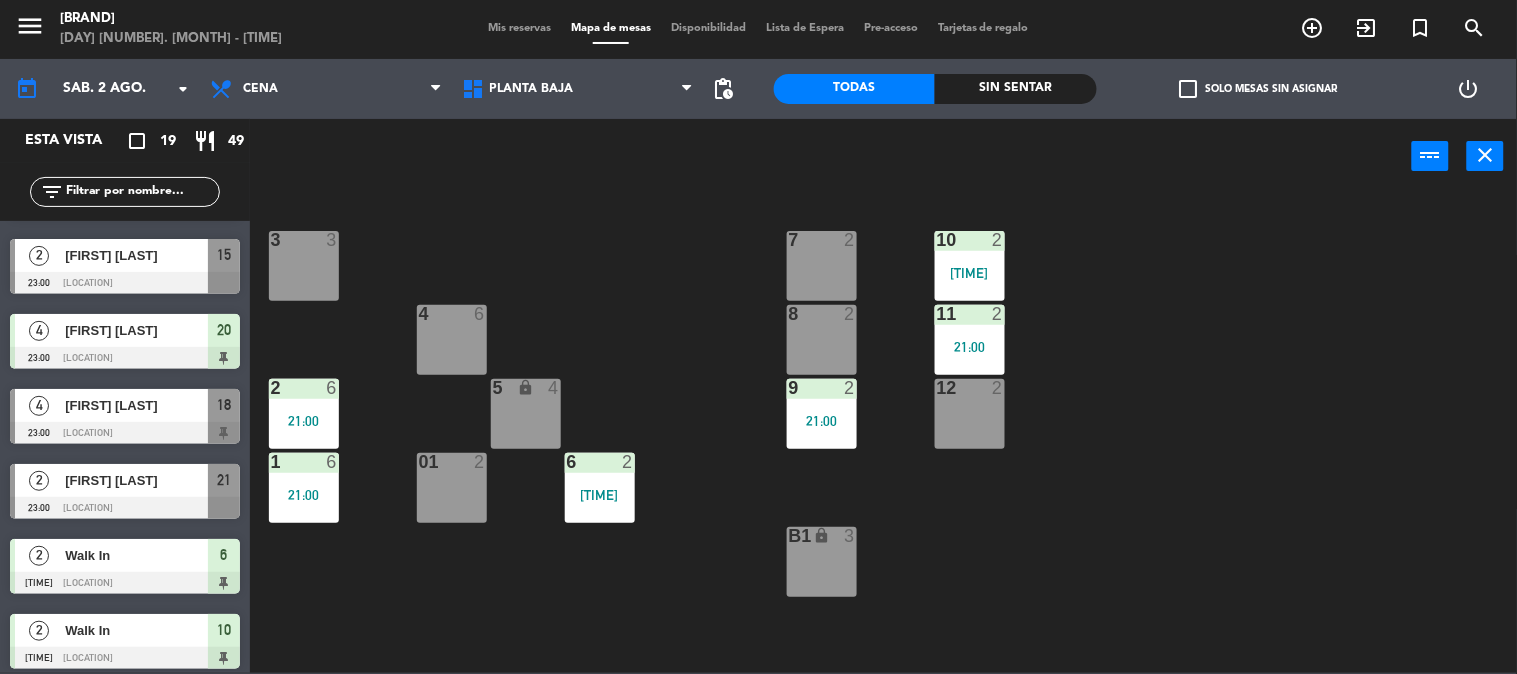 scroll, scrollTop: 974, scrollLeft: 0, axis: vertical 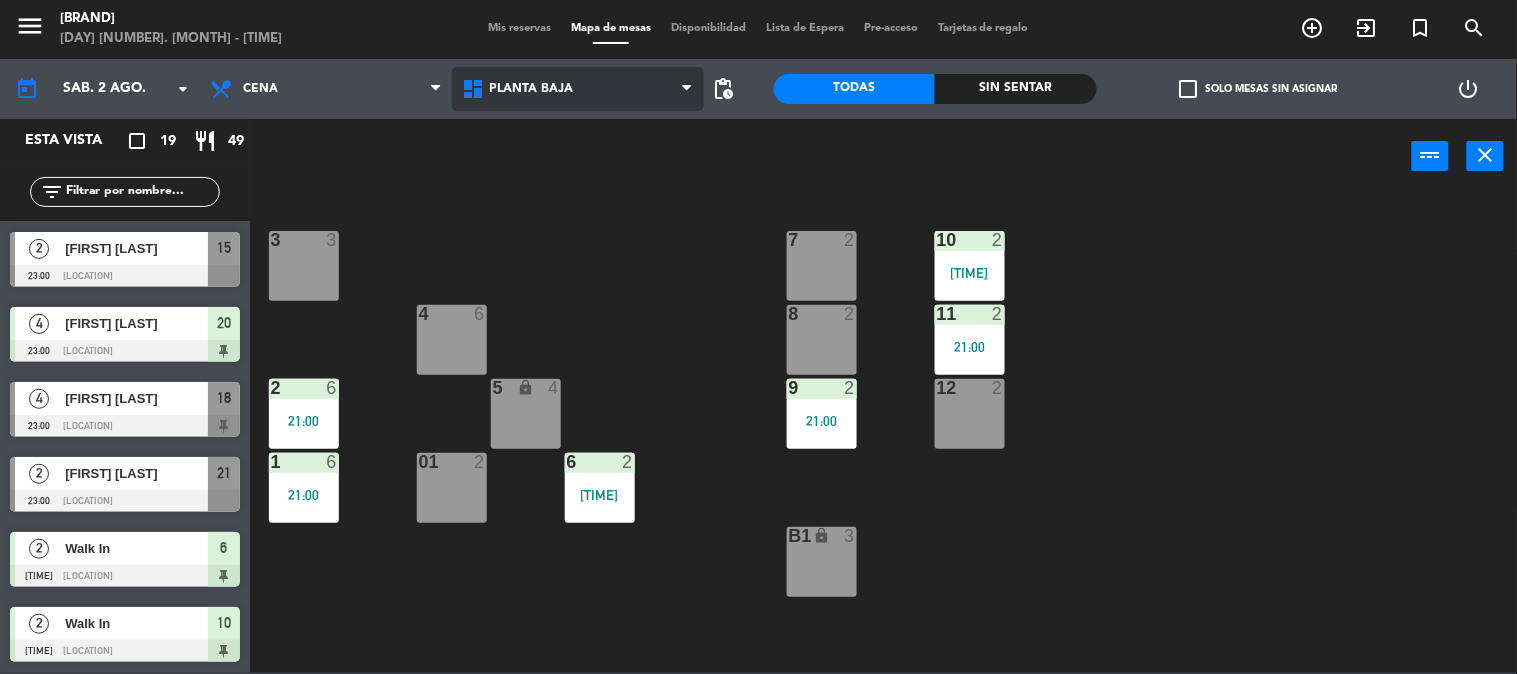 click on "Planta Baja" at bounding box center (532, 89) 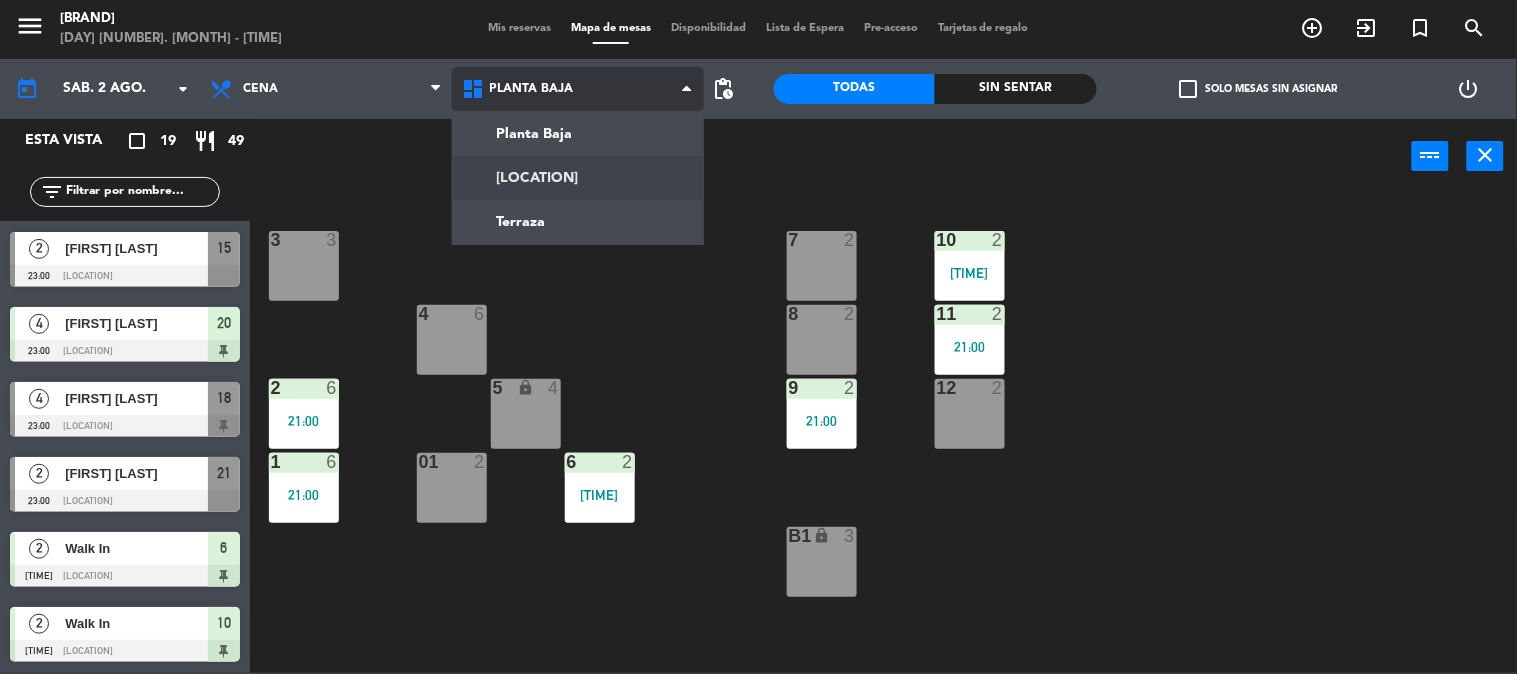 click on "menu Envero [DAY] [NUMBER]. [MONTH] - [TIME] Mis reservas Mapa de mesas Disponibilidad Lista de Espera Pre-acceso Tarjetas de regalo add_circle_outline exit_to_app turned_in_not search today [DAY]. [NUMBER] [MONTH] arrow_drop_down Almuerzo Cena Cena Almuerzo Cena Planta Baja Primer Piso Terraza Planta Baja Planta Baja Primer Piso Terraza pending_actions Todas Sin sentar check_box_outline_blank Solo mesas sin asignar power_settings_new Esta vista crop_square 19 restaurant 49 filter_list 2 [FIRST] [LAST] [TIME] Planta Baja (Salón) 2 [FIRST] [LAST] [TIME] Primer piso (Salón) 13 2 [FIRST] [LAST] [TIME] Planta Baja (Patio) 2 [FIRST] [LAST] [TIME] Planta Baja (Salón) 9 2 [FIRST] [LAST] [TIME] Planta Baja (Salón) 6 [FIRST] [LAST] [TIME] Planta Baja (Patio) 1 2 [FIRST] [LAST] [TIME] Balcón 22 2 [FIRST] [LAST] [TIME] Planta Baja (Salón) 11 2 [FIRST] [LAST] [TIME] Primer piso (Salón) 14 4 [FIRST] [LAST]" 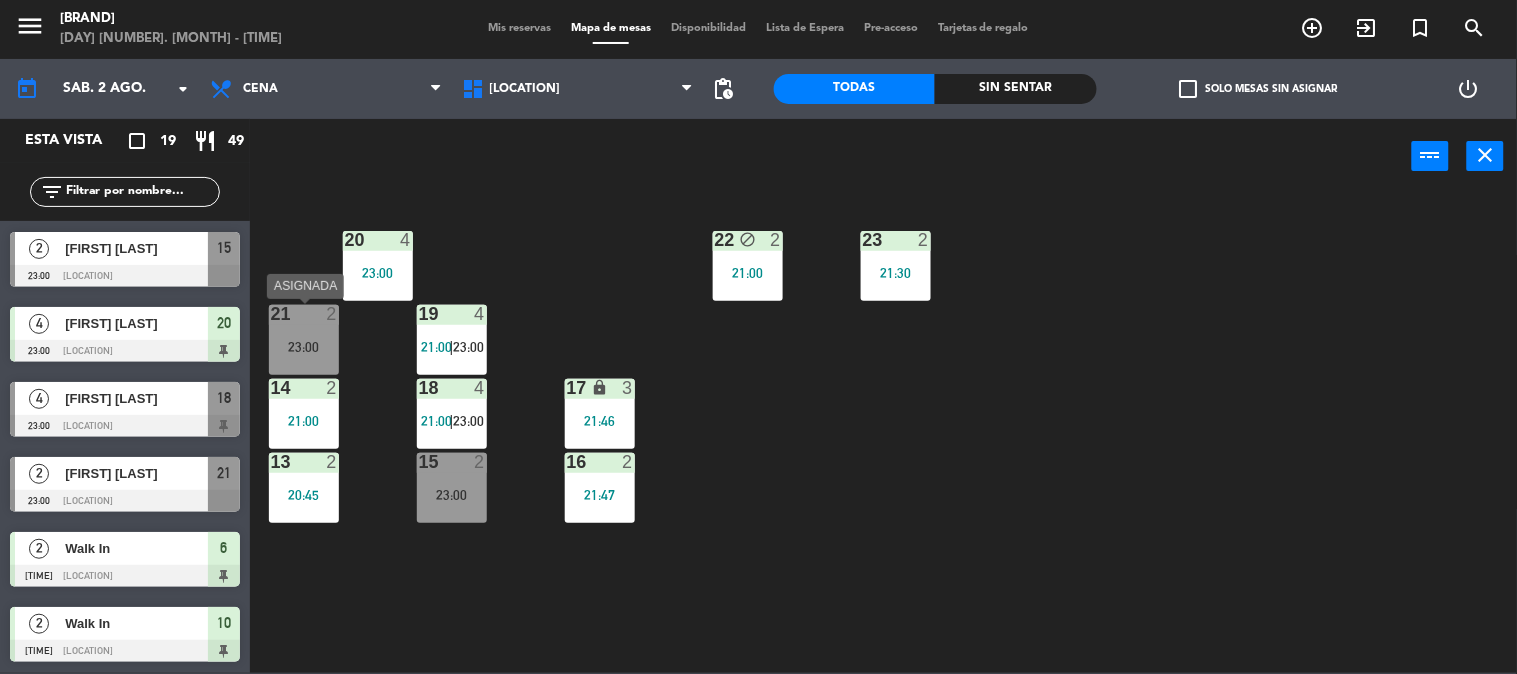 click on "[NUMBER] [NUMBER] [TIME]" at bounding box center [304, 340] 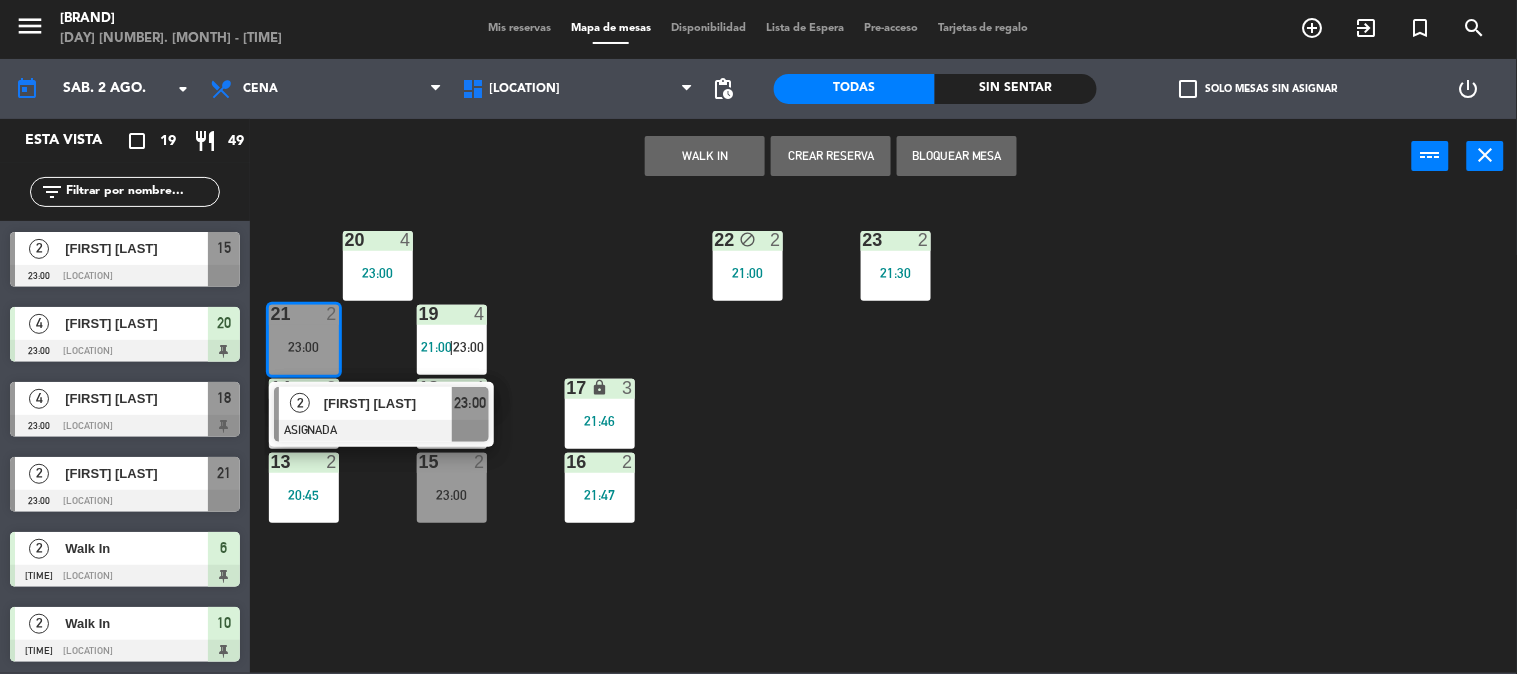 click on "[NUMBER] [NUMBER] [TIME] [NUMBER] block [NUMBER] [NUMBER] [TIME] [NUMBER] [NUMBER] [TIME] [NUMBER] [NUMBER] [TIME] [NUMBER] [NUMBER] [TIME] [NUMBER] [NUMBER] [TIME] [NUMBER] [NUMBER] [TIME] [NUMBER] [NUMBER] [NUMBER] [NUMBER] [TIME] [NUMBER] [NUMBER] [NUMBER] [NUMBER] [TIME] [NUMBER] [NUMBER] [NUMBER] [NUMBER] [TIME] [NUMBER] [NUMBER] [NUMBER] [NUMBER] [TIME] [NUMBER] [NUMBER] [NUMBER] [NUMBER] [TIME] [NUMBER] [NUMBER] [NUMBER] [NUMBER] [TIME] [NUMBER] [NUMBER] [NUMBER] [NUMBER] [TIME] [NUMBER] [NUMBER] [NUMBER] [NUMBER] [TIME] [NUMBER] [NUMBER] [NUMBER] [NUMBER] [TIME]" 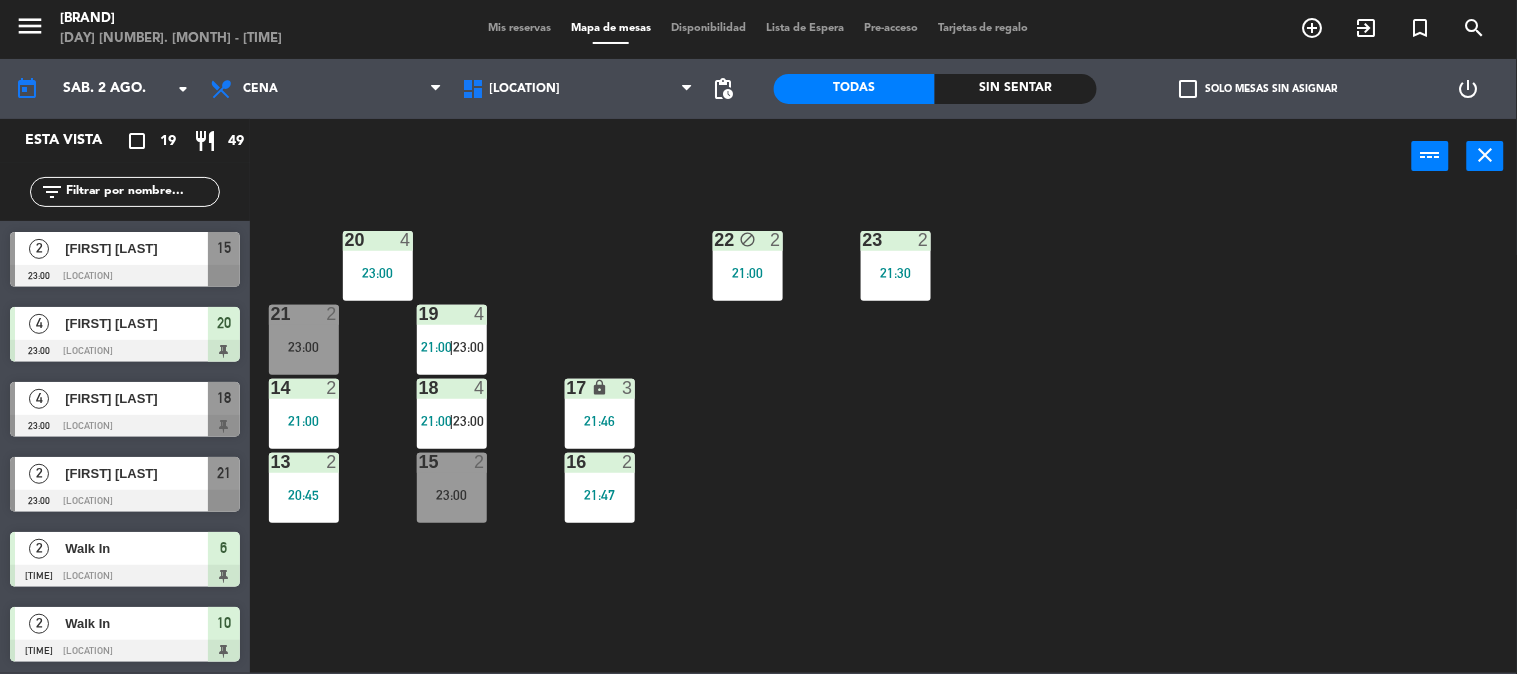 click at bounding box center (451, 462) 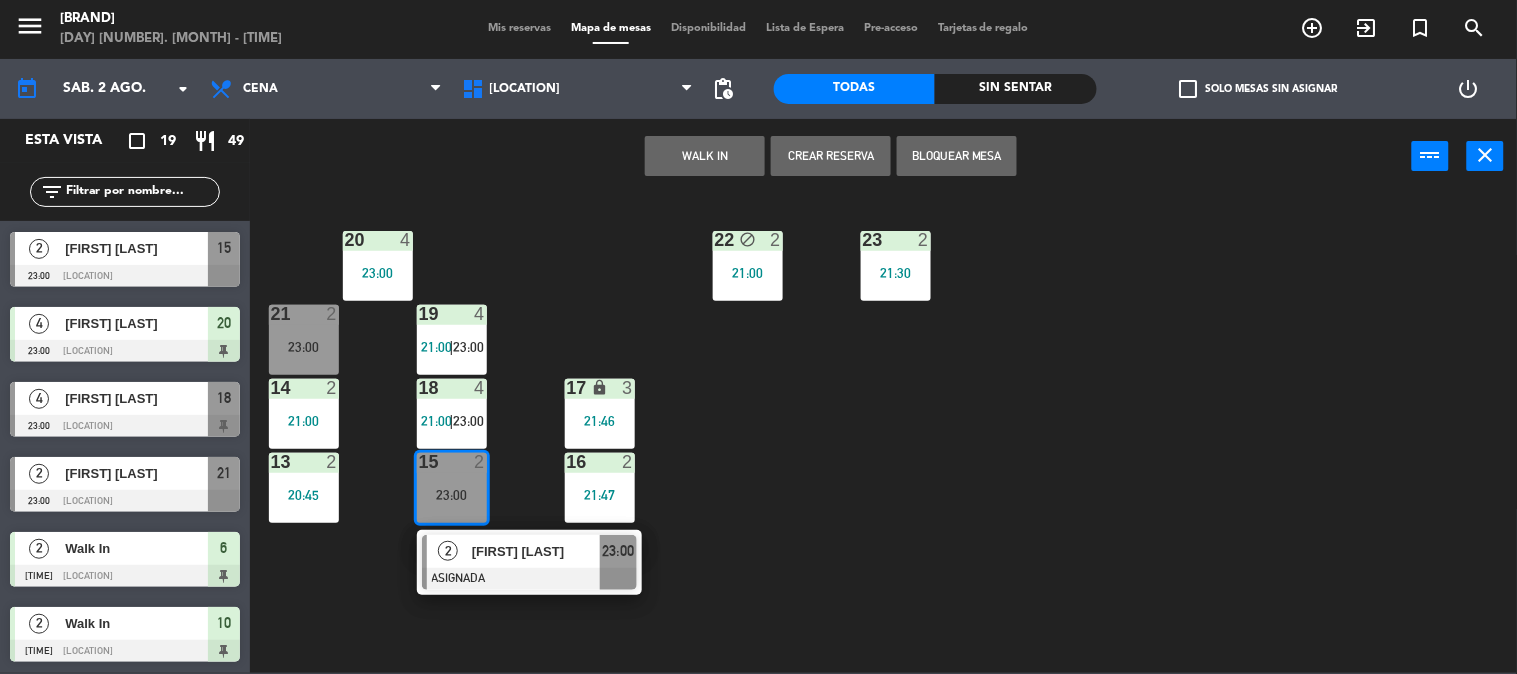click on "[NUMBER] [NUMBER] [TIME] [NUMBER] block [NUMBER] [NUMBER] [TIME] [NUMBER] [NUMBER] [TIME] [NUMBER] [NUMBER] [TIME] [NUMBER] [NUMBER] [TIME] [NUMBER] [NUMBER] [TIME] [NUMBER] [NUMBER] [NUMBER] [NUMBER] [TIME] [NUMBER] [NUMBER] [NUMBER] [NUMBER] [TIME] [NUMBER] [NUMBER] [NUMBER] [NUMBER] [TIME] [NUMBER] [NUMBER] [NUMBER] [NUMBER] [TIME] [NUMBER] [NUMBER] [NUMBER] [NUMBER] [TIME]" 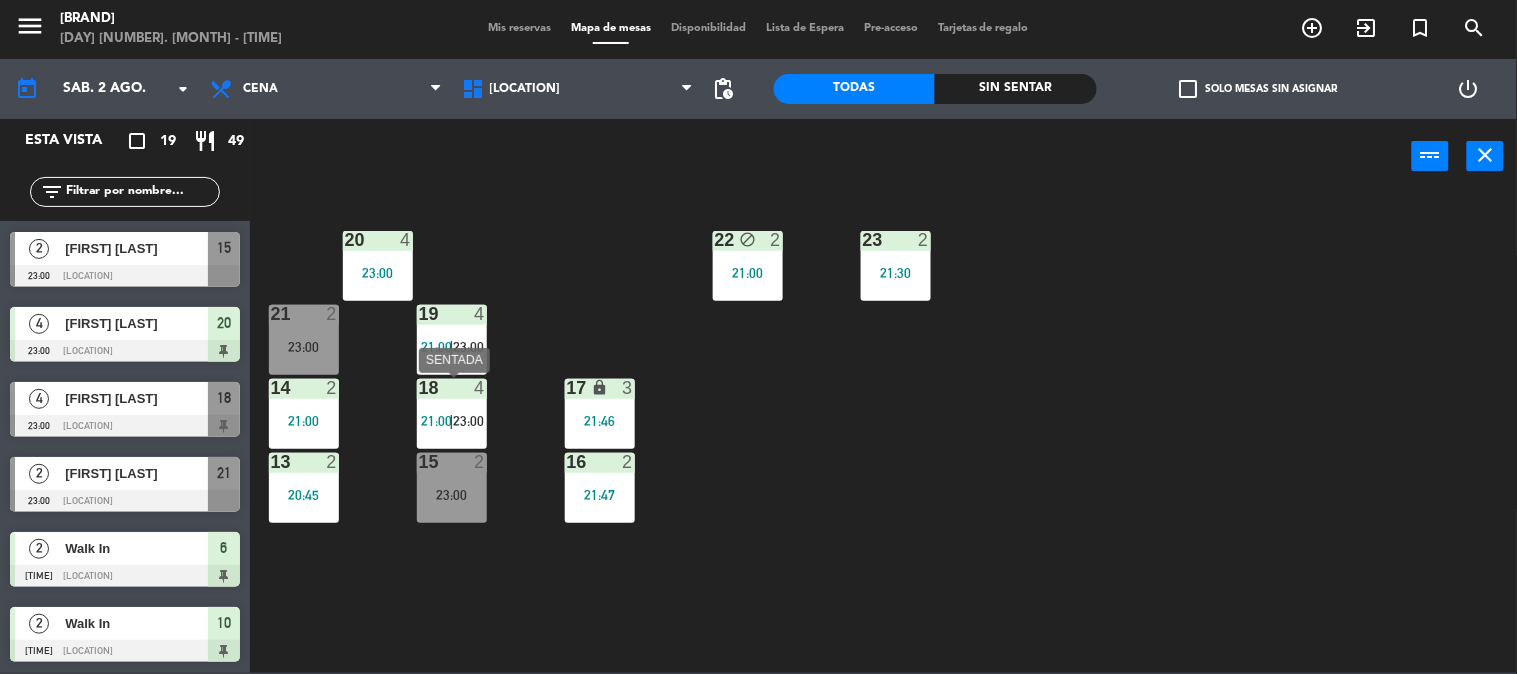 click on "[NUMBER] [NUMBER] [TIME] | [TIME]" at bounding box center (452, 414) 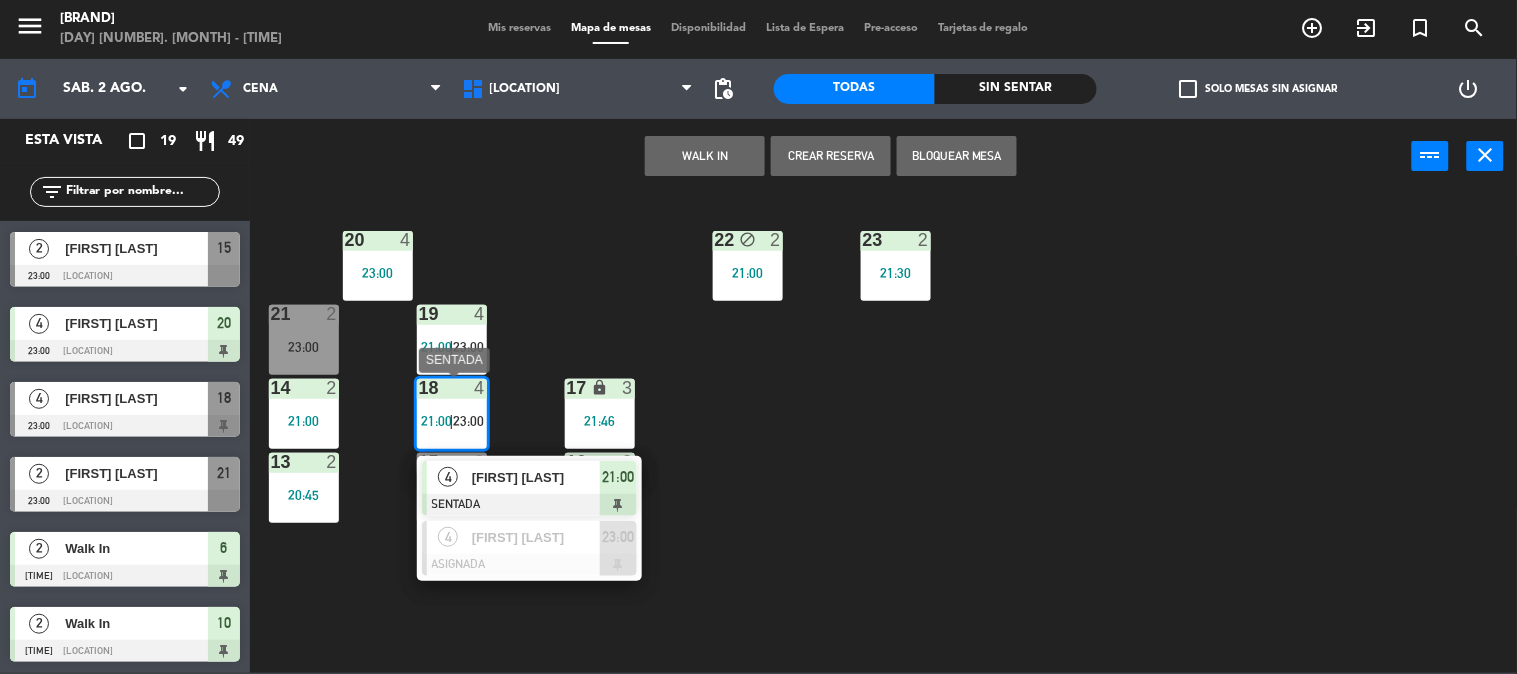click on "[FIRST] [LAST]" at bounding box center [536, 477] 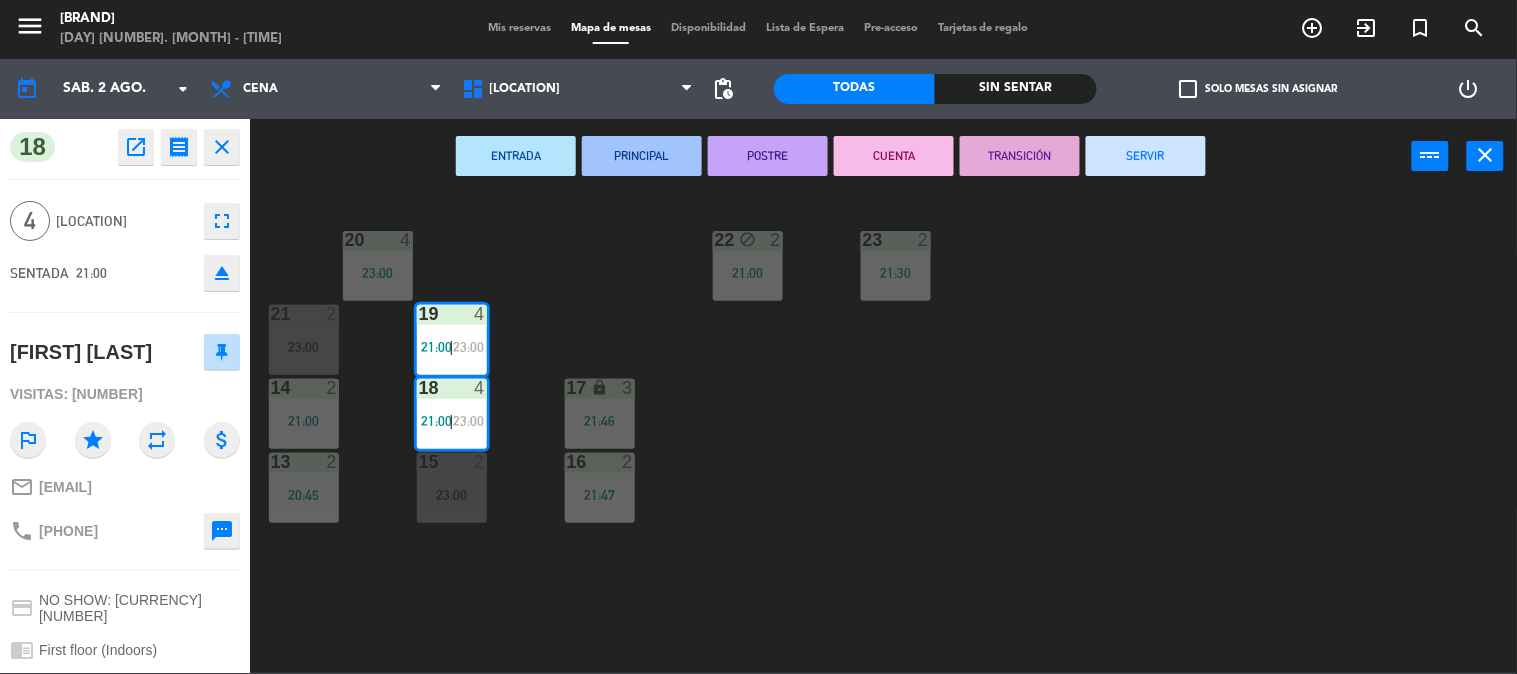click on "SERVIR" at bounding box center [1146, 156] 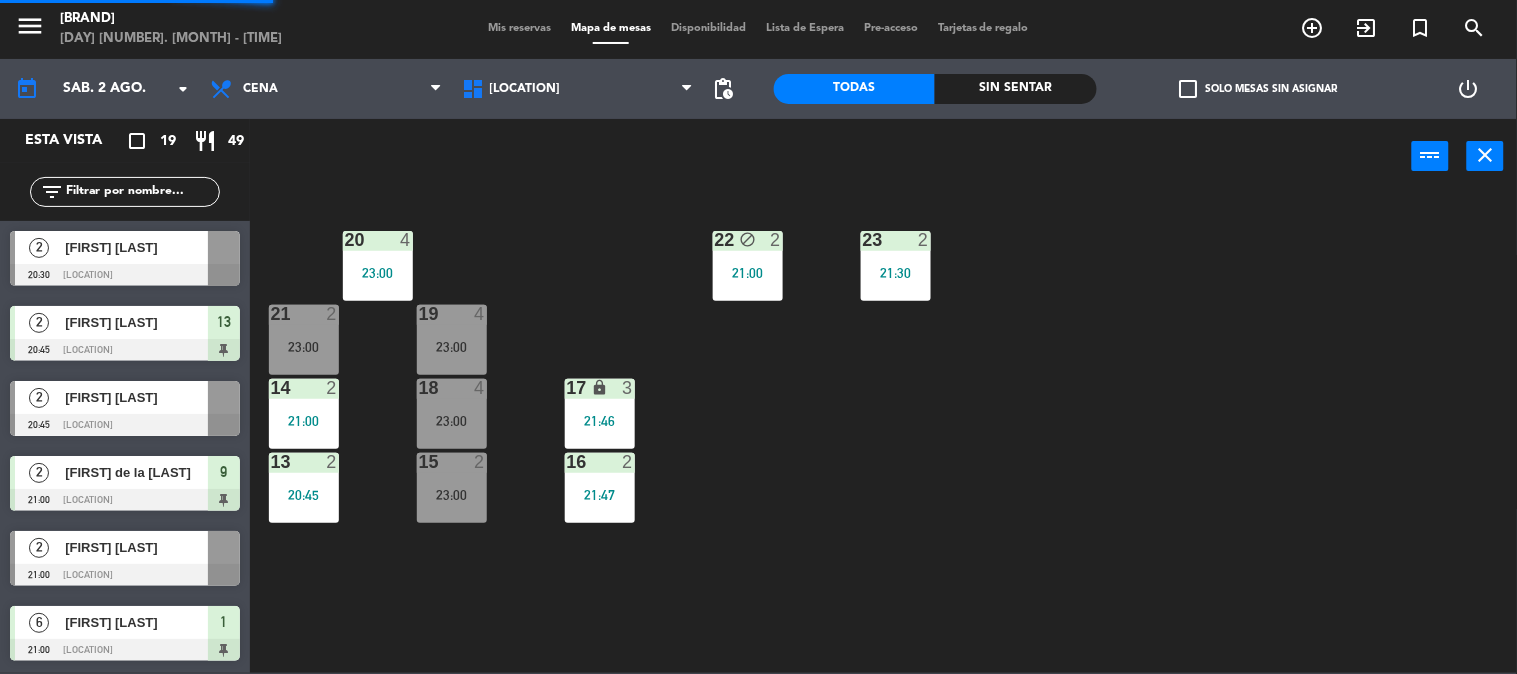 scroll, scrollTop: 1, scrollLeft: 0, axis: vertical 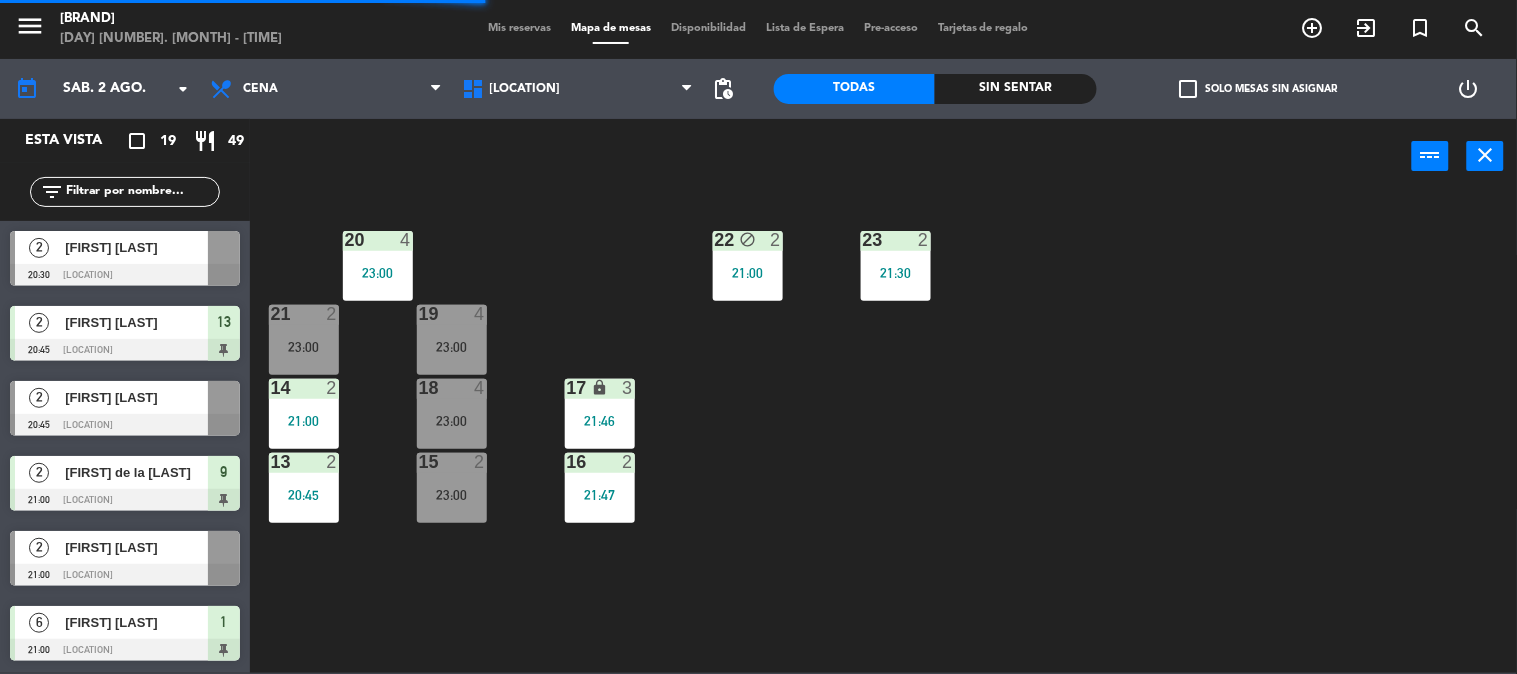 click on "23:00" at bounding box center [452, 421] 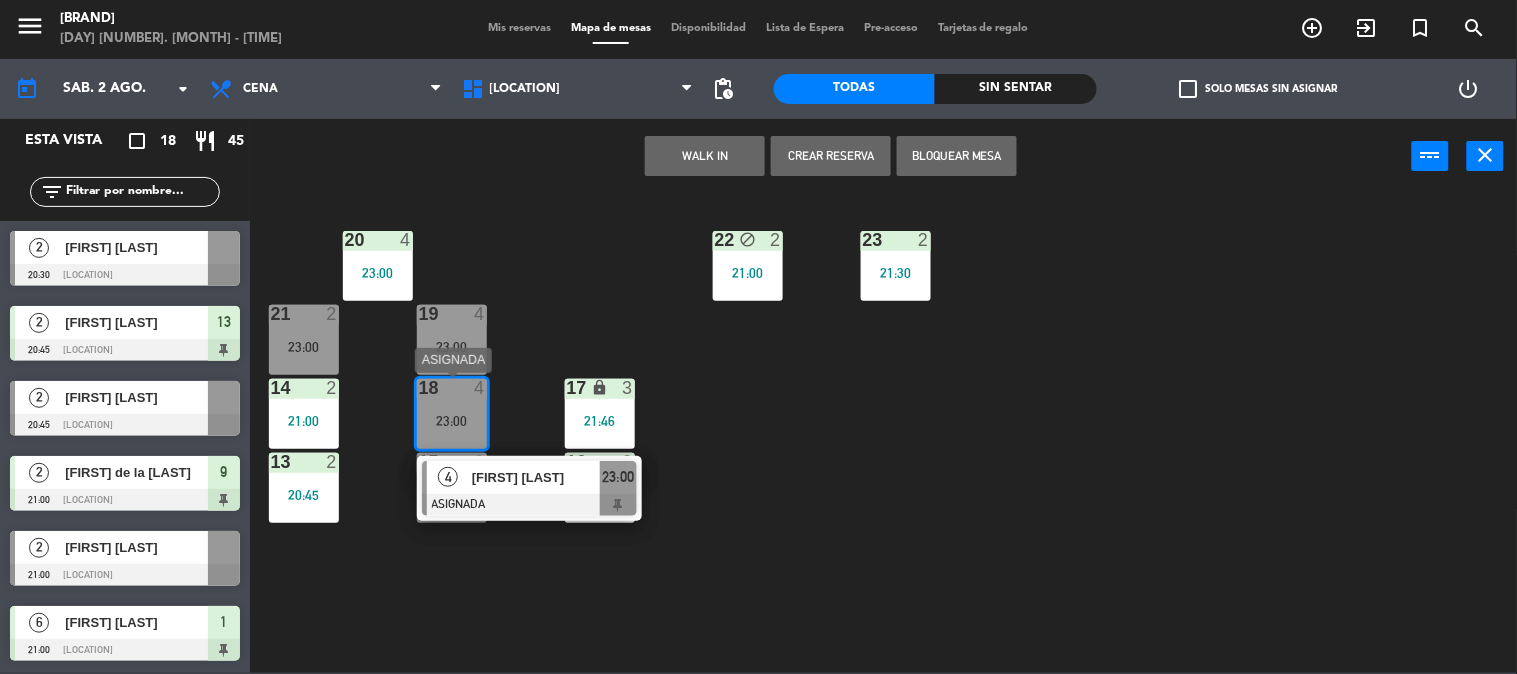click on "[FIRST] [LAST]" at bounding box center (535, 477) 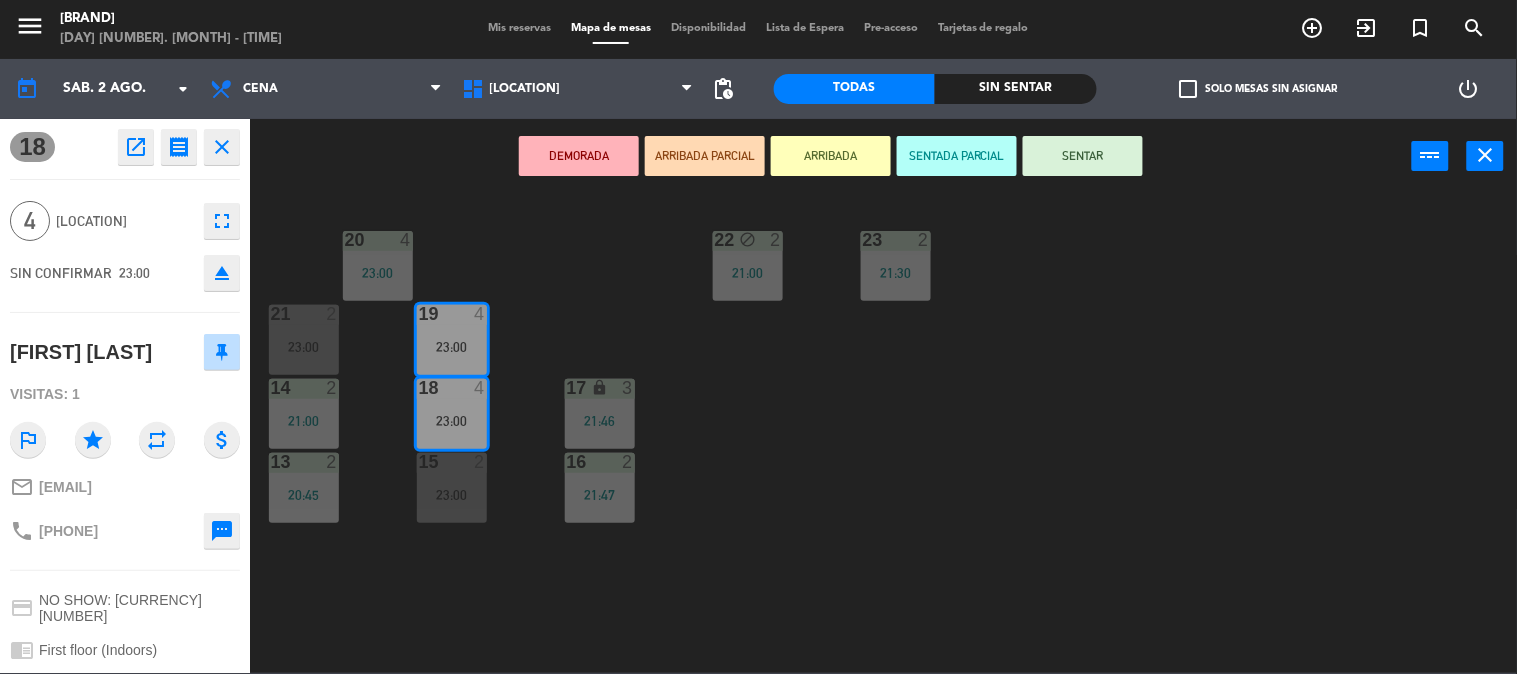 click on "SENTAR" at bounding box center [1083, 156] 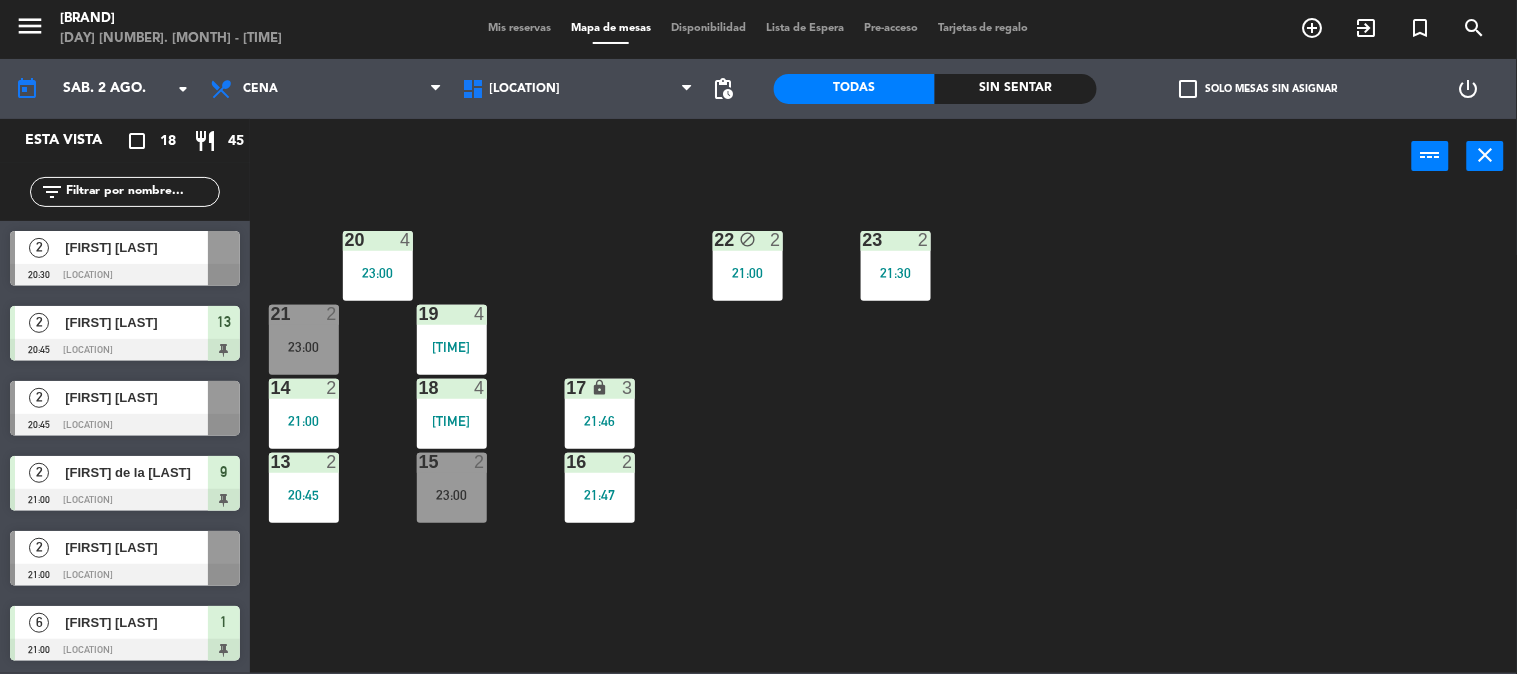 scroll, scrollTop: 1, scrollLeft: 0, axis: vertical 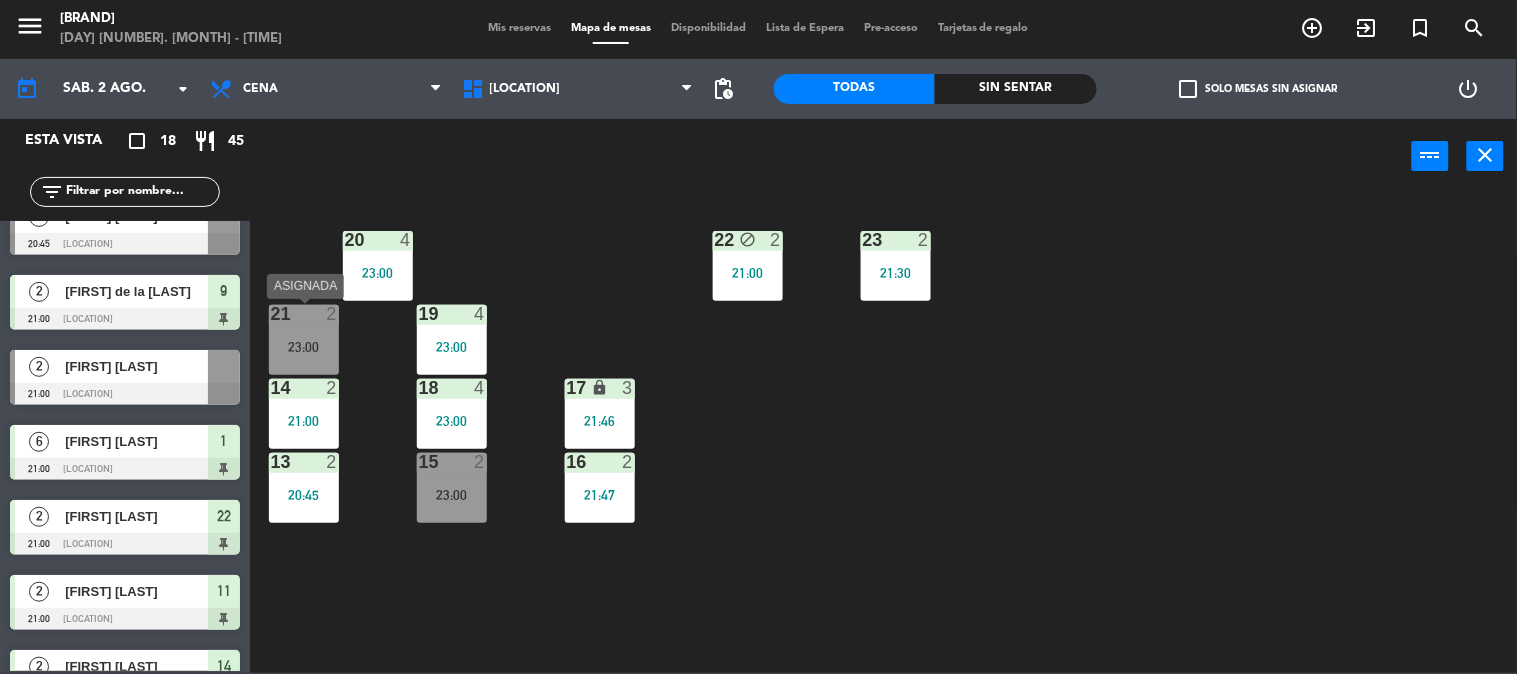 click on "23:00" at bounding box center [304, 347] 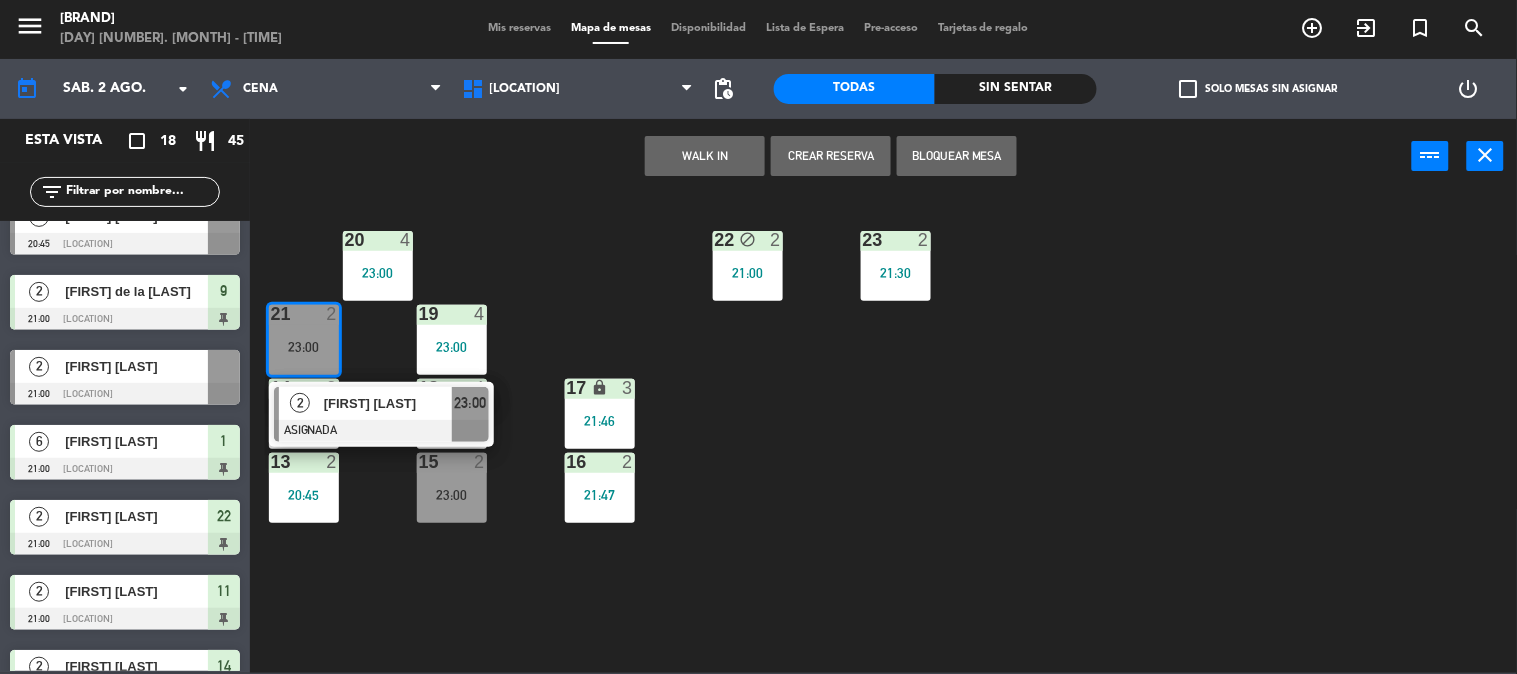click on "[NUMBER] [NUMBER] [TIME] [NUMBER] block [NUMBER] [NUMBER] [TIME] [NUMBER] [NUMBER] [TIME] [NUMBER] [NUMBER] [TIME] [NUMBER] [NUMBER] [TIME] [NUMBER] [NUMBER] [TIME] [NUMBER] [NUMBER] [NUMBER] [NUMBER] [TIME] [NUMBER] [NUMBER] [NUMBER] [NUMBER] [TIME] [NUMBER] [NUMBER] [NUMBER] [NUMBER] [TIME] [NUMBER] [NUMBER] [NUMBER] [NUMBER] [TIME] [NUMBER] [NUMBER] [NUMBER] [NUMBER] [TIME]" 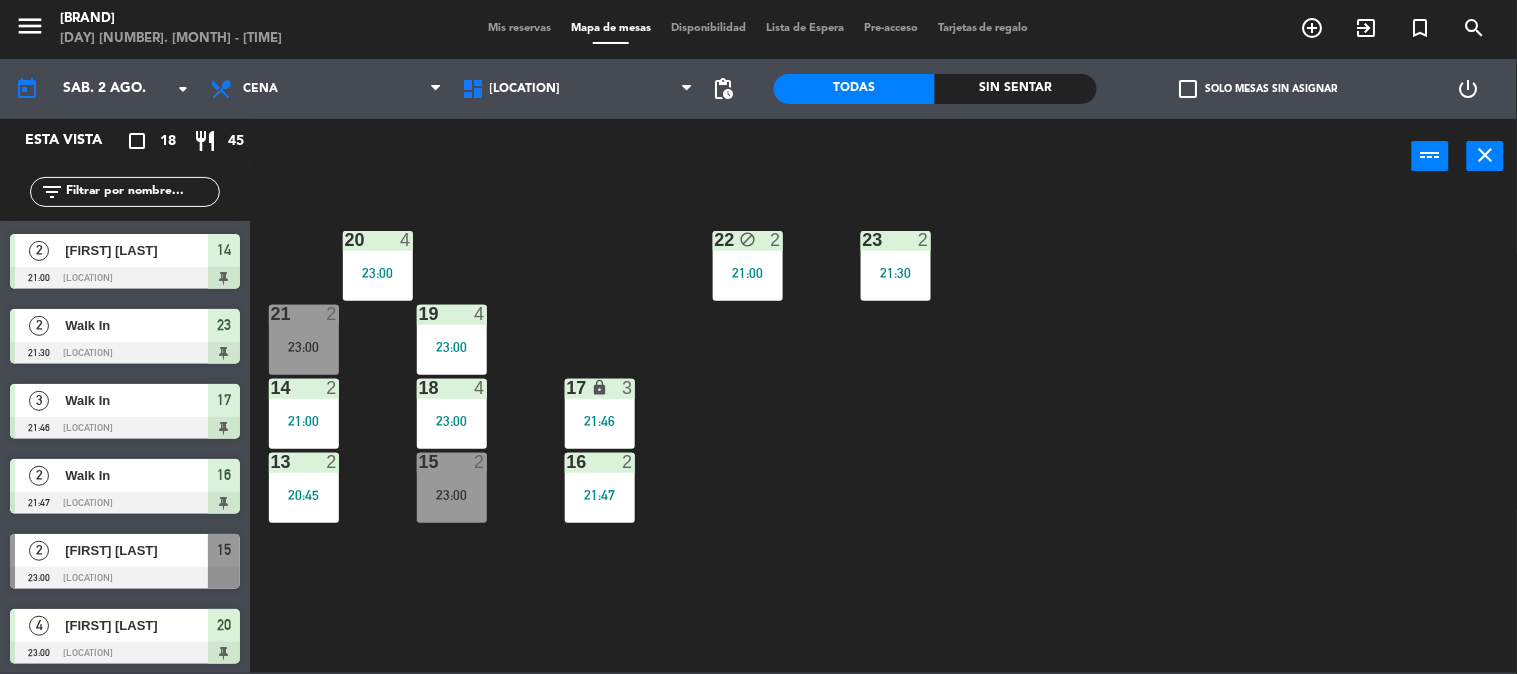 scroll, scrollTop: 900, scrollLeft: 0, axis: vertical 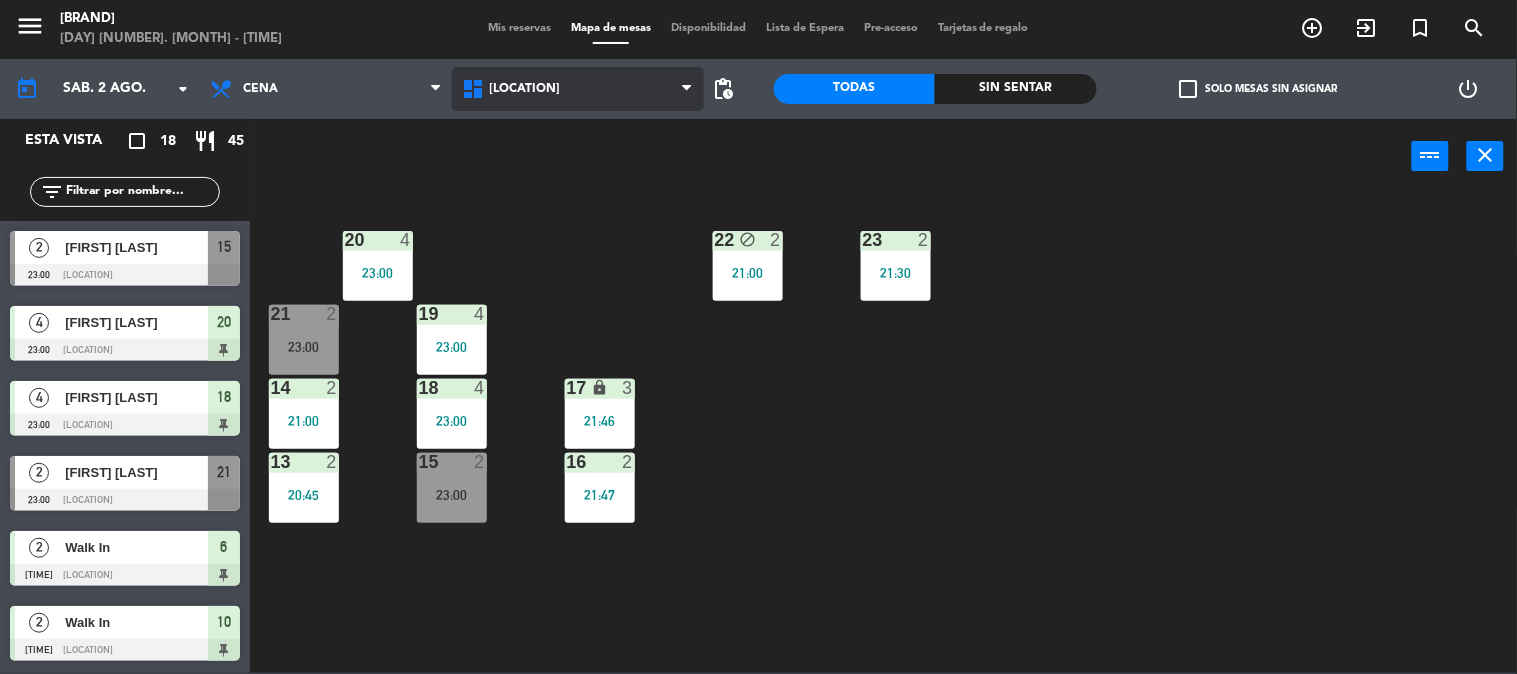 click on "[LOCATION]" at bounding box center (578, 89) 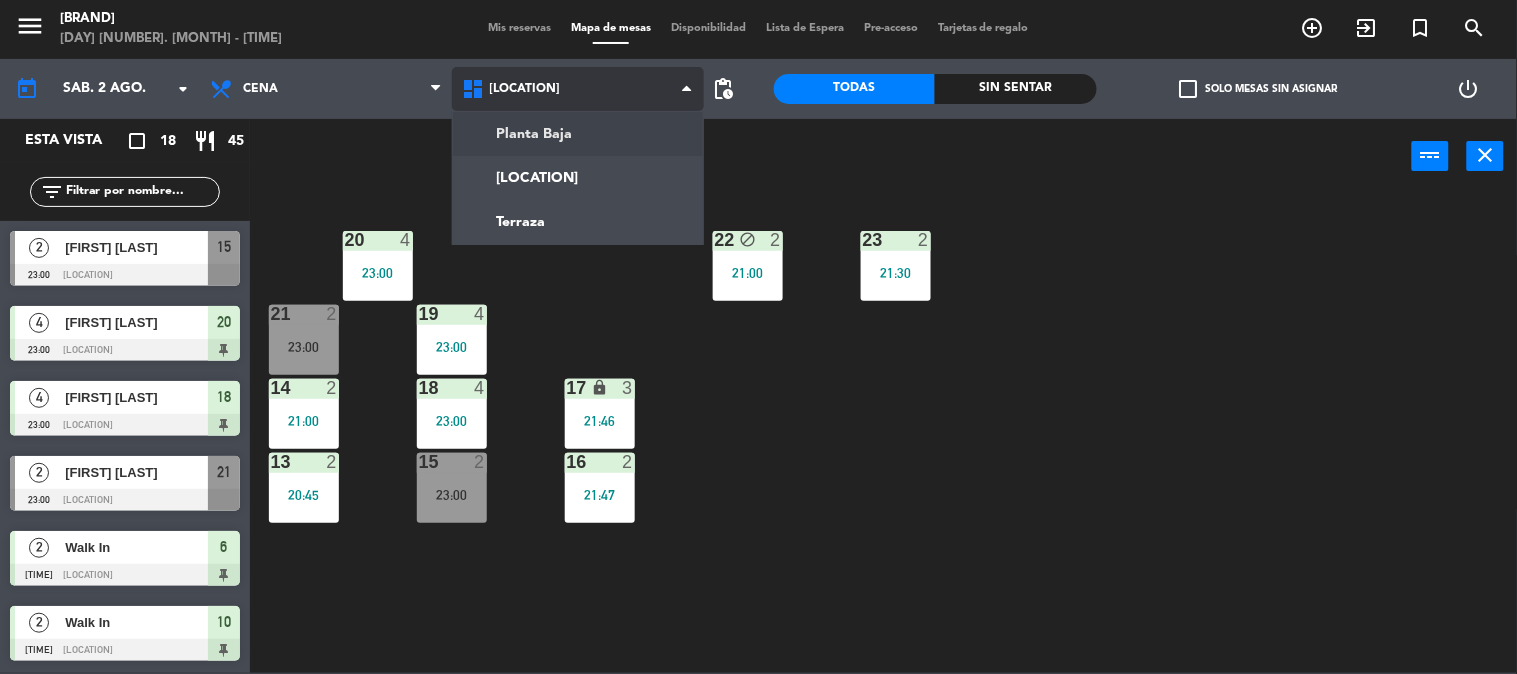 click on "menu Envero [DAY] [NUMBER]. [MONTH] - [TIME] Mis reservas Mapa de mesas Disponibilidad Lista de Espera Pre-acceso Tarjetas de regalo add_circle_outline exit_to_app turned_in_not search today [DAY]. [NUMBER] [MONTH] arrow_drop_down Almuerzo Cena Cena Almuerzo Cena Planta Baja Primer Piso Terraza Planta Baja Planta Baja Primer Piso Terraza pending_actions Todas Sin sentar check_box_outline_blank Solo mesas sin asignar power_settings_new Esta vista crop_square 18 restaurant 45 filter_list 2 [FIRST] [LAST] [TIME] Planta Baja (Salón) 2 [FIRST] [LAST] [TIME] Primer piso (Salón) 13 2 [FIRST] [LAST] [TIME] Planta Baja (Patio) 2 [FIRST] [LAST] [TIME] Planta Baja (Salón) 9 2 [FIRST] [LAST] [TIME] Planta Baja (Salón) 6 [FIRST] [LAST] [TIME] Planta Baja (Patio) 1 2 [FIRST] [LAST] [TIME] Balcón 22 2 [FIRST] [LAST] [TIME] Planta Baja (Salón) 11 2 [FIRST] [LAST] [TIME] Primer piso (Salón) 14 2 Walk In [TIME] 23 6" 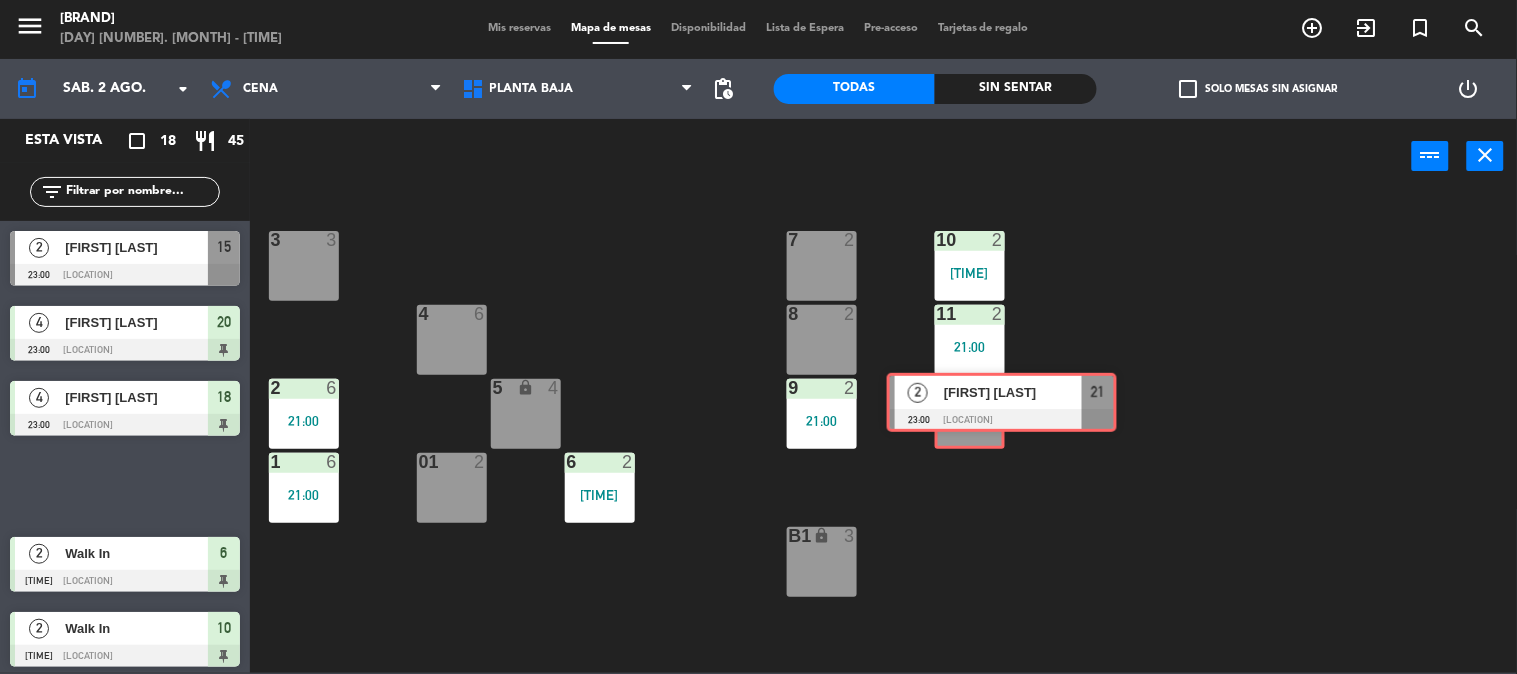 drag, startPoint x: 126, startPoint y: 474, endPoint x: 1003, endPoint y: 391, distance: 880.9188 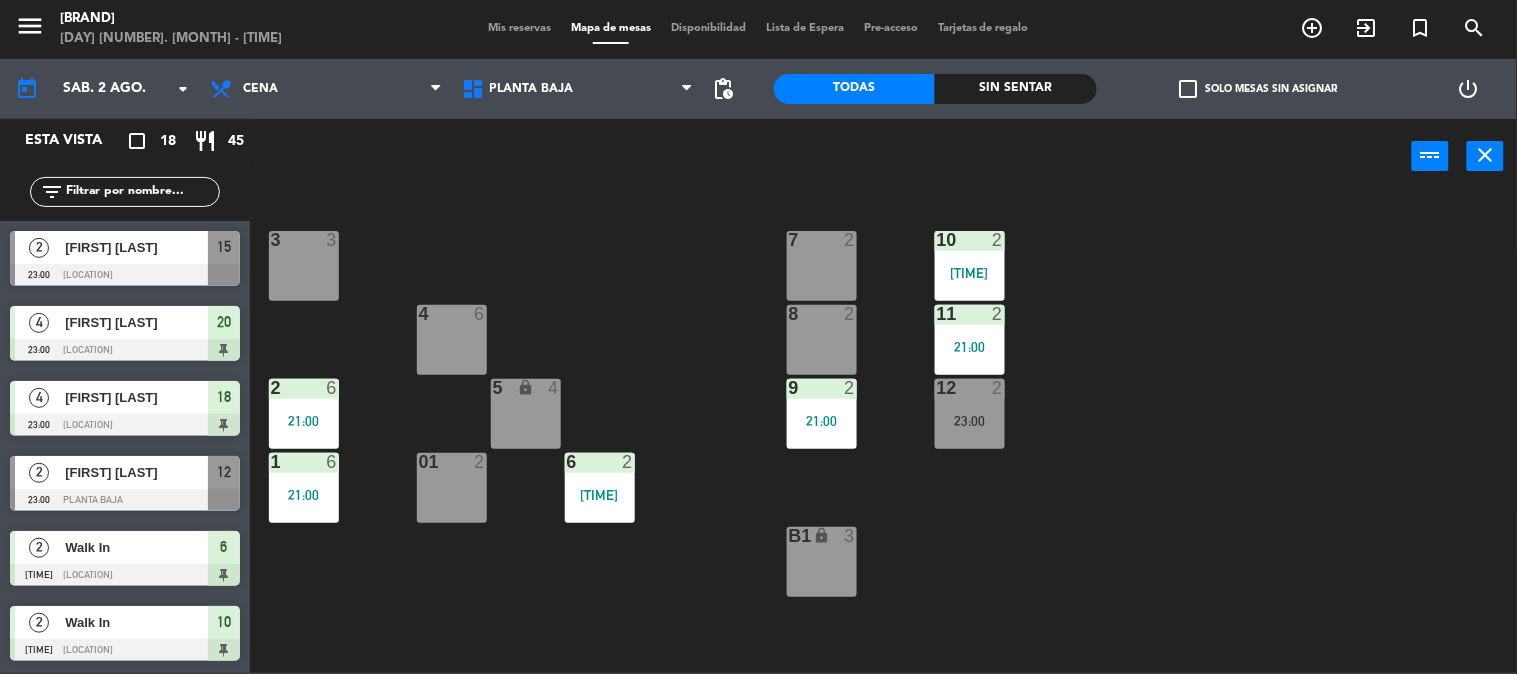 click on "23:00" at bounding box center [970, 421] 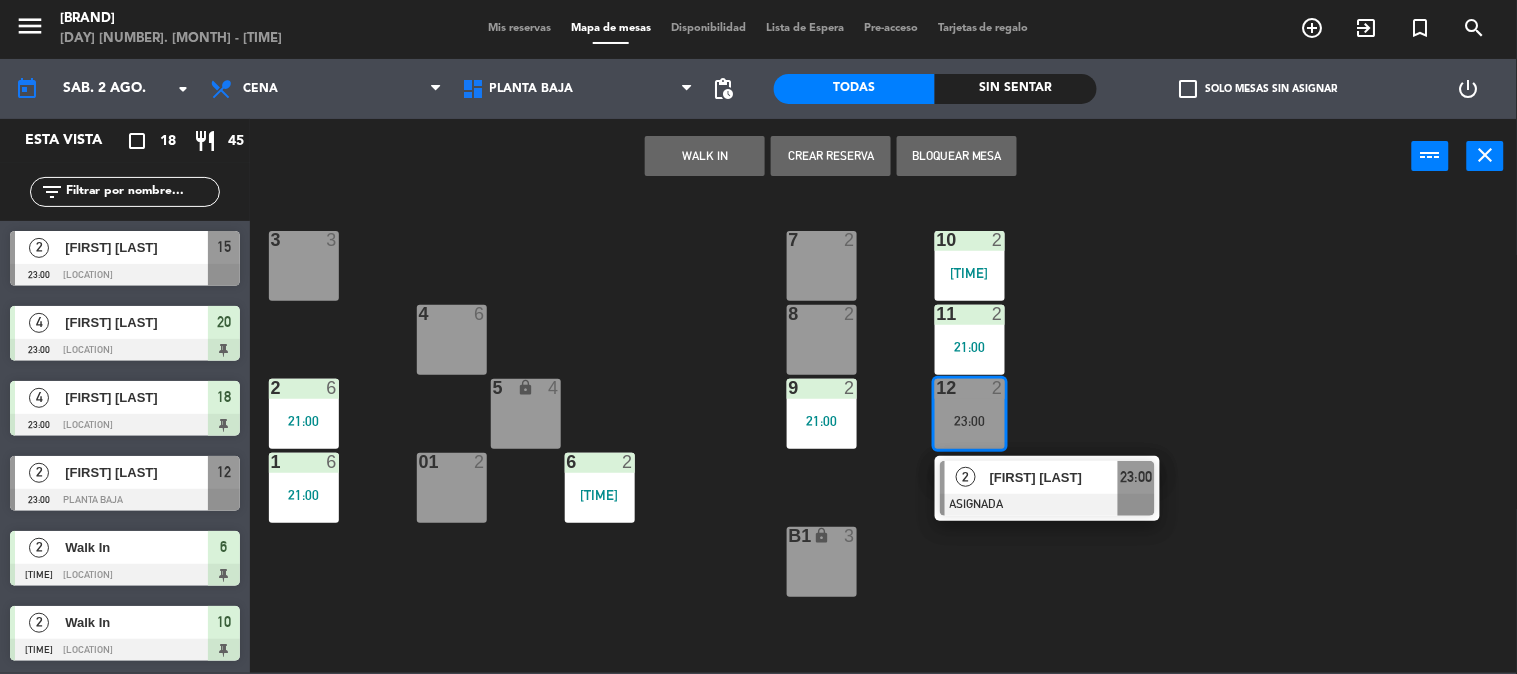 click on "2" at bounding box center (966, 477) 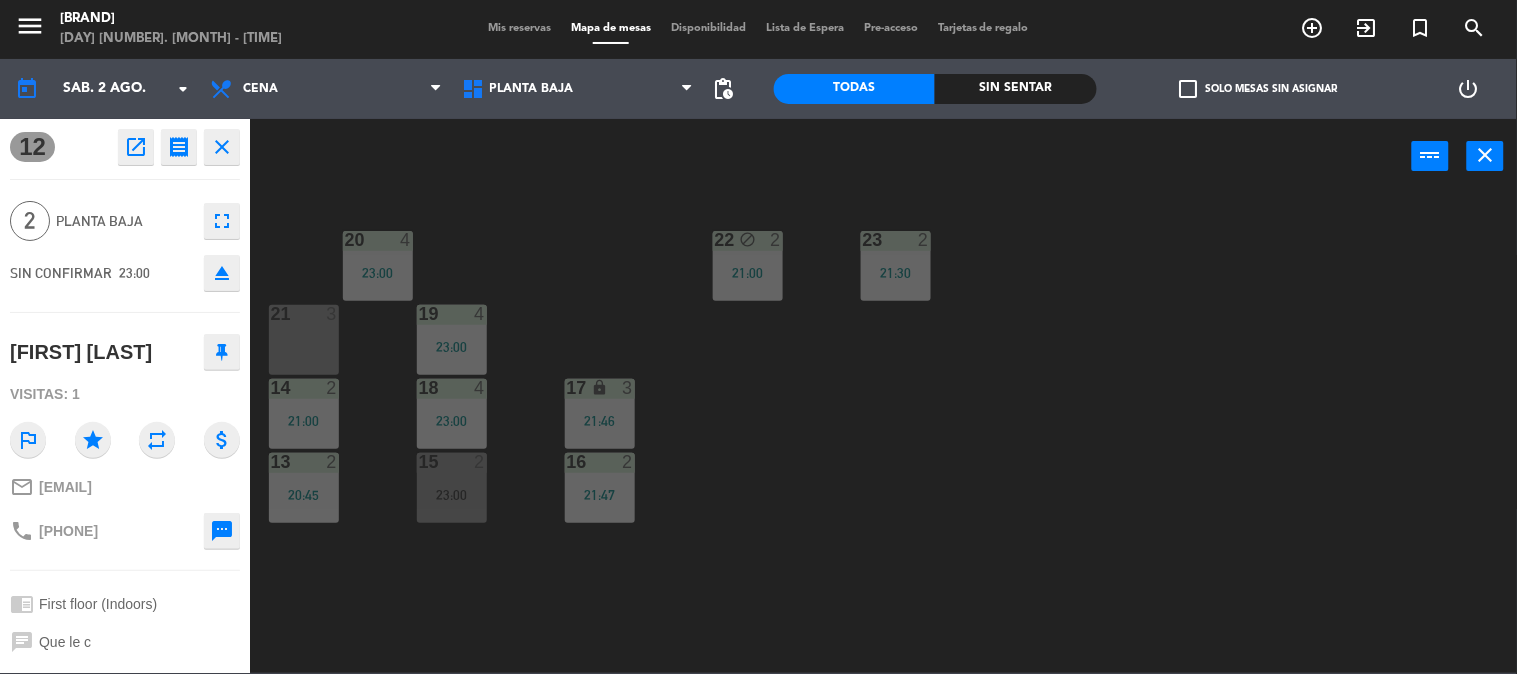 click on "[NUMBER] [NUMBER] [TIME] [NUMBER] block [NUMBER] [NUMBER] [TIME] [NUMBER] [NUMBER] [TIME] [NUMBER] [NUMBER] [TIME] [NUMBER] [NUMBER] [TIME] [NUMBER] [NUMBER] [TIME] [NUMBER] [NUMBER] [TIME] [NUMBER] [NUMBER] [NUMBER] [NUMBER] [TIME] [NUMBER] [NUMBER] [NUMBER] [NUMBER] [TIME] [NUMBER] [NUMBER] [NUMBER] [NUMBER] [TIME] [NUMBER] [NUMBER] [NUMBER] [NUMBER] [TIME] [NUMBER] [NUMBER] [NUMBER] [NUMBER] [TIME]" 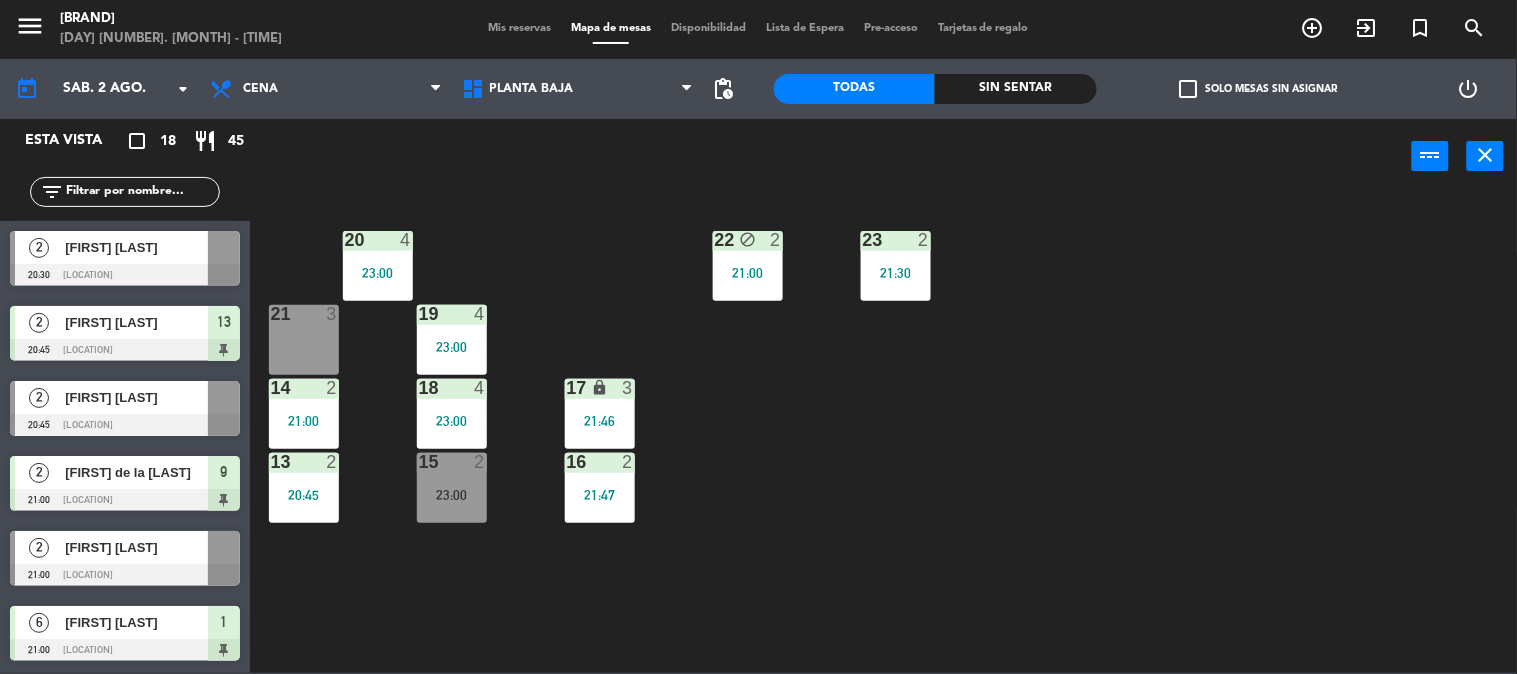 scroll, scrollTop: 256, scrollLeft: 0, axis: vertical 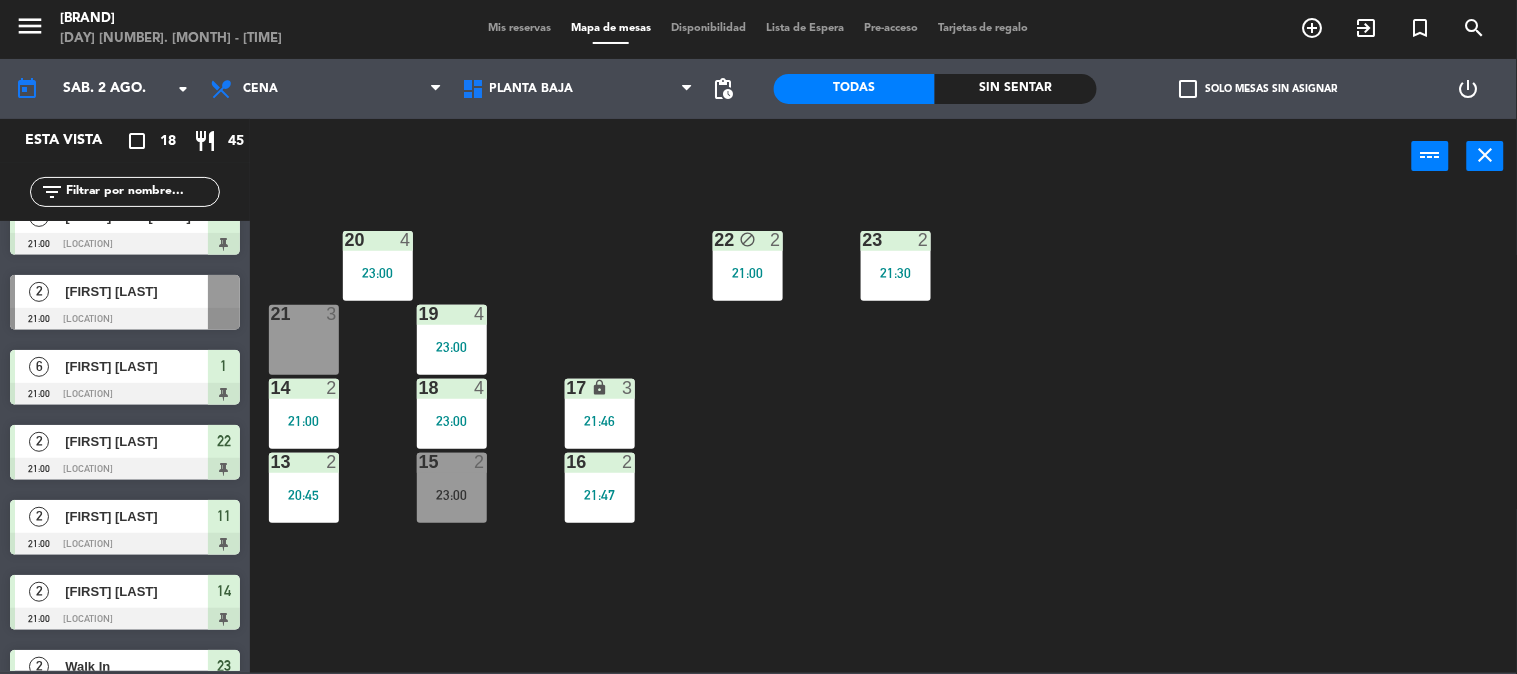 click on "23:00" at bounding box center (452, 495) 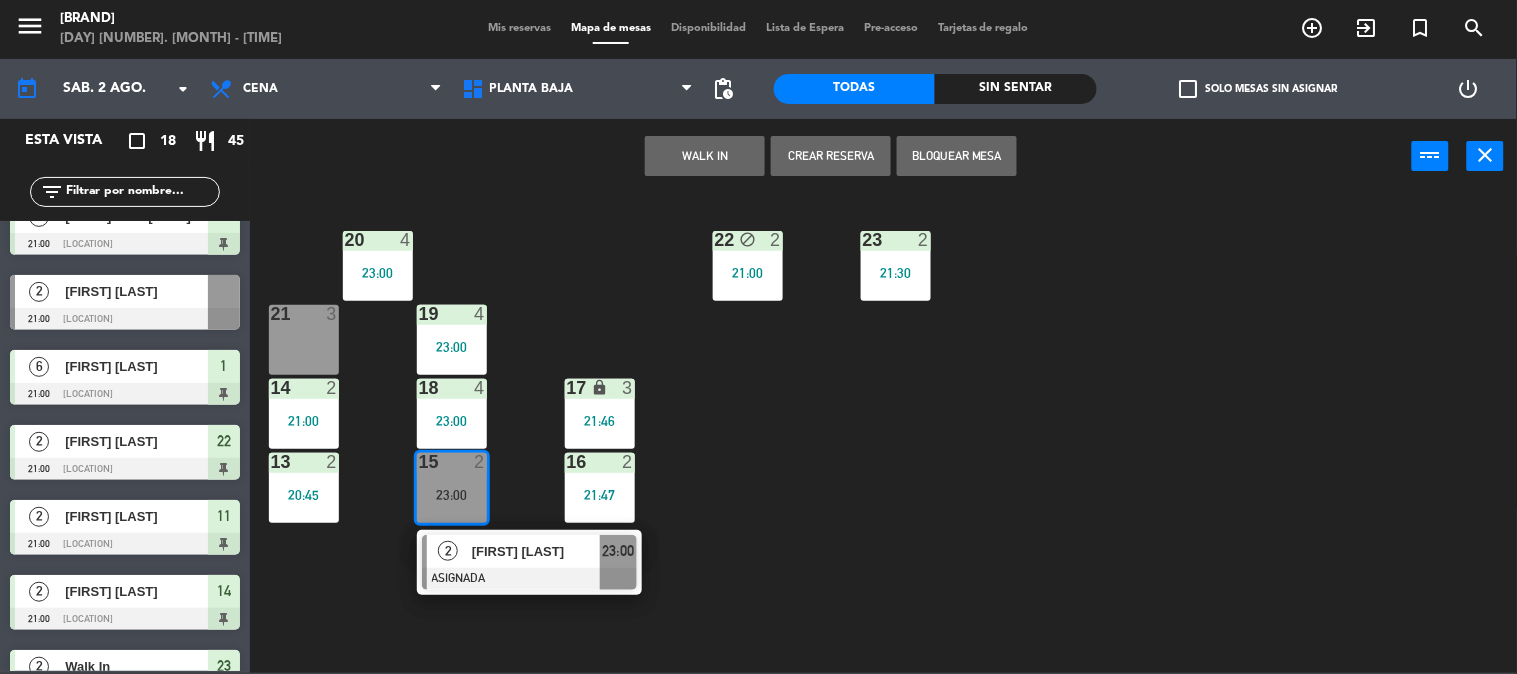 click on "[FIRST] [LAST]" at bounding box center [536, 551] 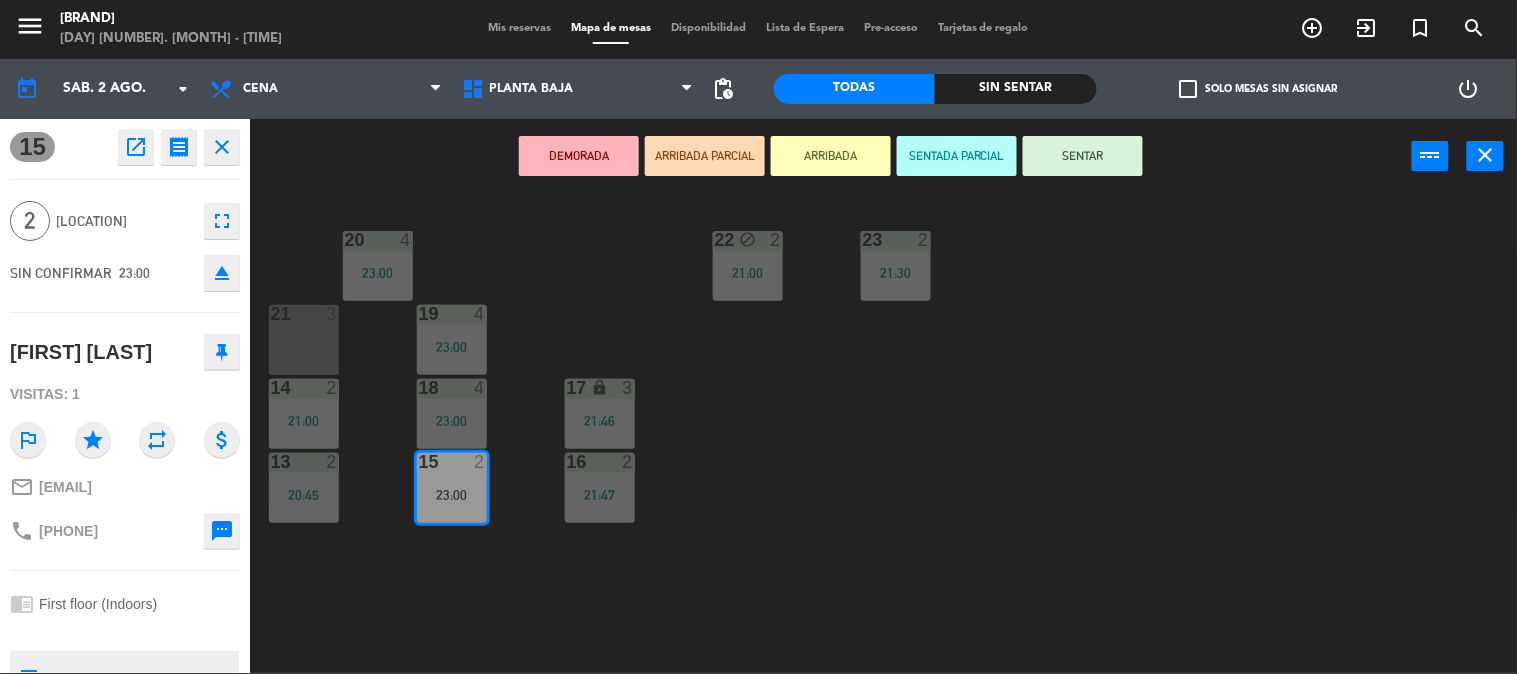 click on "eject" 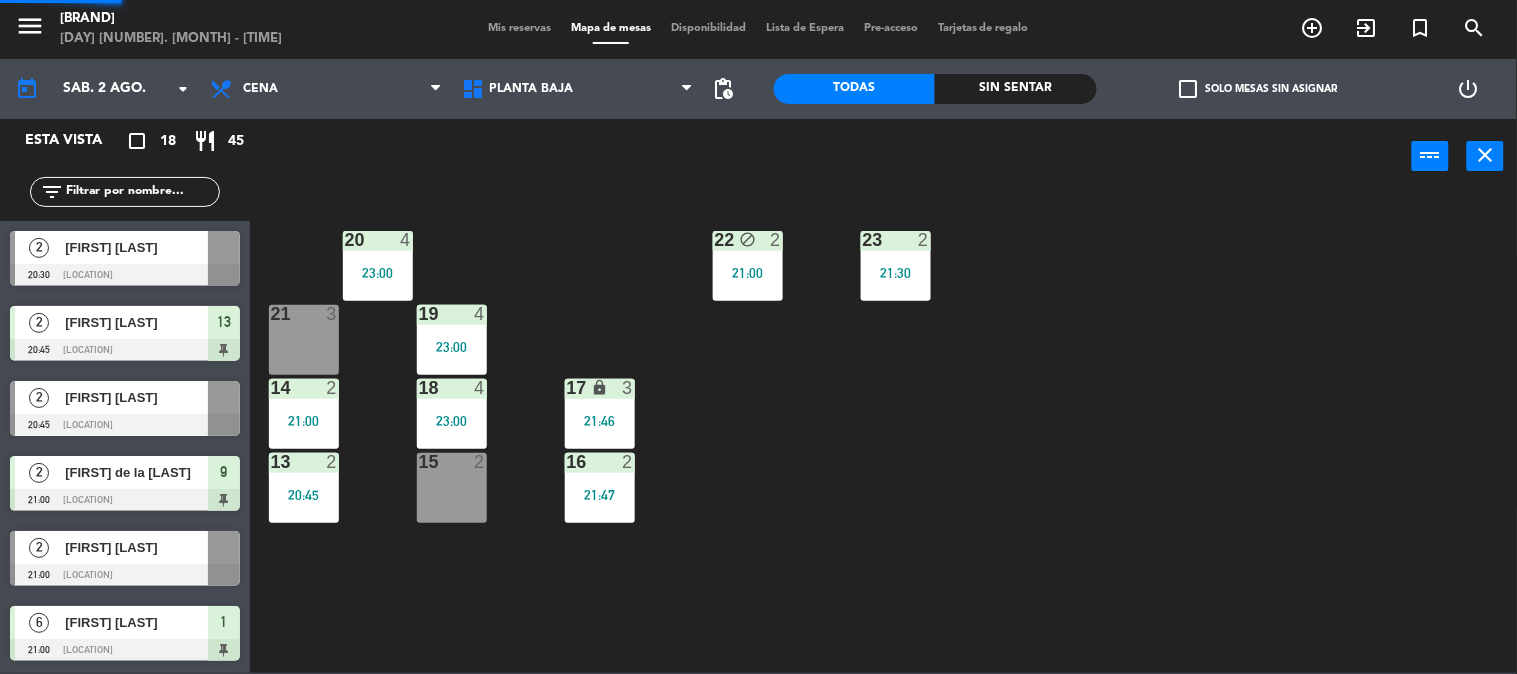 scroll, scrollTop: 31, scrollLeft: 0, axis: vertical 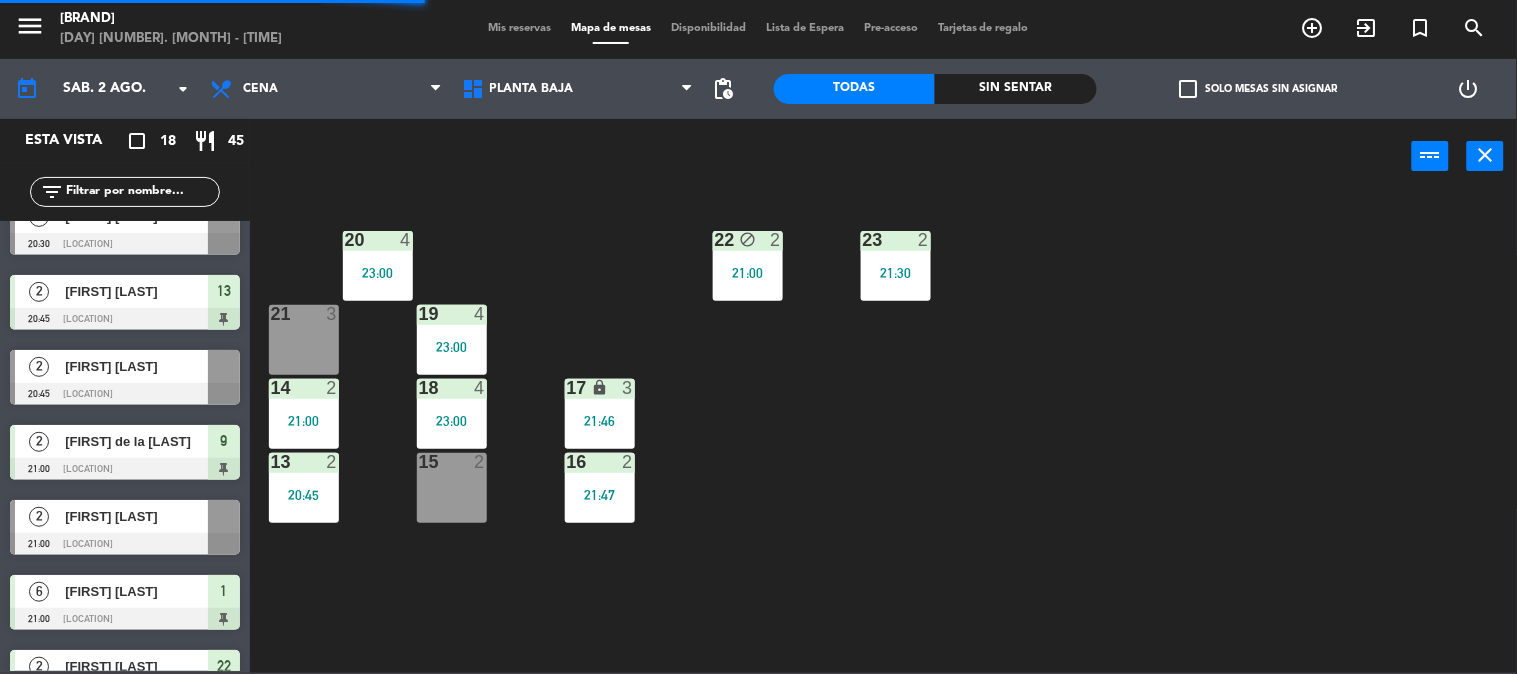 click on "[NUMBER] [NUMBER]" at bounding box center (452, 488) 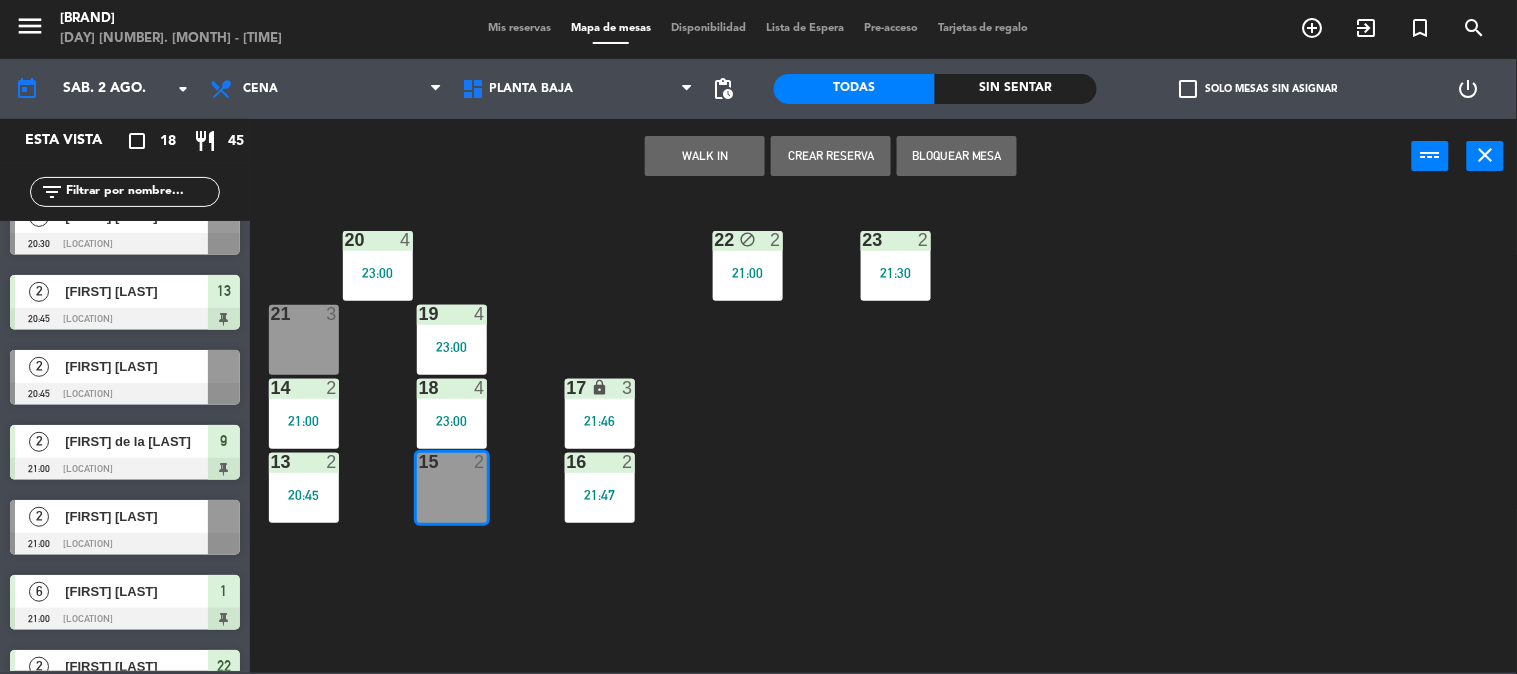 click on "WALK IN" at bounding box center [705, 156] 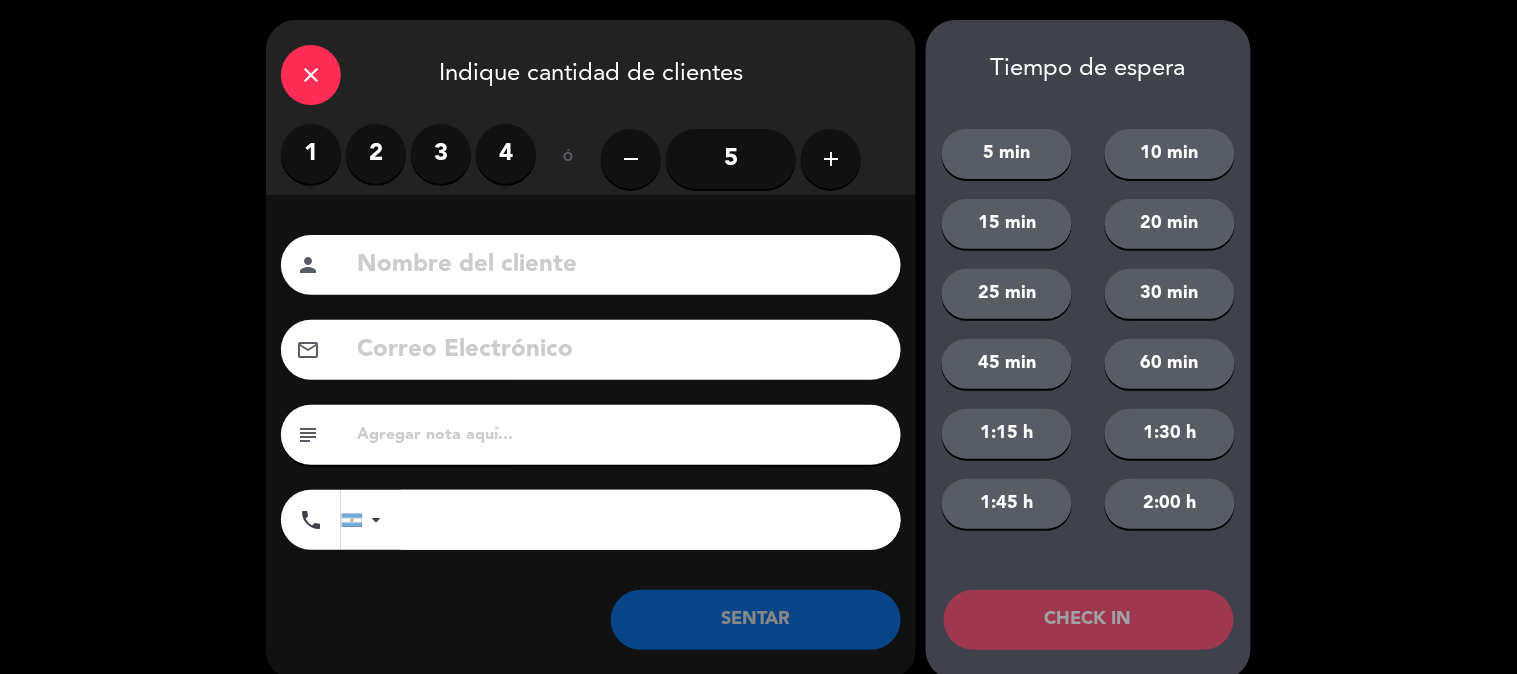 click on "2" at bounding box center (376, 154) 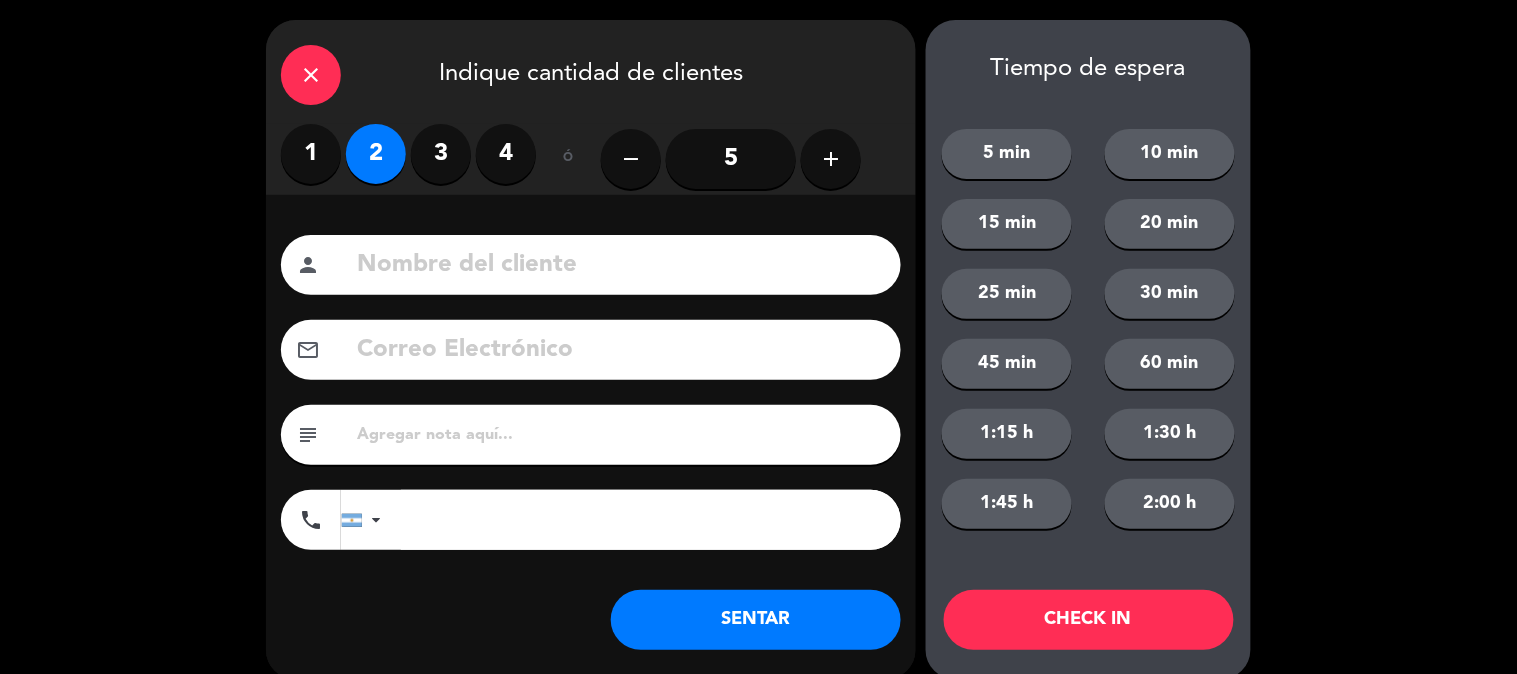click on "SENTAR" 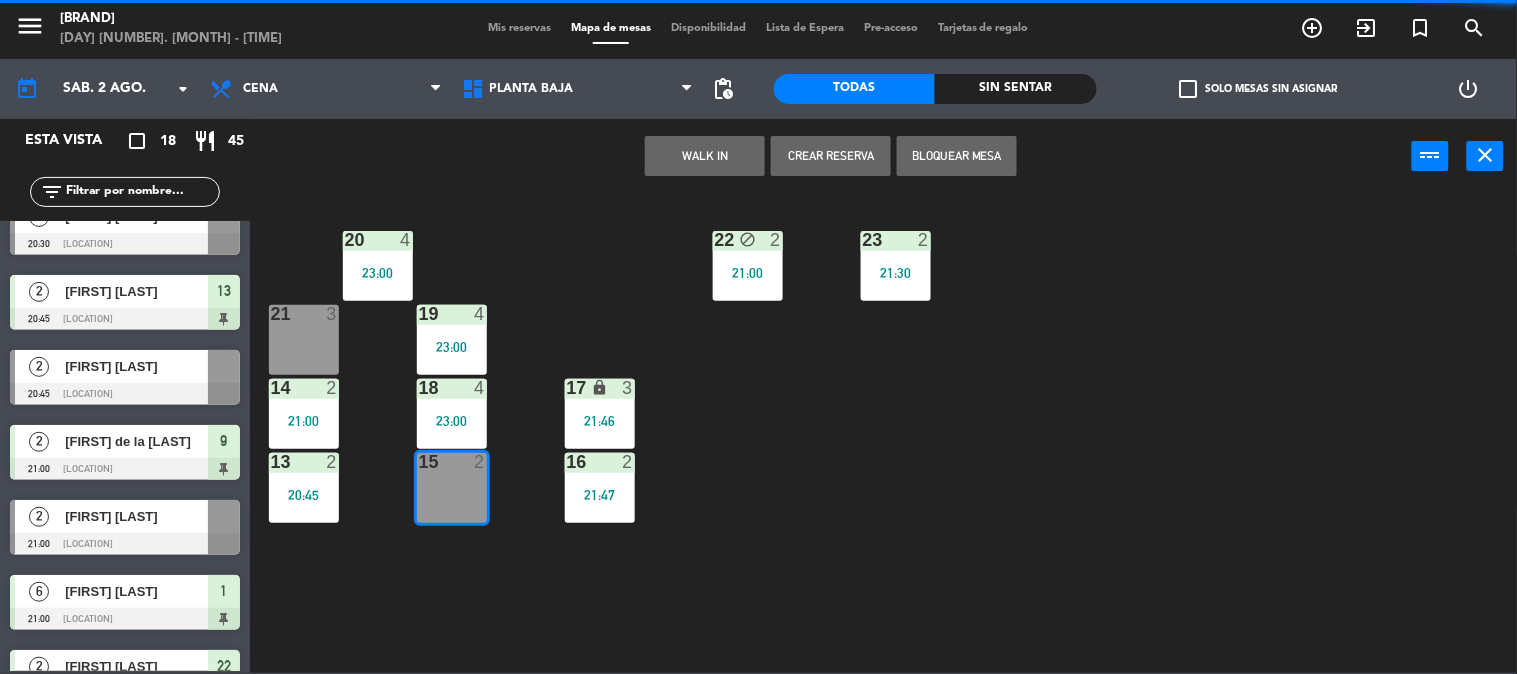 scroll, scrollTop: 0, scrollLeft: 0, axis: both 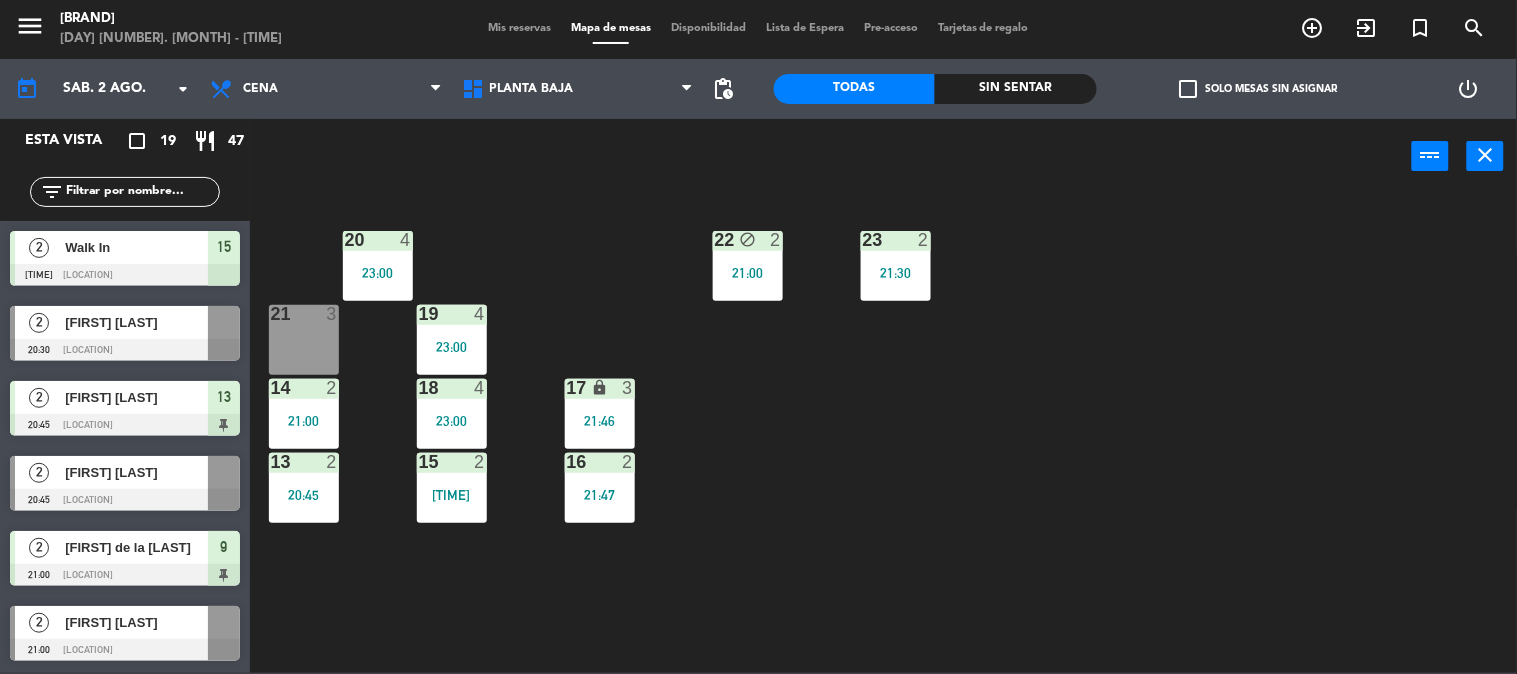 click on "[NUMBER] [NUMBER] [TIME] [NUMBER] block [NUMBER] [NUMBER] [TIME] [NUMBER] [NUMBER] [TIME] [NUMBER] [NUMBER] [TIME] [NUMBER] [NUMBER] [TIME] [NUMBER] [NUMBER] [TIME] [NUMBER] [NUMBER] [TIME] [NUMBER] [NUMBER] [TIME] [NUMBER] [NUMBER] [NUMBER] [NUMBER] [TIME] [NUMBER] [NUMBER] [NUMBER] [NUMBER] [TIME] [NUMBER] [NUMBER] [NUMBER] [NUMBER] [TIME] [NUMBER] [NUMBER] [NUMBER] [NUMBER] [TIME] [NUMBER] [NUMBER] [NUMBER] [NUMBER] [TIME] [NUMBER] [NUMBER] [NUMBER] [NUMBER] [TIME]" 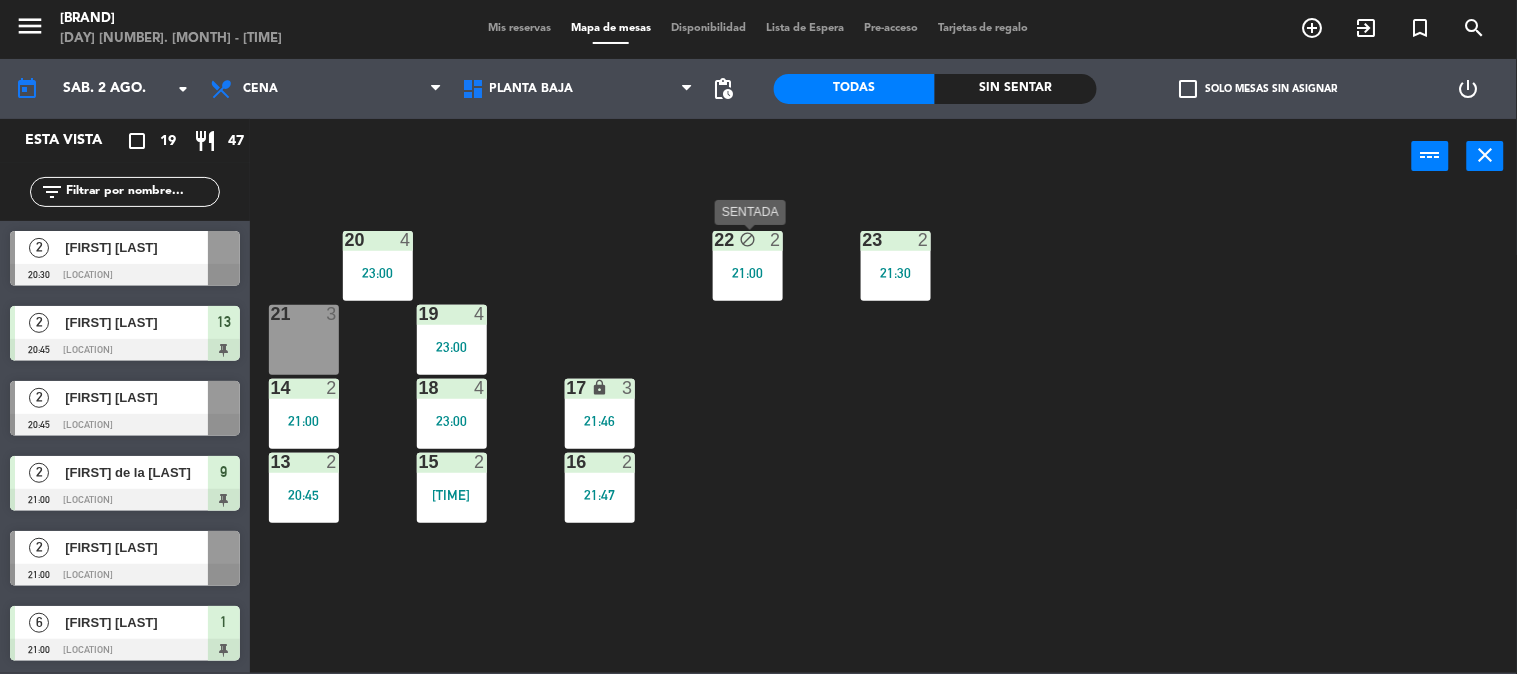 click on "21:00" at bounding box center [748, 273] 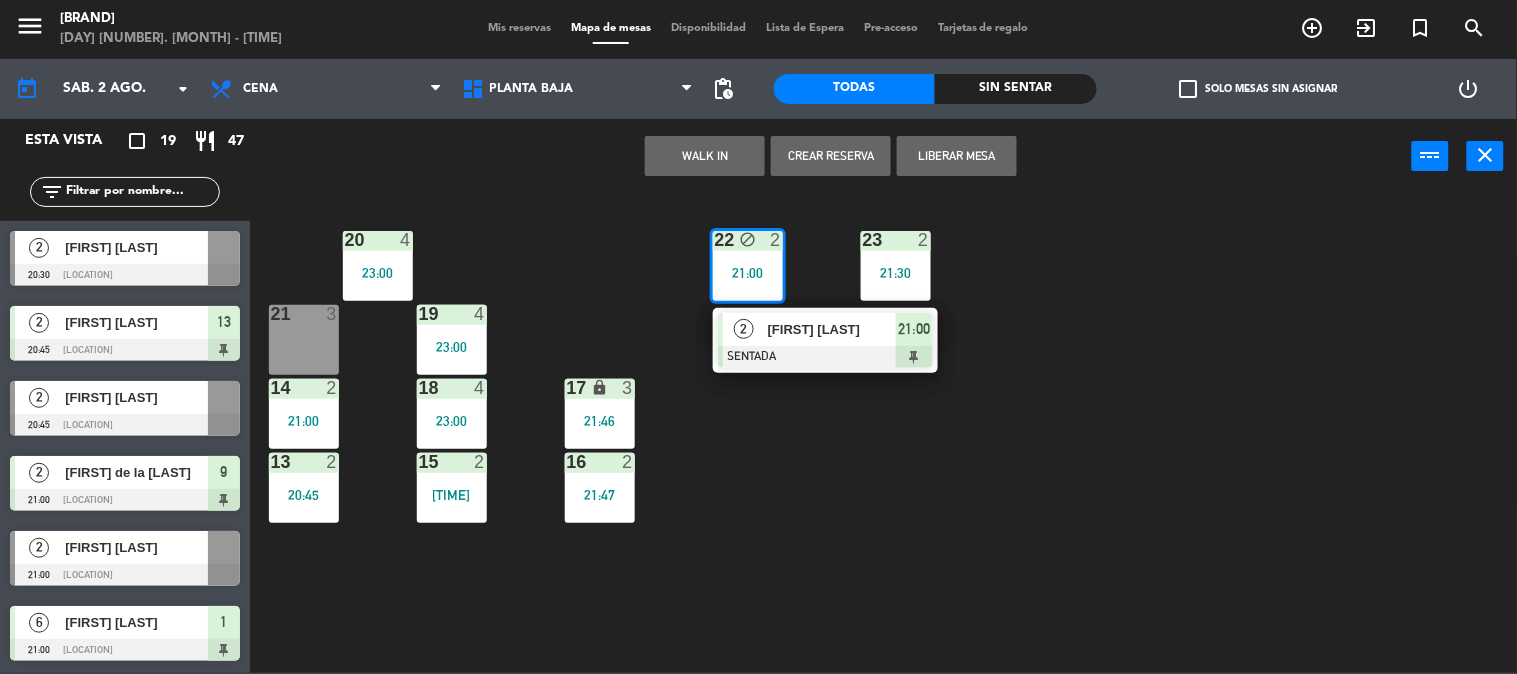 click on "[FIRST] [LAST]" at bounding box center (832, 329) 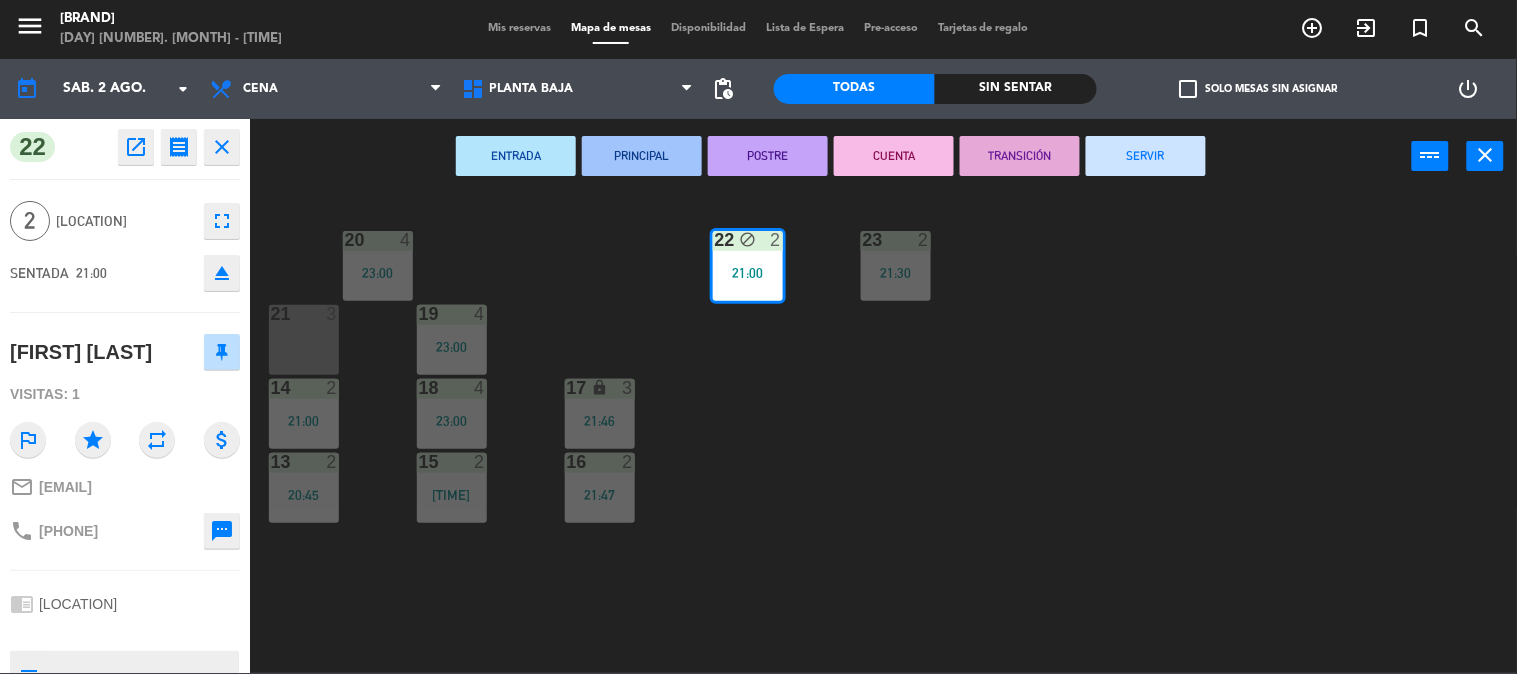 click on "SERVIR" at bounding box center [1146, 156] 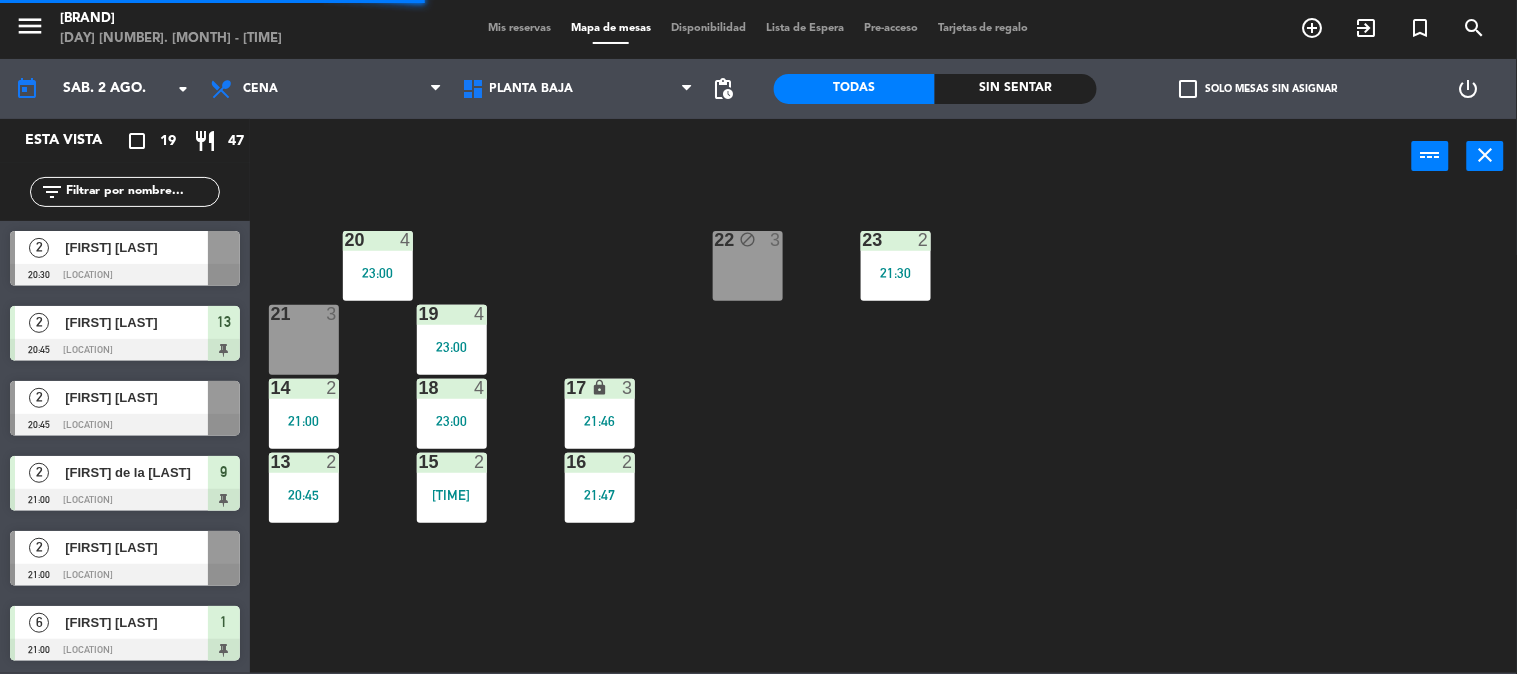 click on "[NUMBER] [NUMBER] [TIME]" at bounding box center [896, 266] 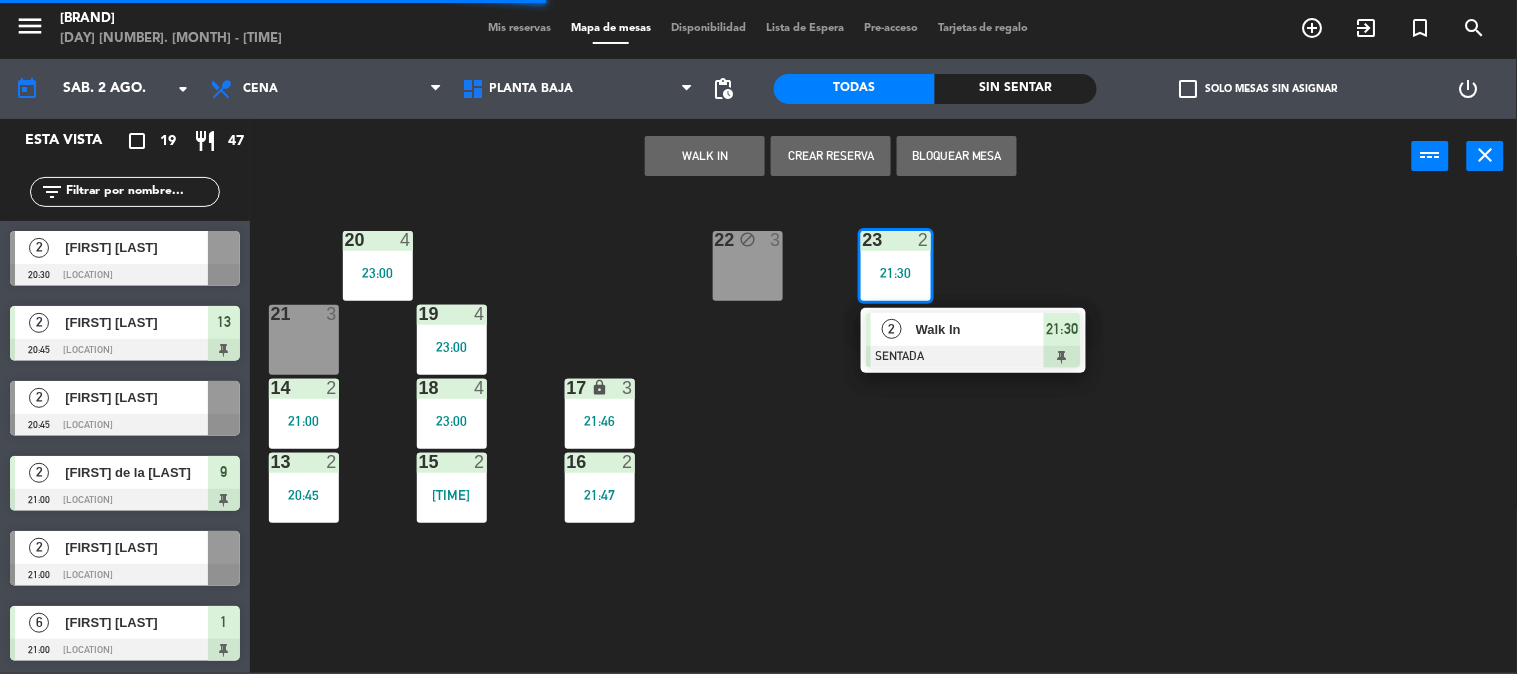 click on "2" at bounding box center [892, 329] 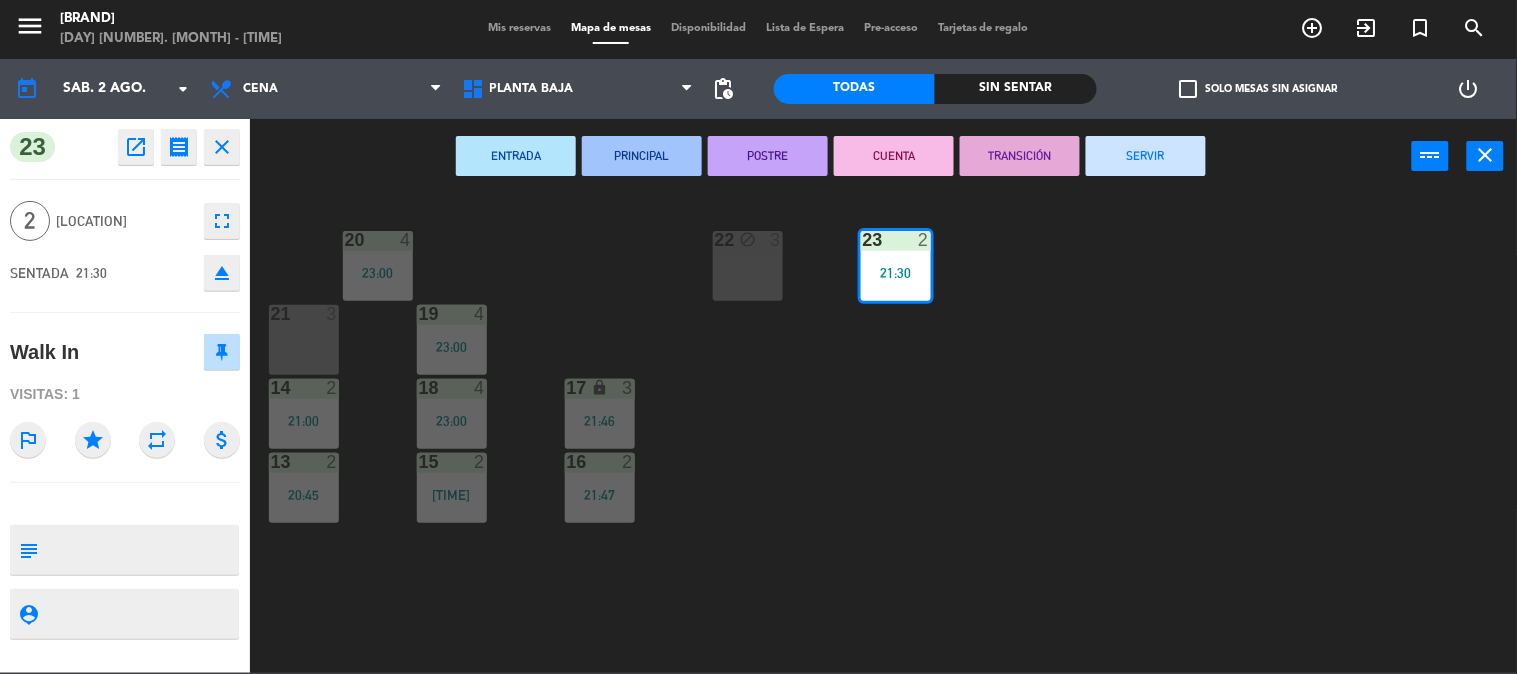 click on "SERVIR" at bounding box center [1146, 156] 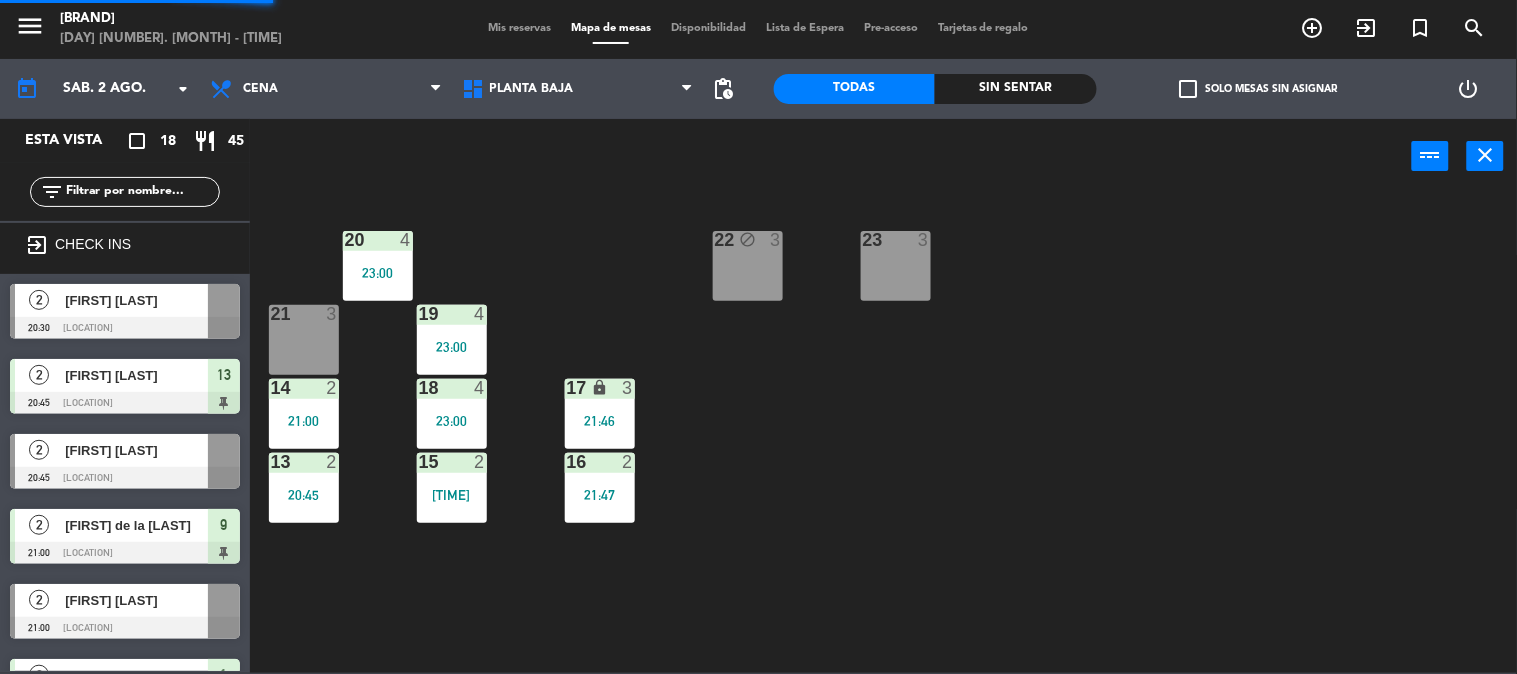 scroll, scrollTop: 1, scrollLeft: 0, axis: vertical 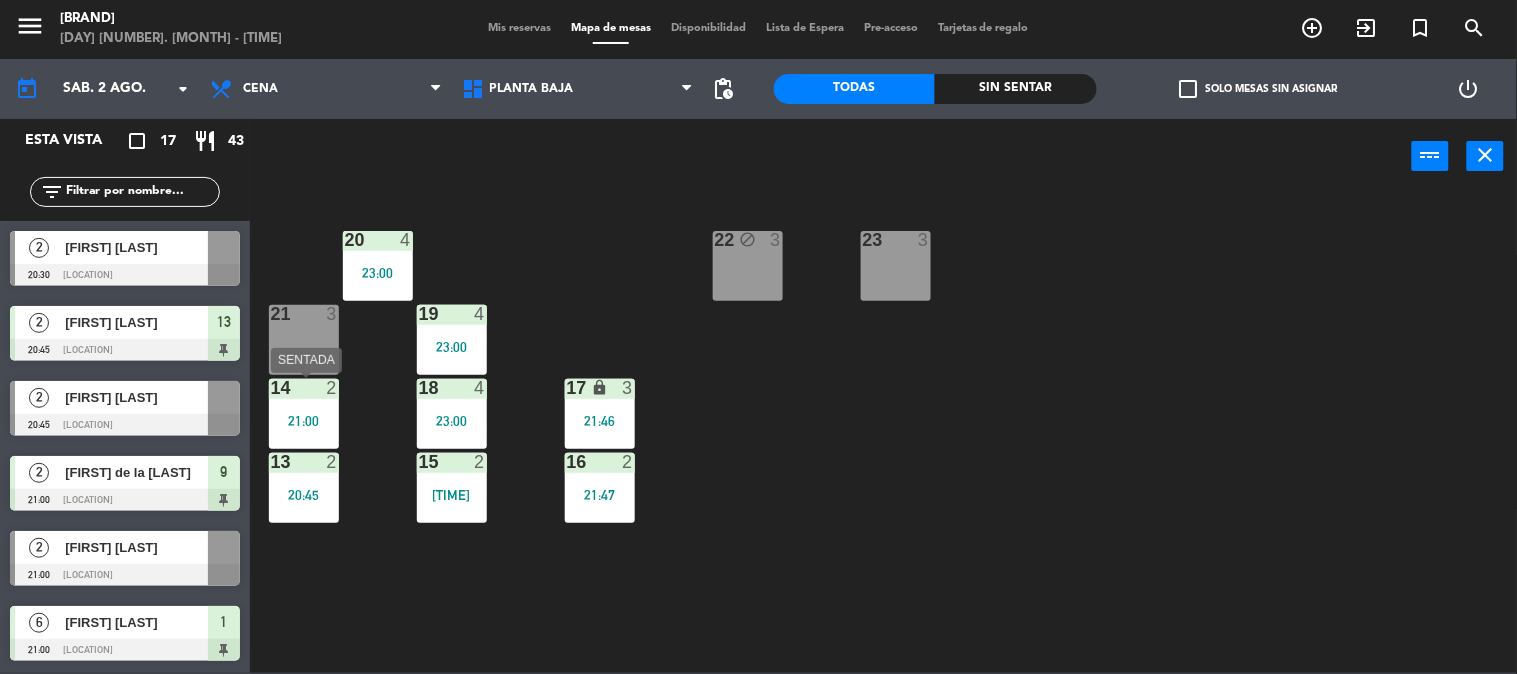 click on "[NUMBER] [NUMBER] [TIME]" at bounding box center (304, 414) 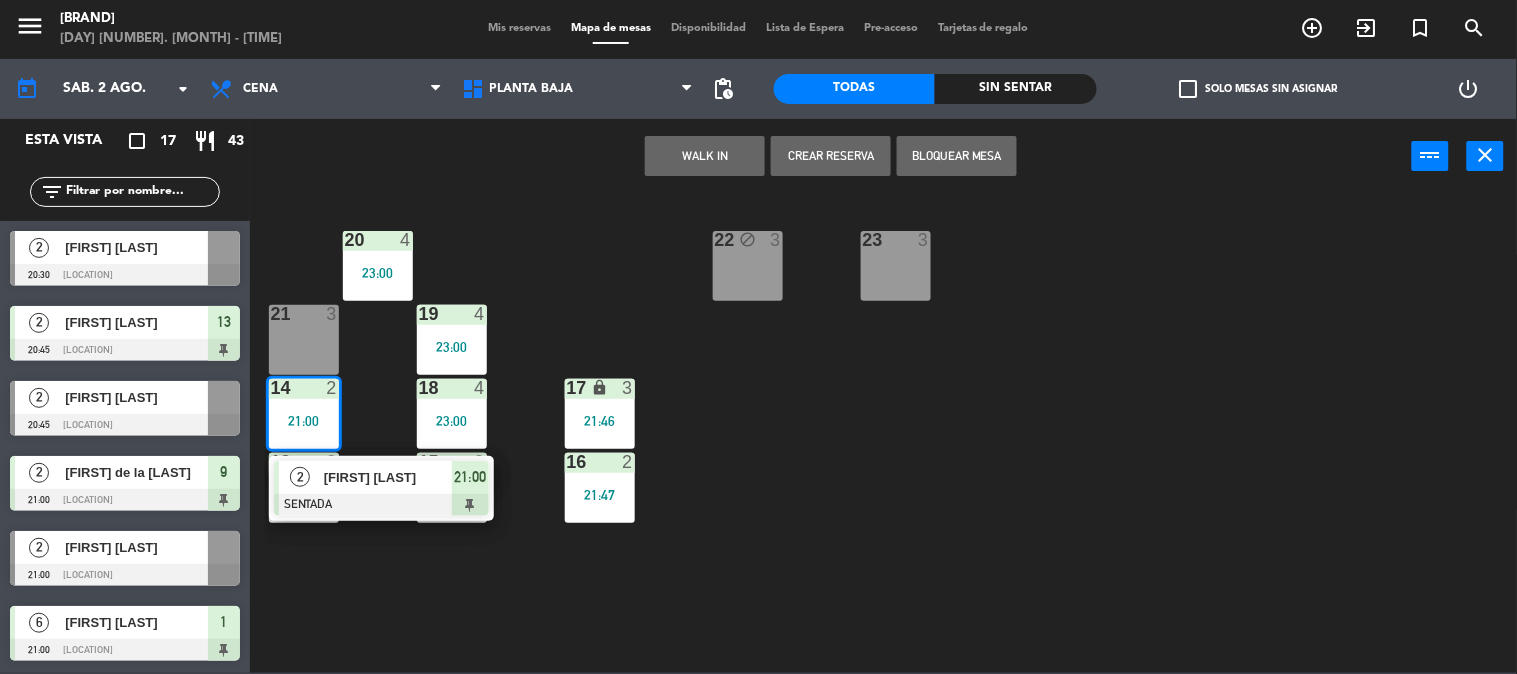 click on "[NUMBER] [NUMBER] [TIME] [NUMBER] block [NUMBER] [NUMBER] [TIME] [NUMBER] [NUMBER] [TIME] [NUMBER] [NUMBER] [TIME] [NUMBER] [NUMBER] [TIME] [NUMBER] [NUMBER] [NUMBER] [NUMBER] [TIME] [NUMBER] [NUMBER] [NUMBER] [NUMBER] [TIME] [NUMBER] [NUMBER] [NUMBER] [NUMBER] [TIME] [NUMBER] [NUMBER] [NUMBER] [NUMBER] [TIME] [NUMBER] [NUMBER] [NUMBER] [NUMBER] [TIME]" 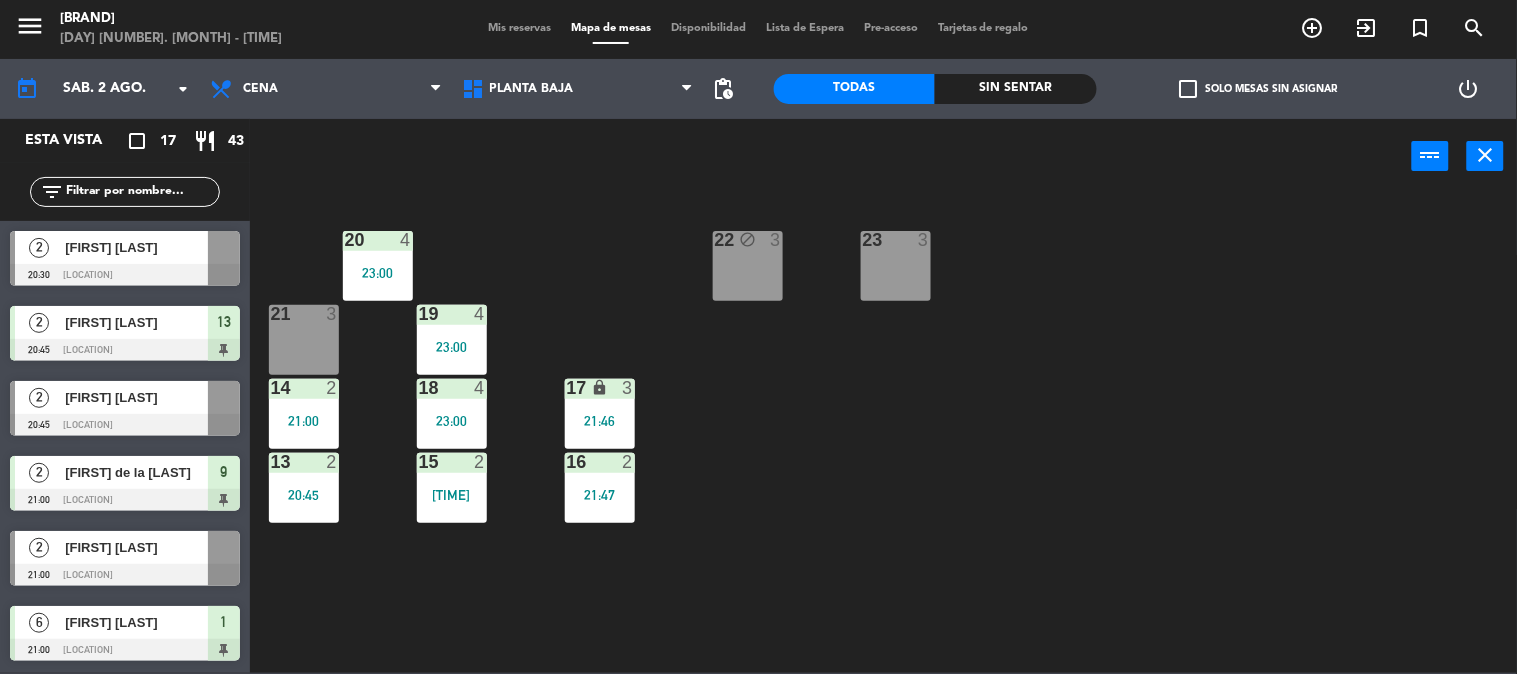 click on "[NUMBER] [NUMBER] [TIME]" at bounding box center (304, 488) 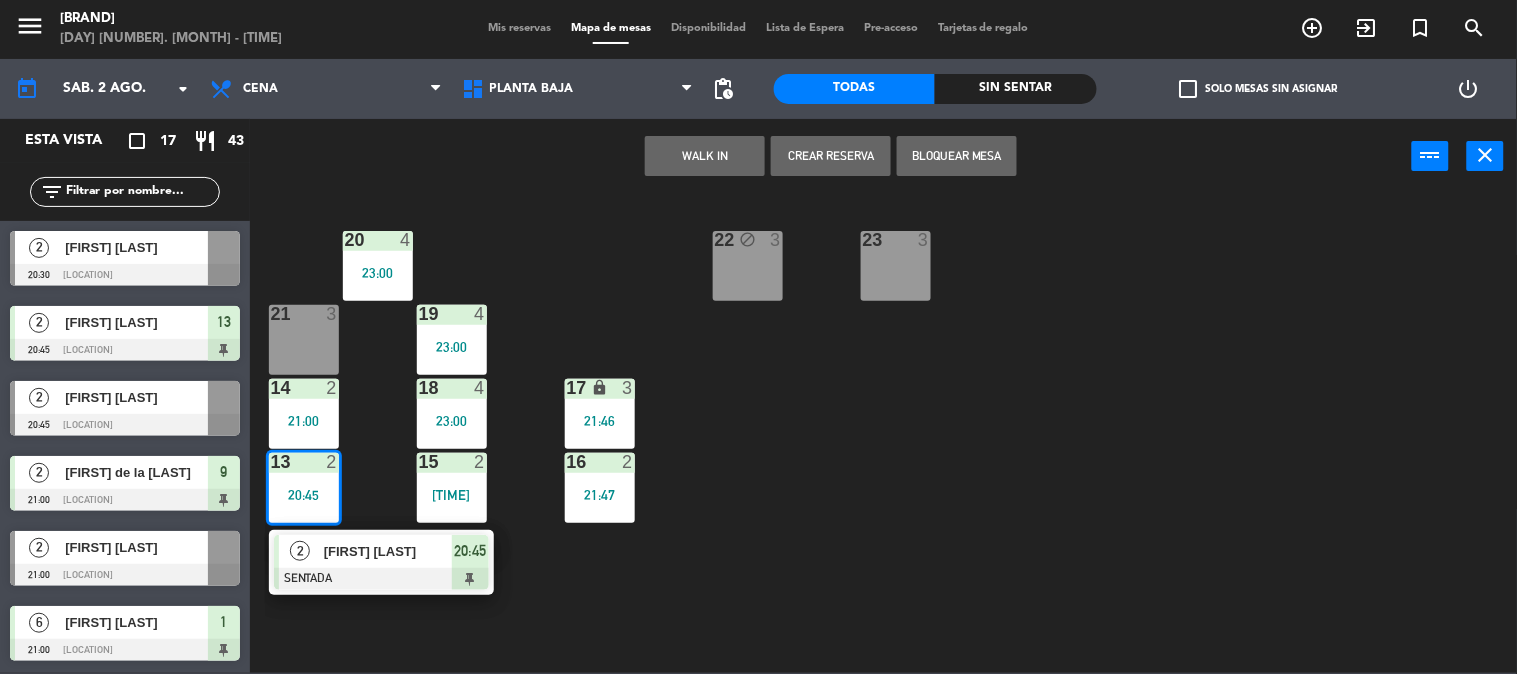 click on "[FIRST] [LAST]" at bounding box center [388, 551] 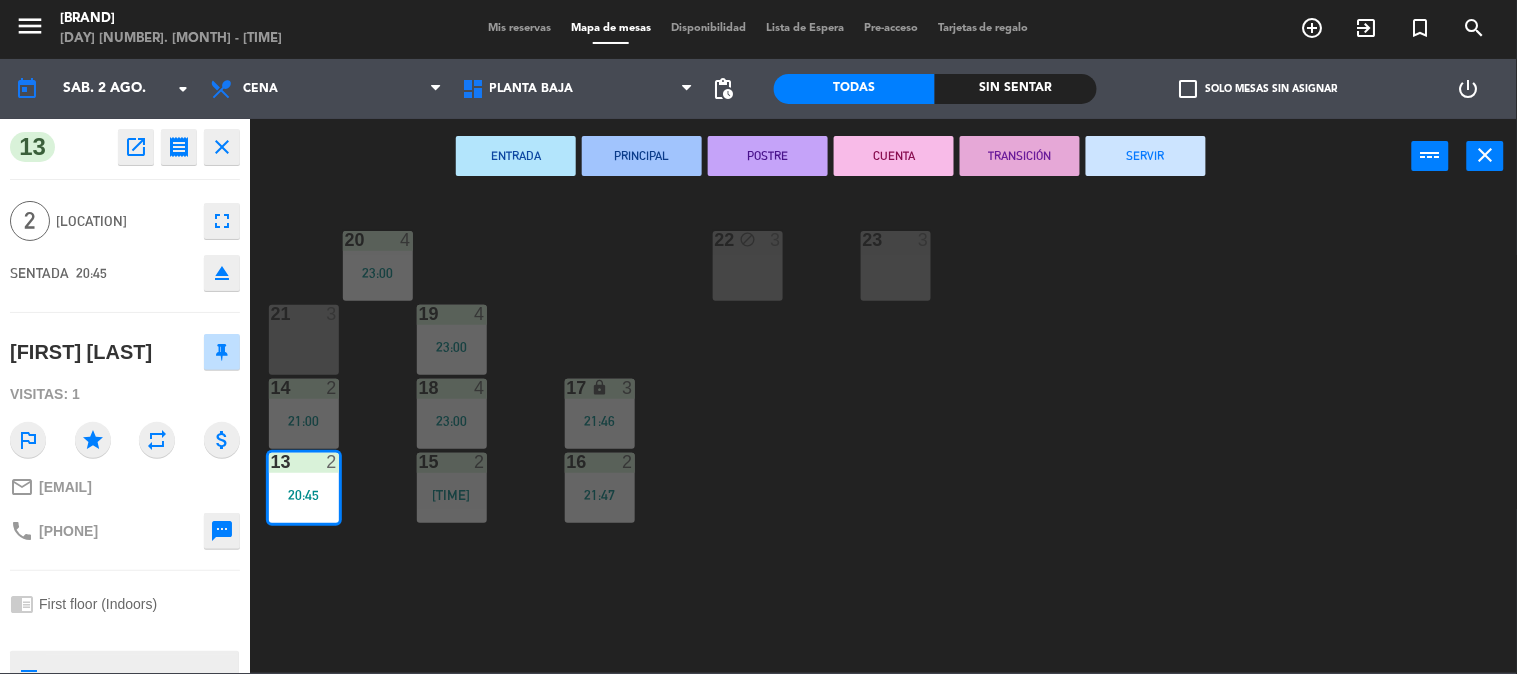 click on "SERVIR" at bounding box center [1146, 156] 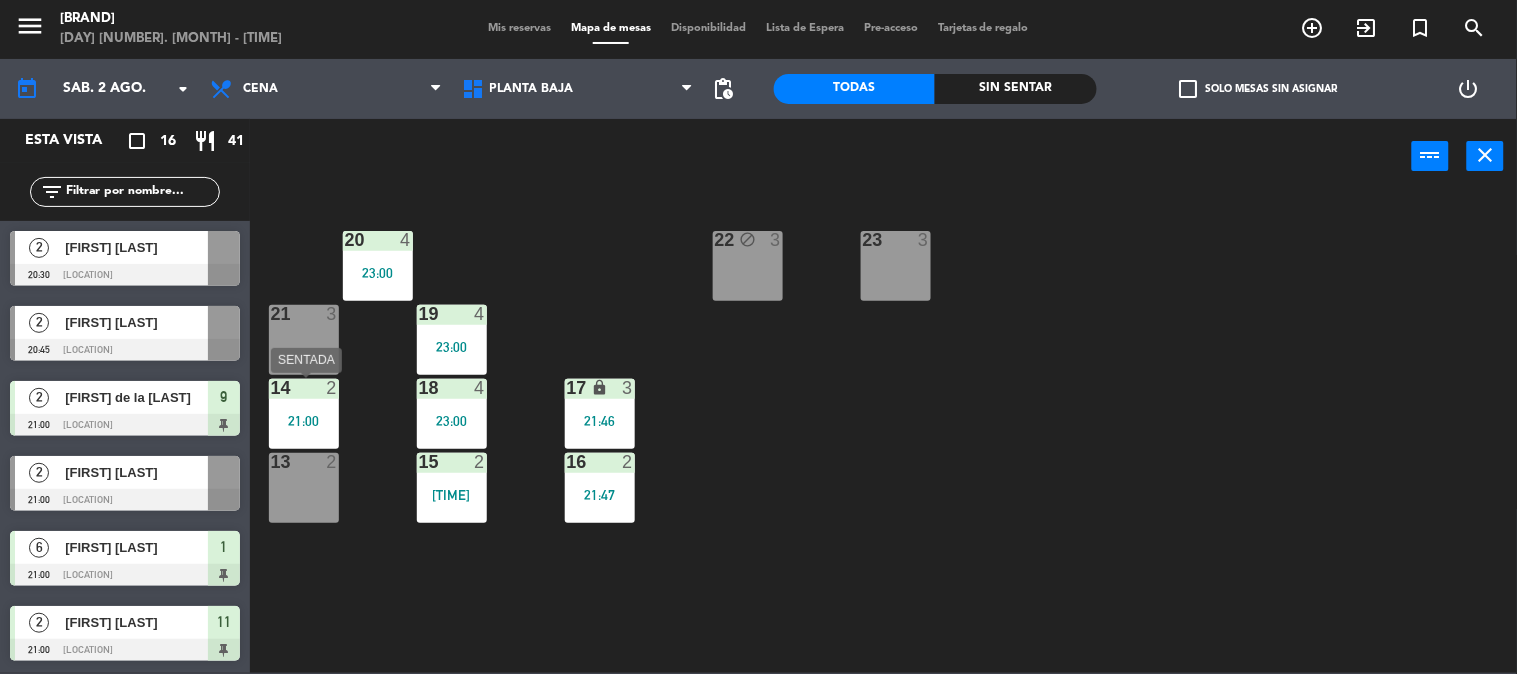 click on "[NUMBER] [NUMBER] [TIME]" at bounding box center [304, 414] 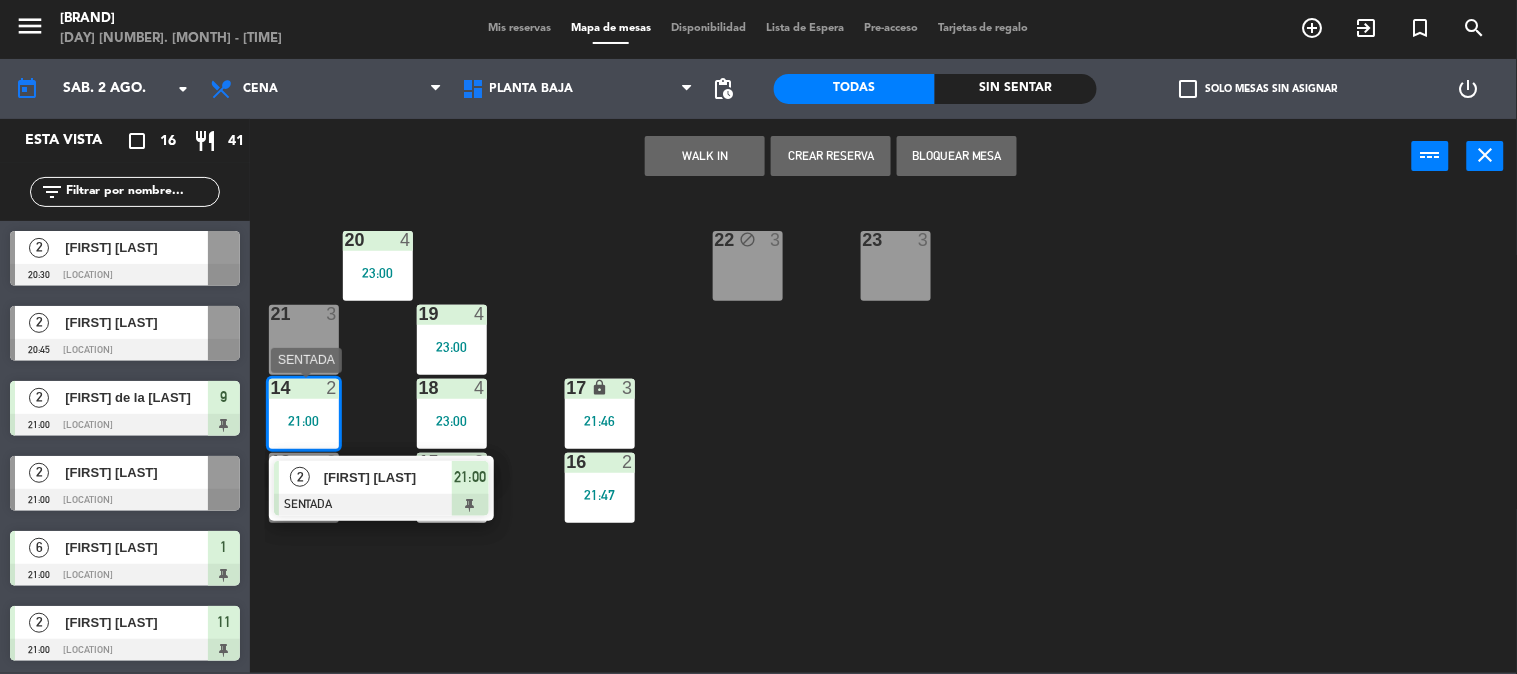 click on "[FIRST] [LAST]" at bounding box center (388, 477) 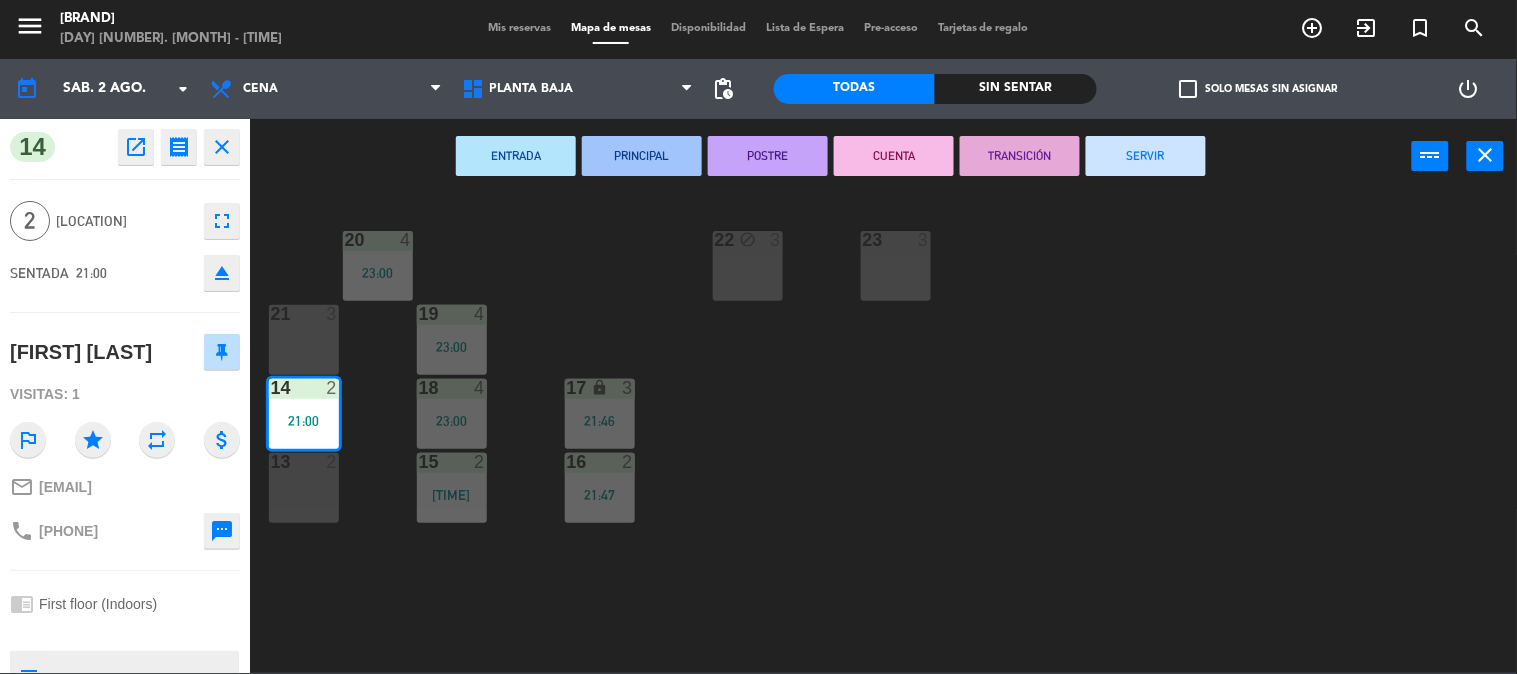 click on "SERVIR" at bounding box center [1146, 156] 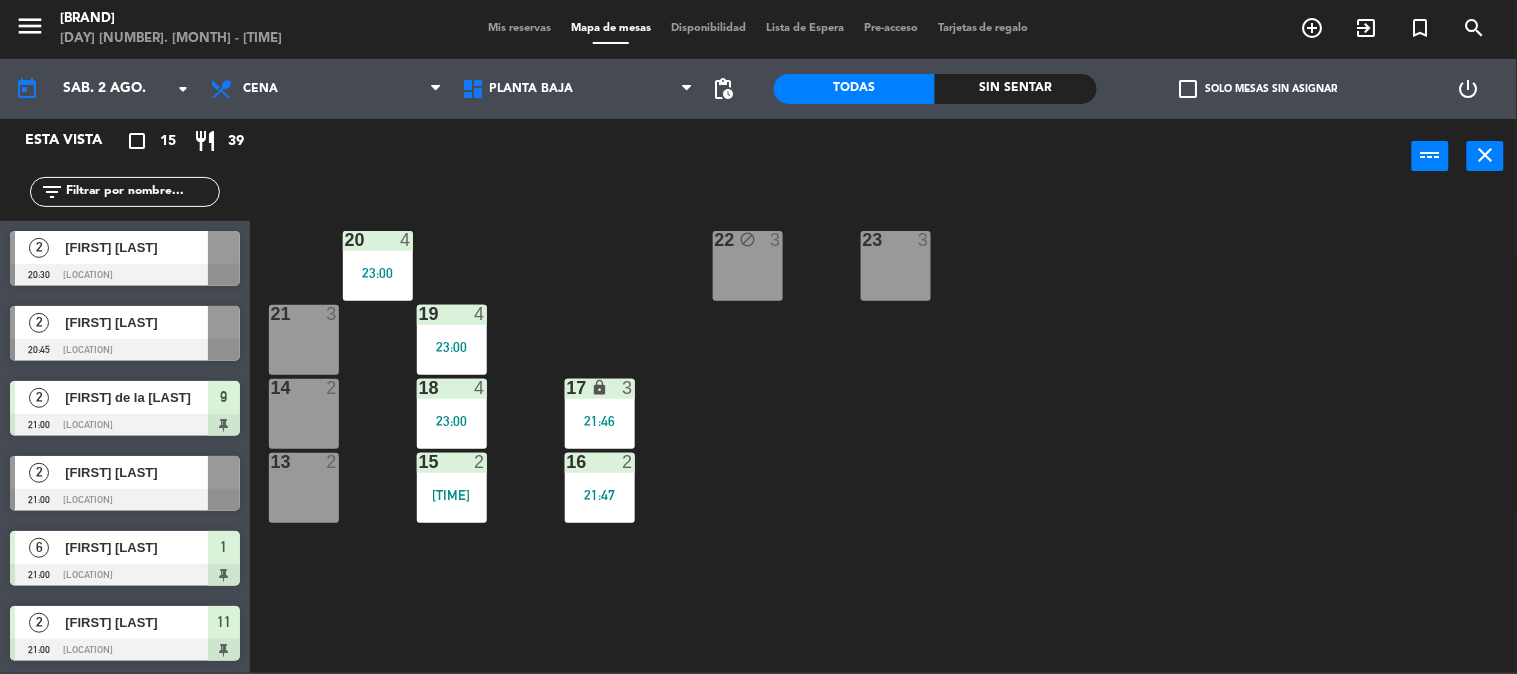 click on "Mis reservas" at bounding box center (519, 28) 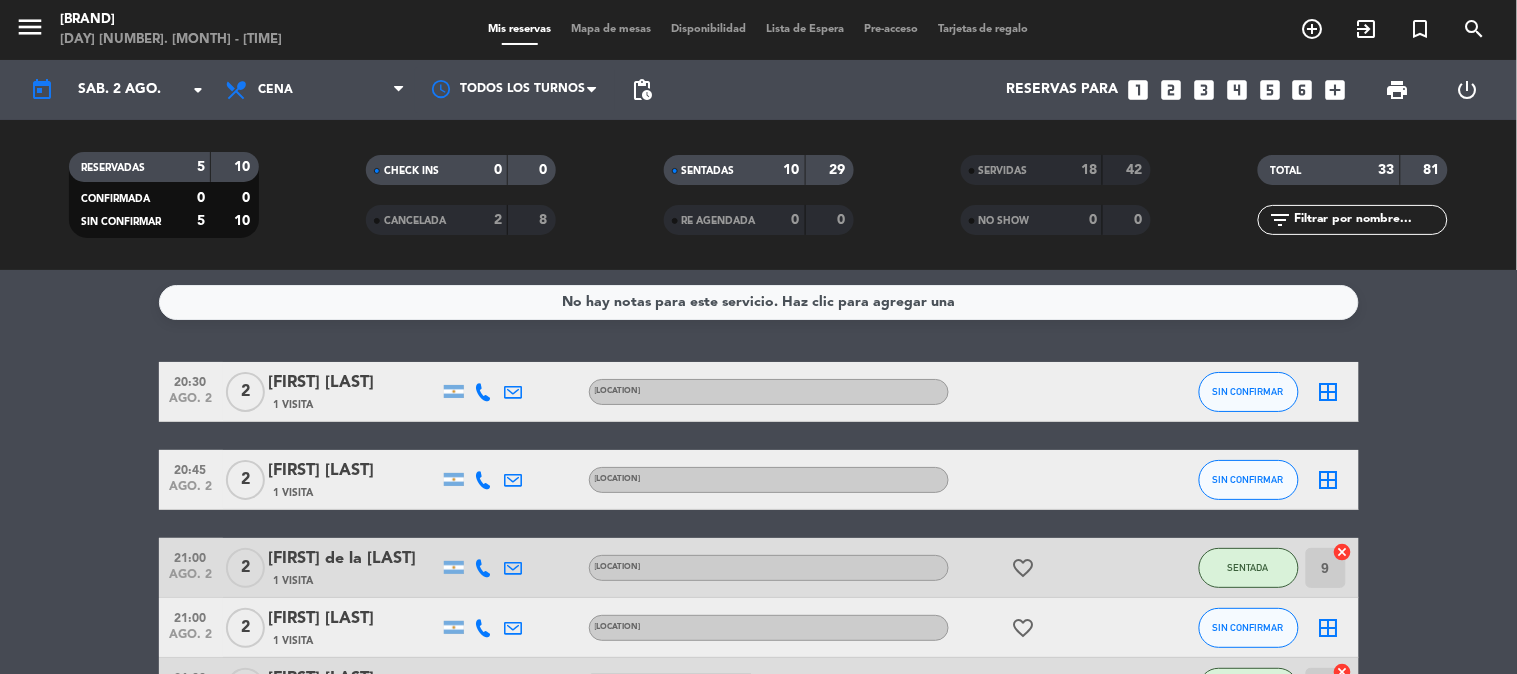 click on "Mapa de mesas" at bounding box center [611, 29] 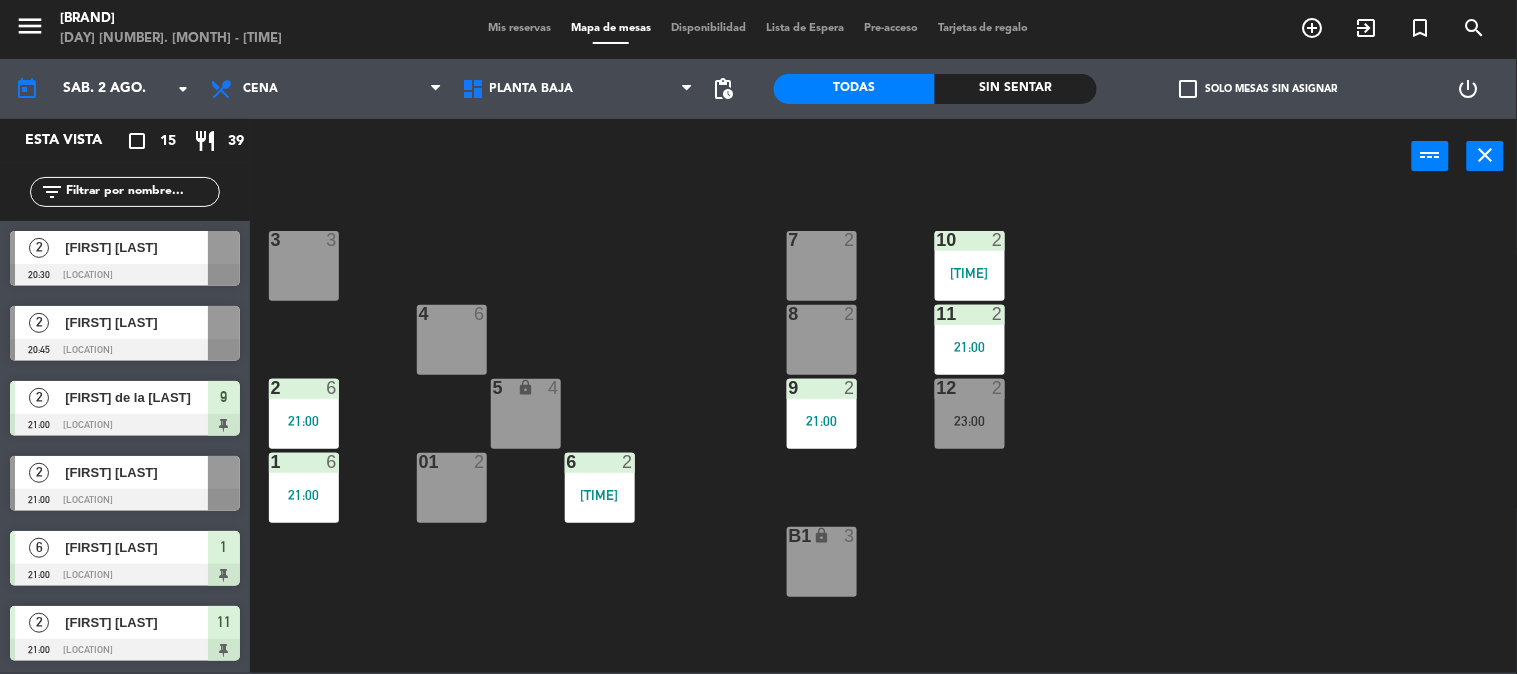 click on "[NUMBER] [NUMBER] [NUMBER] [NUMBER] [NUMBER] [NUMBER] [TIME] [NUMBER] [NUMBER] [NUMBER] [NUMBER] [NUMBER] [NUMBER] [TIME] [NUMBER] [NUMBER] [NUMBER] [NUMBER] [TIME] [NUMBER] [NUMBER] [NUMBER] [NUMBER] [TIME] [NUMBER] [NUMBER] [NUMBER] [NUMBER] [TIME] [NUMBER] [NUMBER] [NUMBER] [NUMBER] [TIME] [NUMBER] [NUMBER] [NUMBER] [NUMBER] [TIME] [NUMBER] [NUMBER] [NUMBER] [NUMBER] [TIME]" 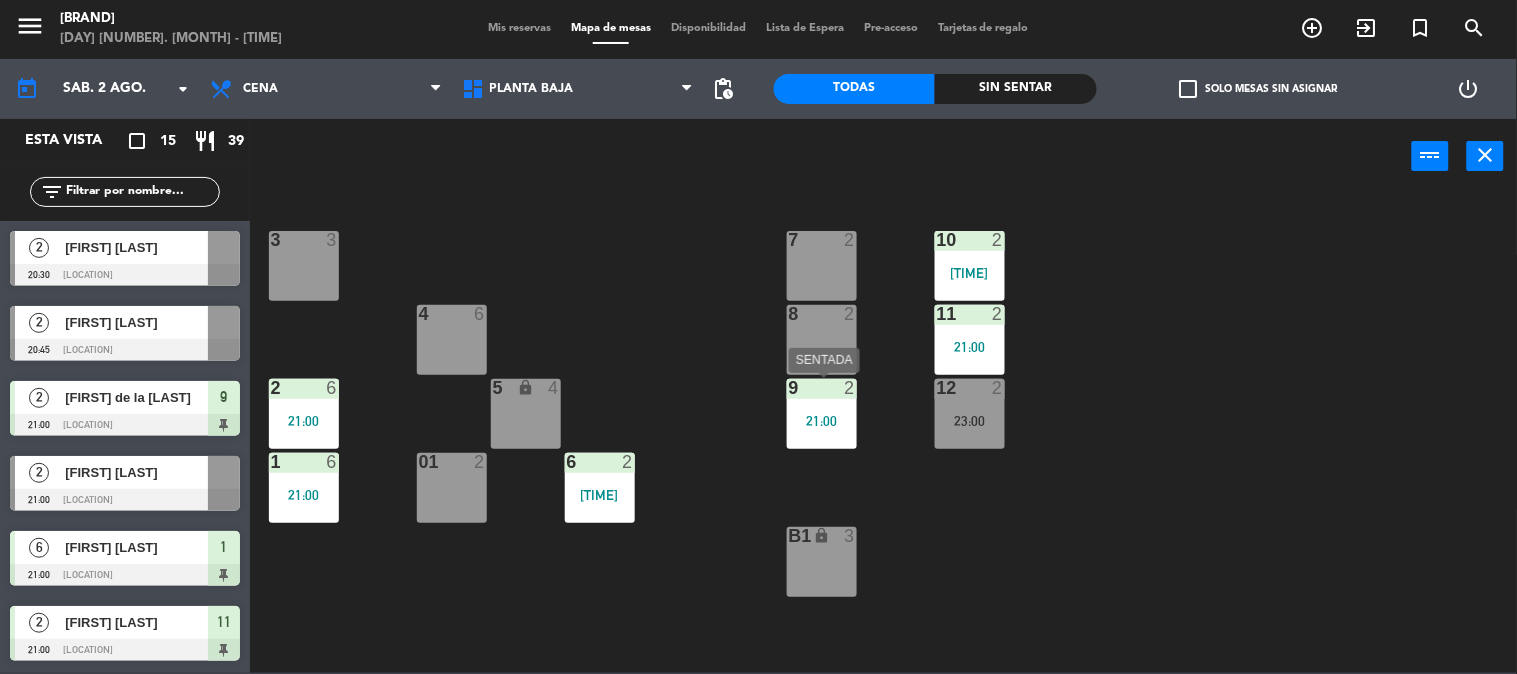 click on "21:00" at bounding box center [822, 421] 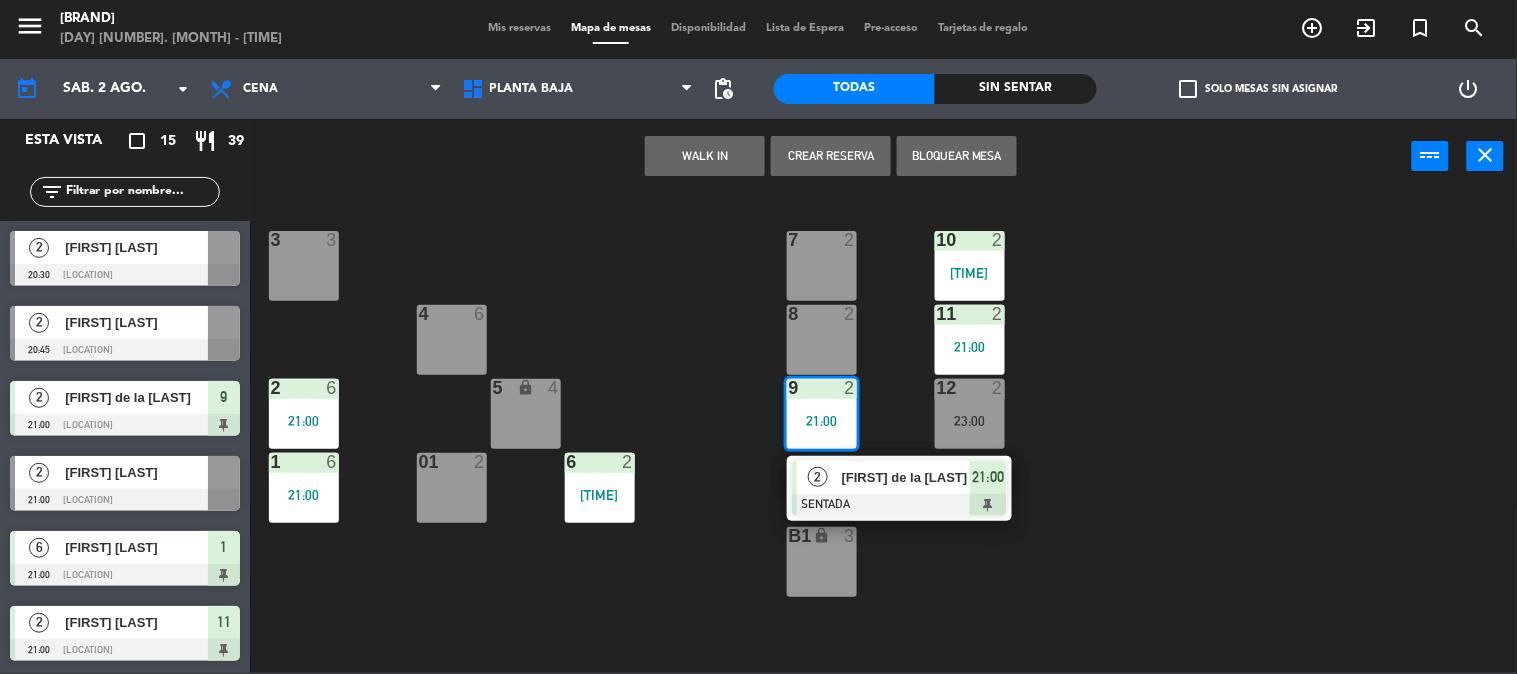click on "[FIRST] de la [LAST]" at bounding box center (906, 477) 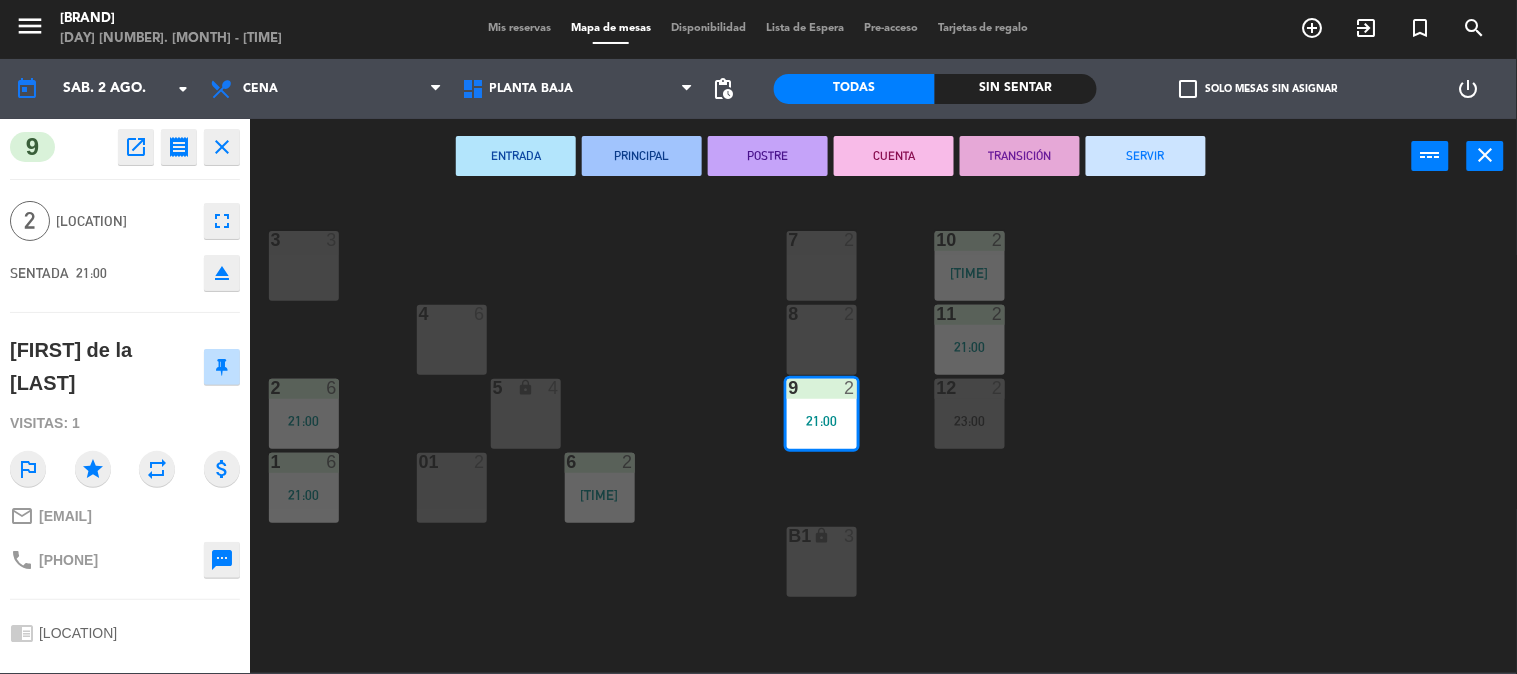click on "SERVIR" at bounding box center (1146, 156) 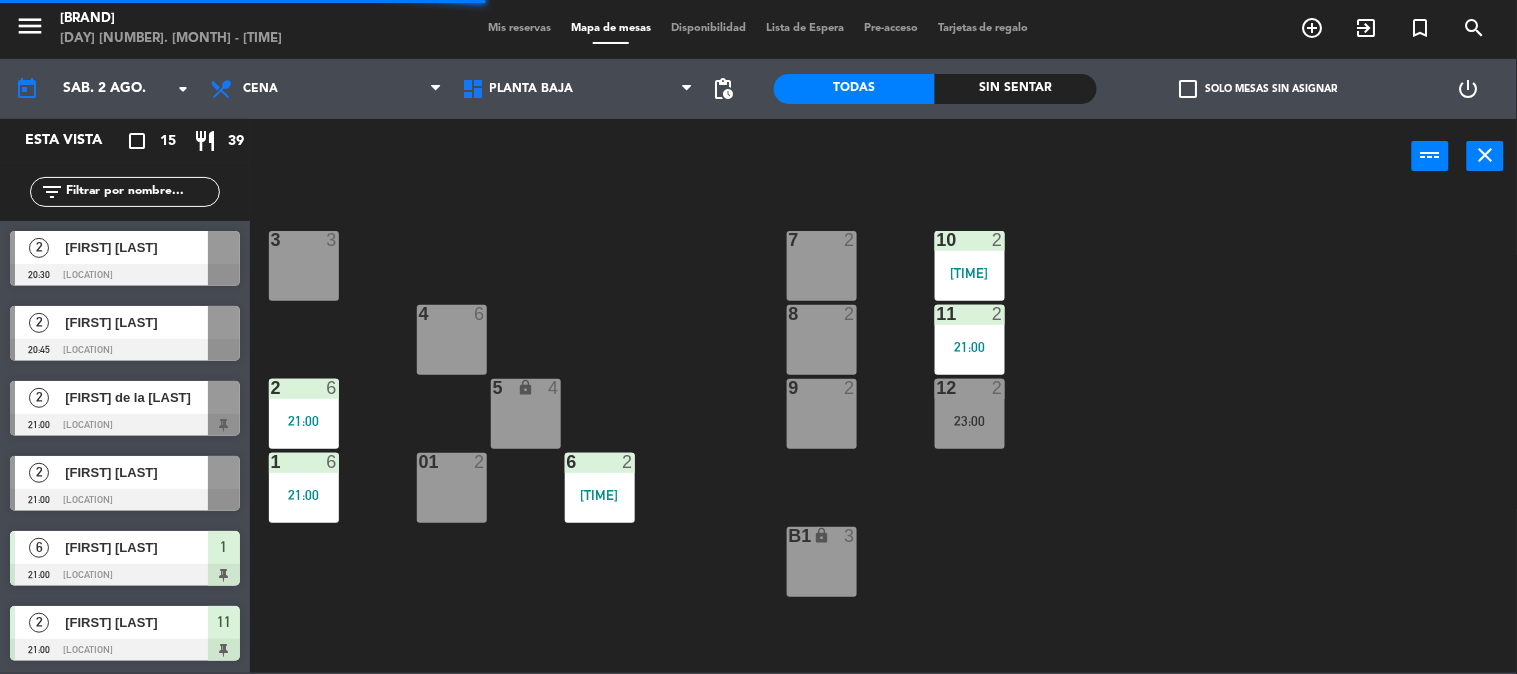 click on "[NUMBER] [NUMBER] [NUMBER] [NUMBER] [NUMBER] [NUMBER] [TIME] [NUMBER] [NUMBER] [NUMBER] [NUMBER] [NUMBER] [NUMBER] [TIME] [NUMBER] [NUMBER] [NUMBER] [NUMBER] [TIME] [NUMBER] [NUMBER] [NUMBER] [NUMBER] [TIME] [NUMBER] lock [NUMBER] [NUMBER] [NUMBER] [NUMBER] [TIME] [NUMBER] [NUMBER] [NUMBER] [NUMBER] [TIME] [NUMBER] [NUMBER] [NUMBER] [NUMBER] [TIME] [NUMBER] [NUMBER] [NUMBER] [NUMBER] [TIME]" 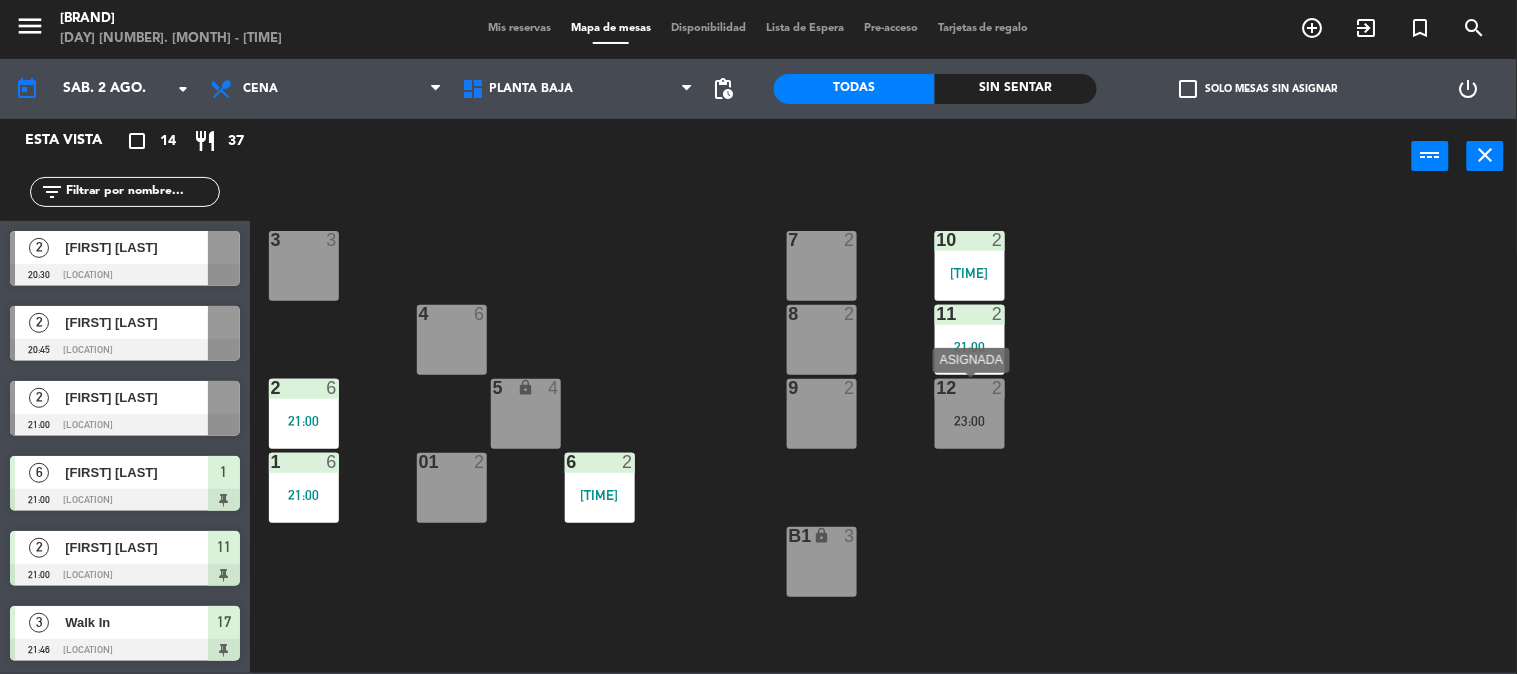 click on "[NUMBER] [NUMBER] [TIME]" at bounding box center (970, 414) 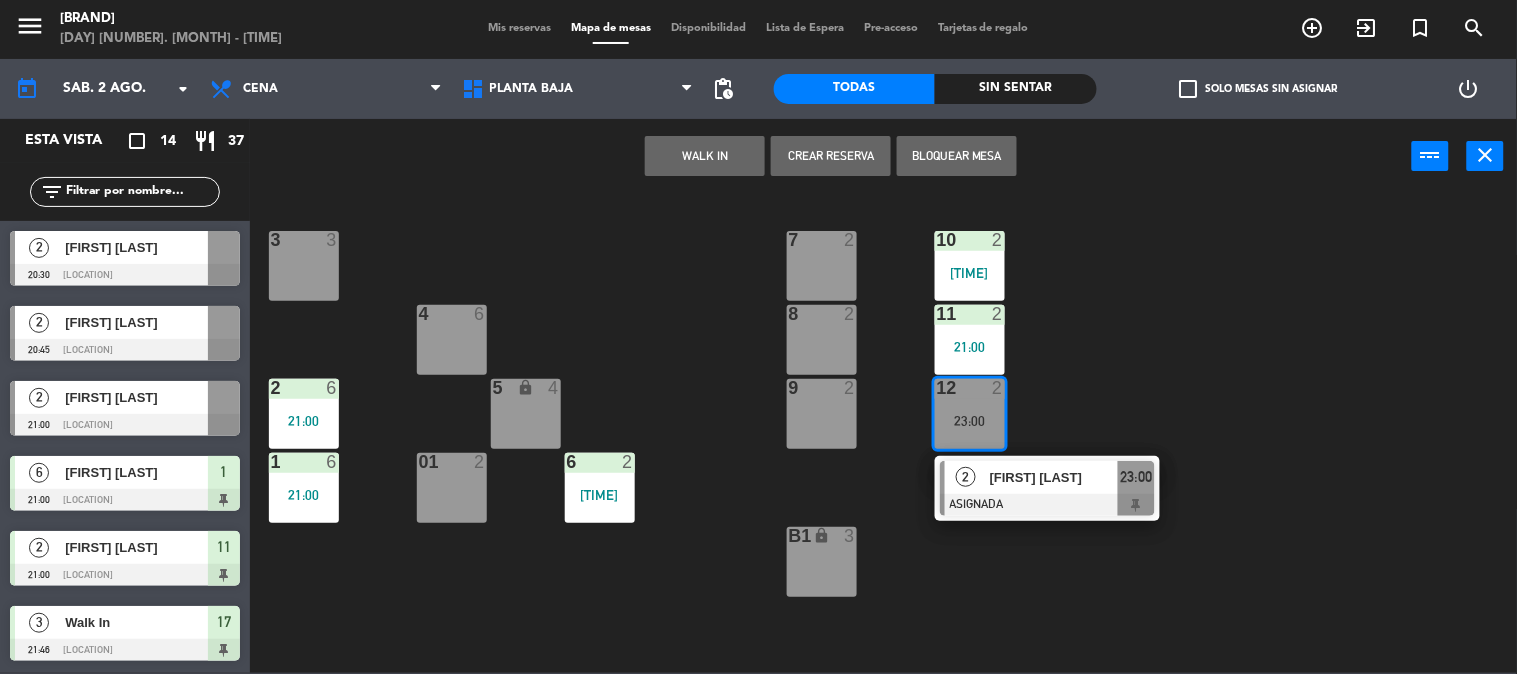 click at bounding box center [1047, 505] 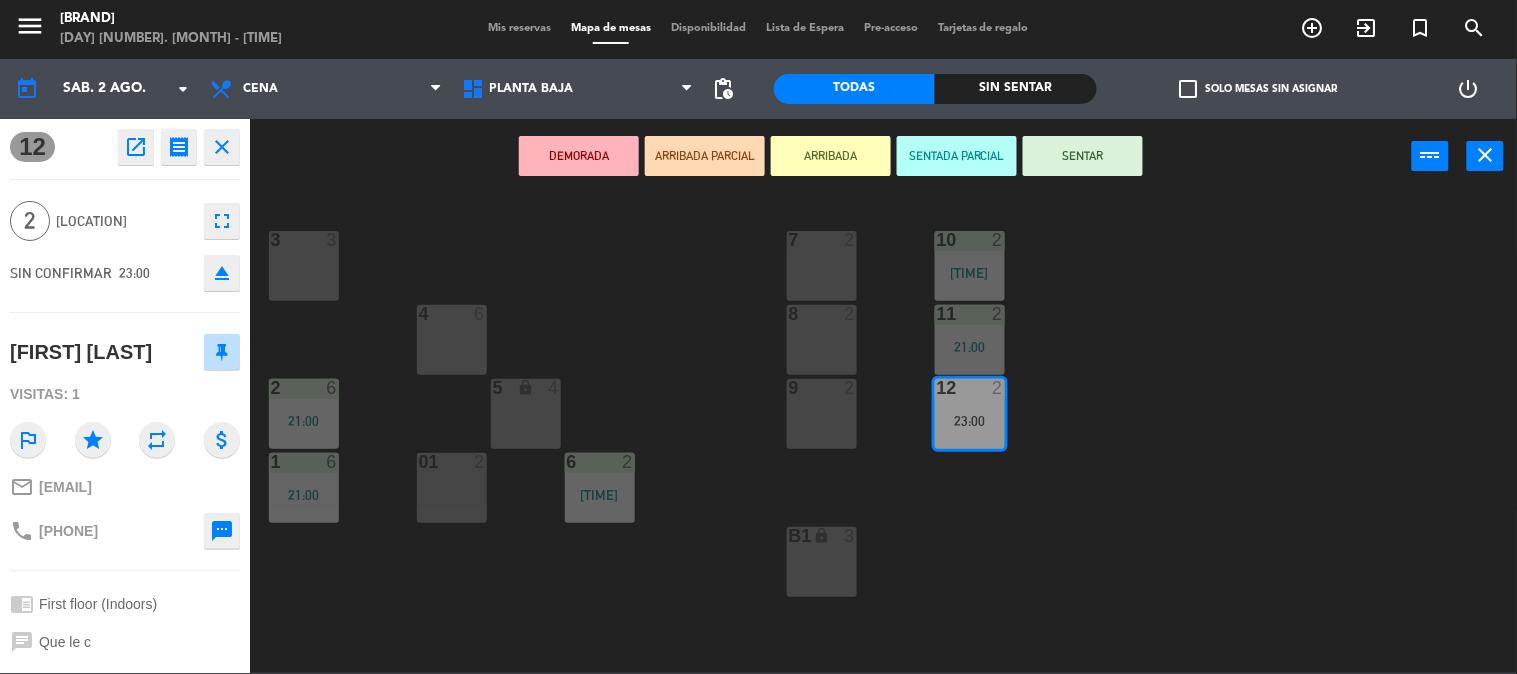 click on "SENTAR" at bounding box center [1083, 156] 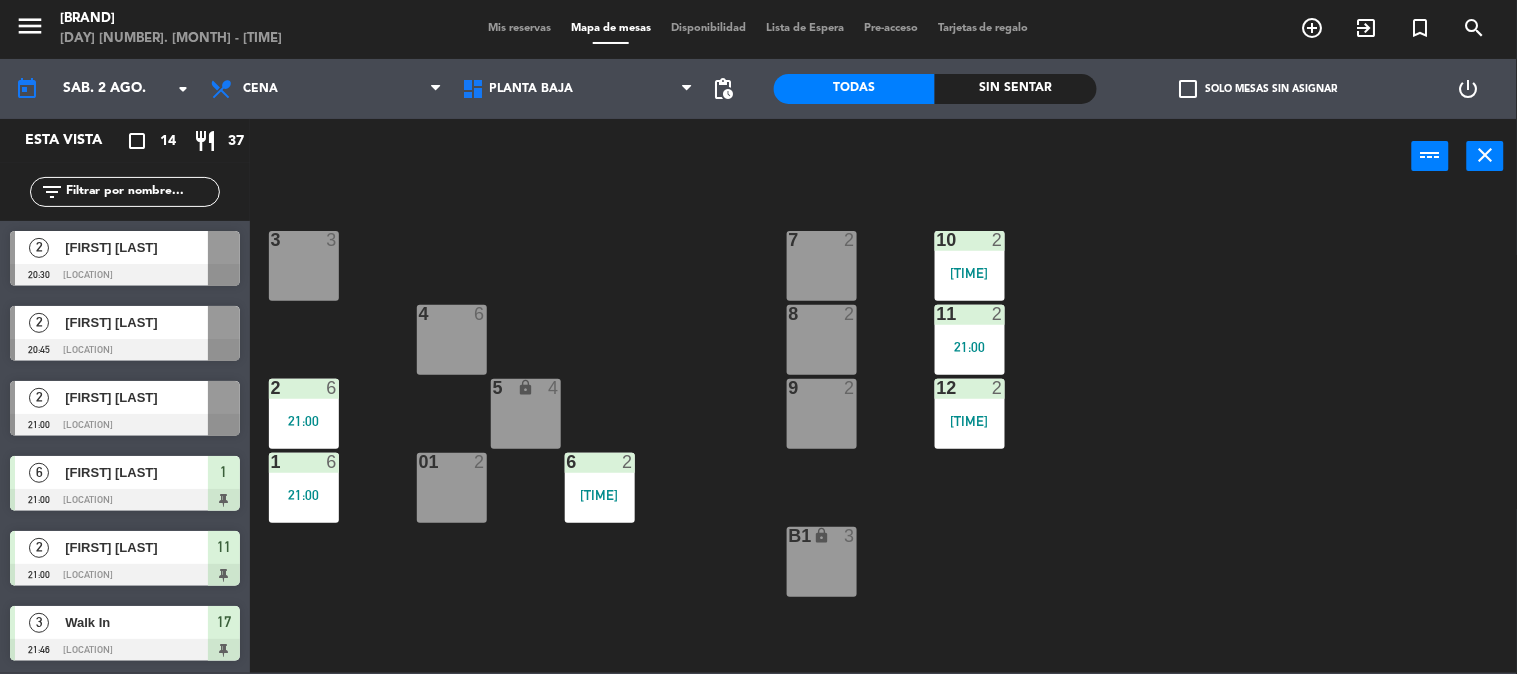 scroll, scrollTop: 76, scrollLeft: 0, axis: vertical 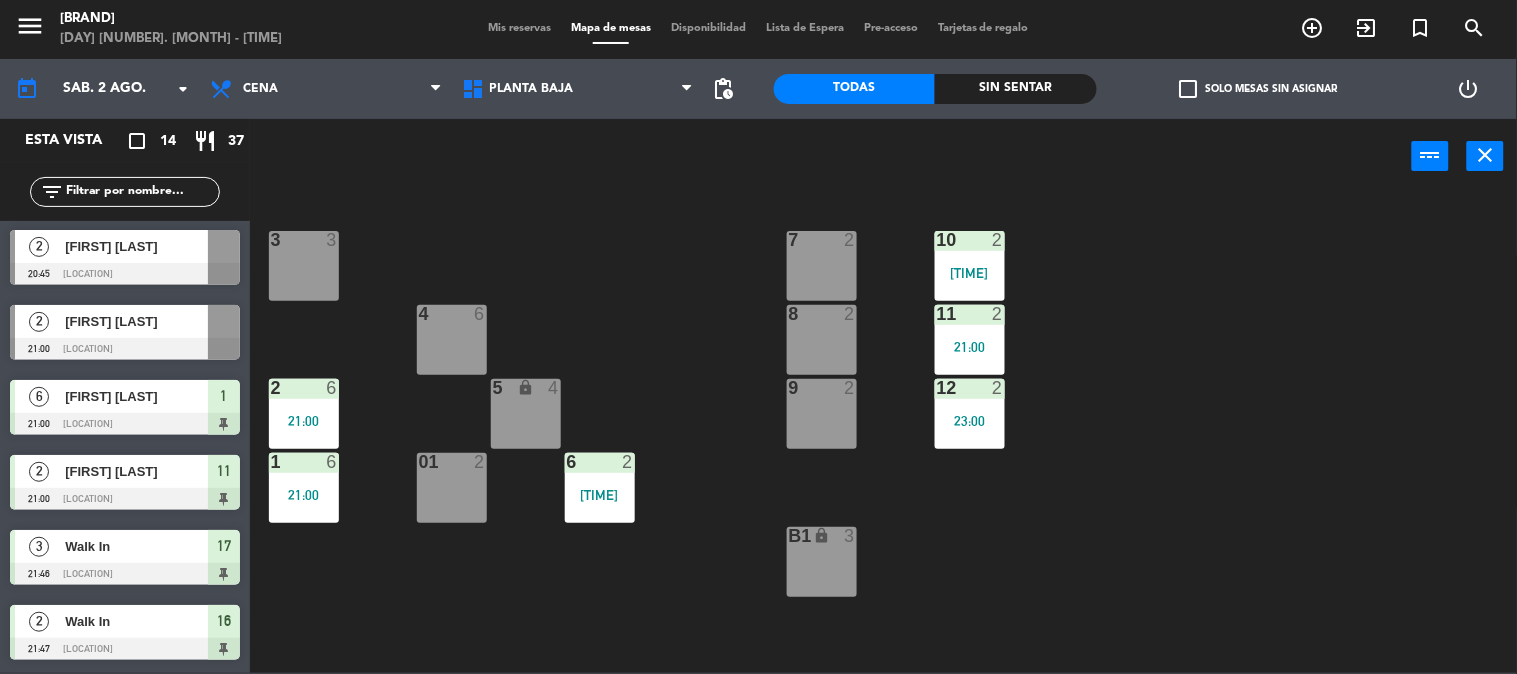 click on "[NUMBER] [NUMBER] [NUMBER] [NUMBER] [NUMBER] [NUMBER] [TIME] [NUMBER] [NUMBER] [NUMBER] [NUMBER] [NUMBER] [NUMBER] [TIME] [NUMBER] [NUMBER] [NUMBER] [NUMBER] [TIME] [NUMBER] [NUMBER] [NUMBER] [NUMBER] [TIME] [NUMBER] lock [NUMBER] [NUMBER] [NUMBER] [NUMBER] [TIME] [NUMBER] [NUMBER] [NUMBER] [NUMBER] [TIME] [NUMBER] [NUMBER] [NUMBER] [NUMBER] [TIME] [NUMBER] [NUMBER] [NUMBER] [NUMBER] [TIME]" 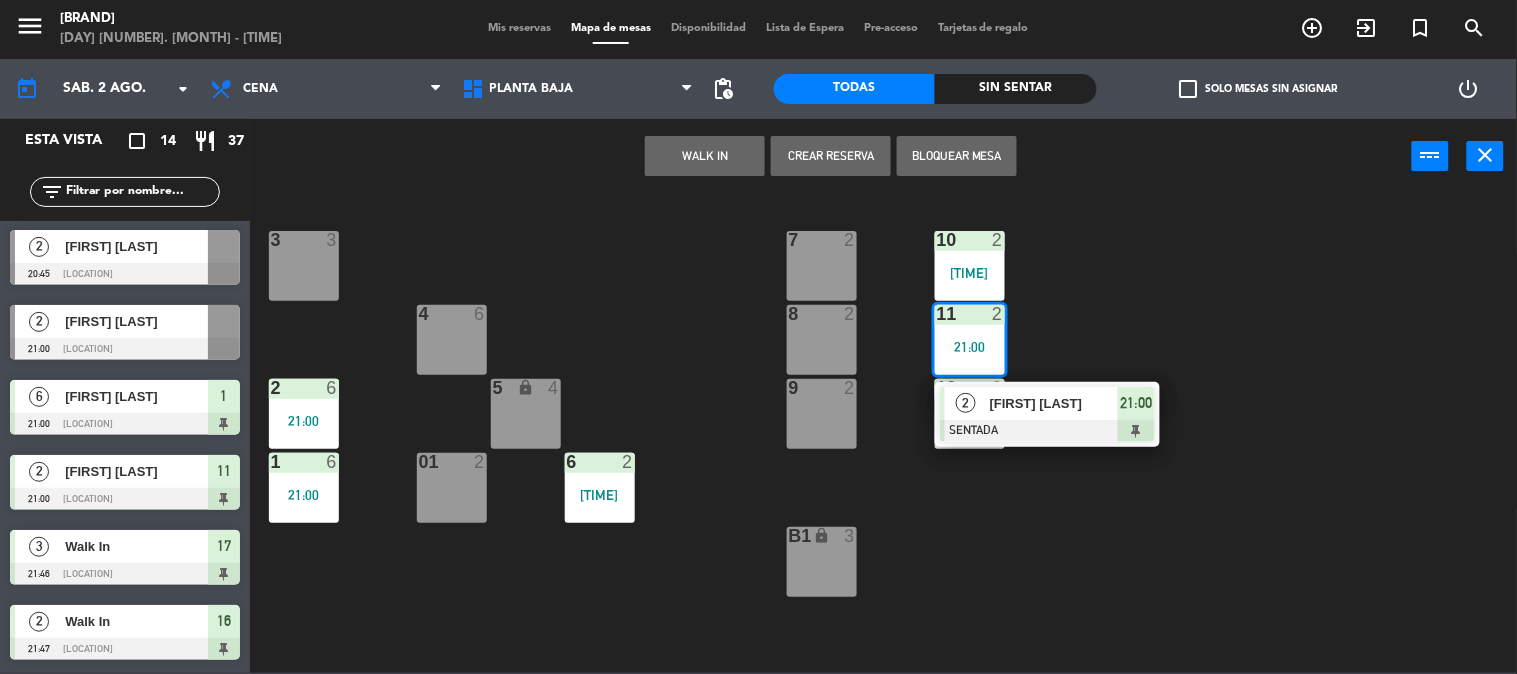 click on "[FIRST] [LAST]" at bounding box center (1053, 403) 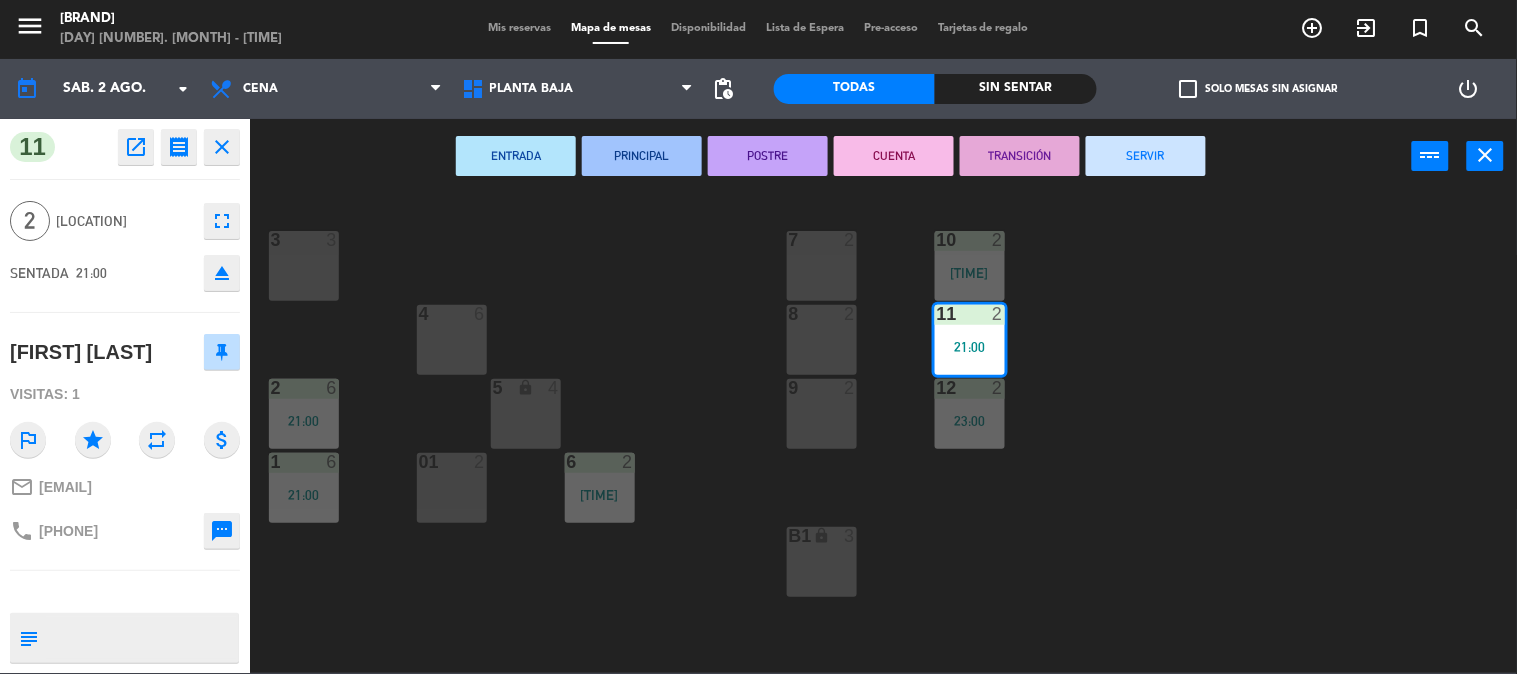 click on "SERVIR" at bounding box center (1146, 156) 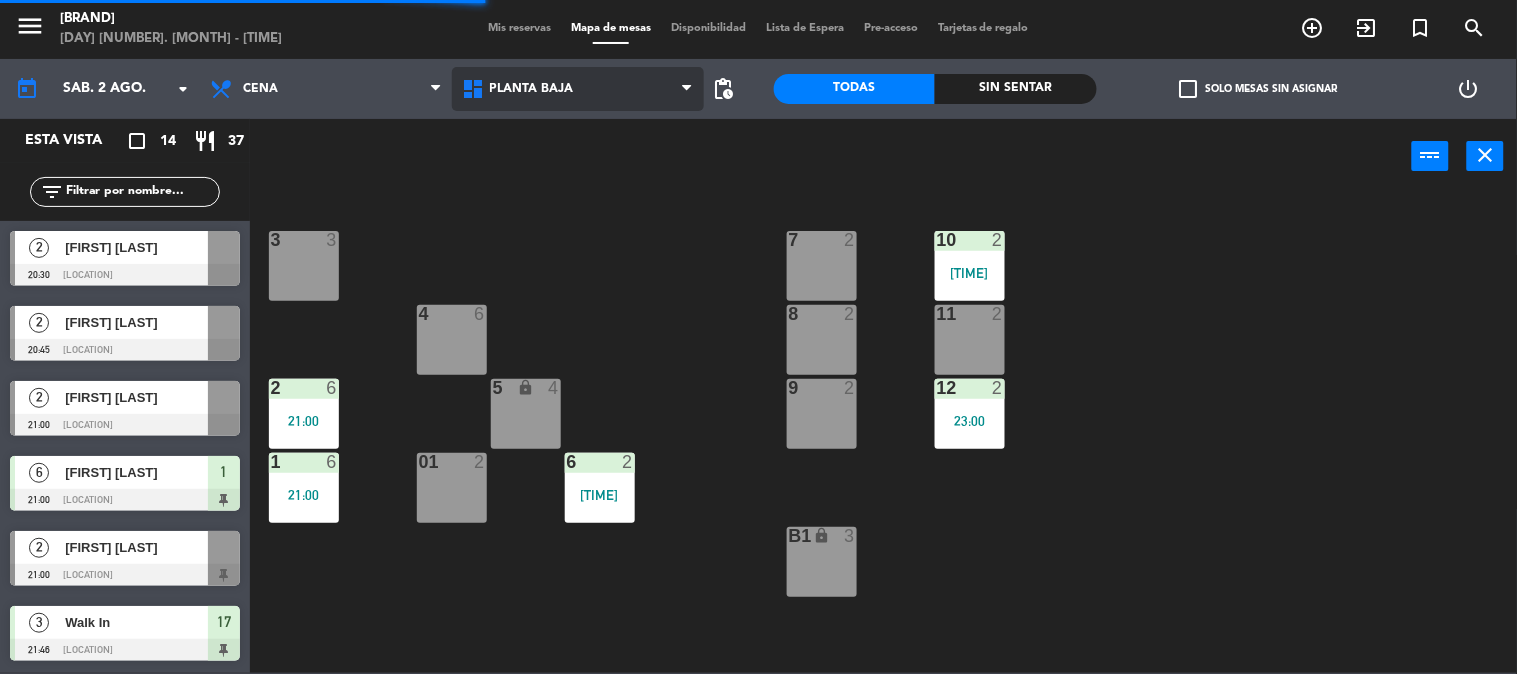click on "Planta Baja" at bounding box center [578, 89] 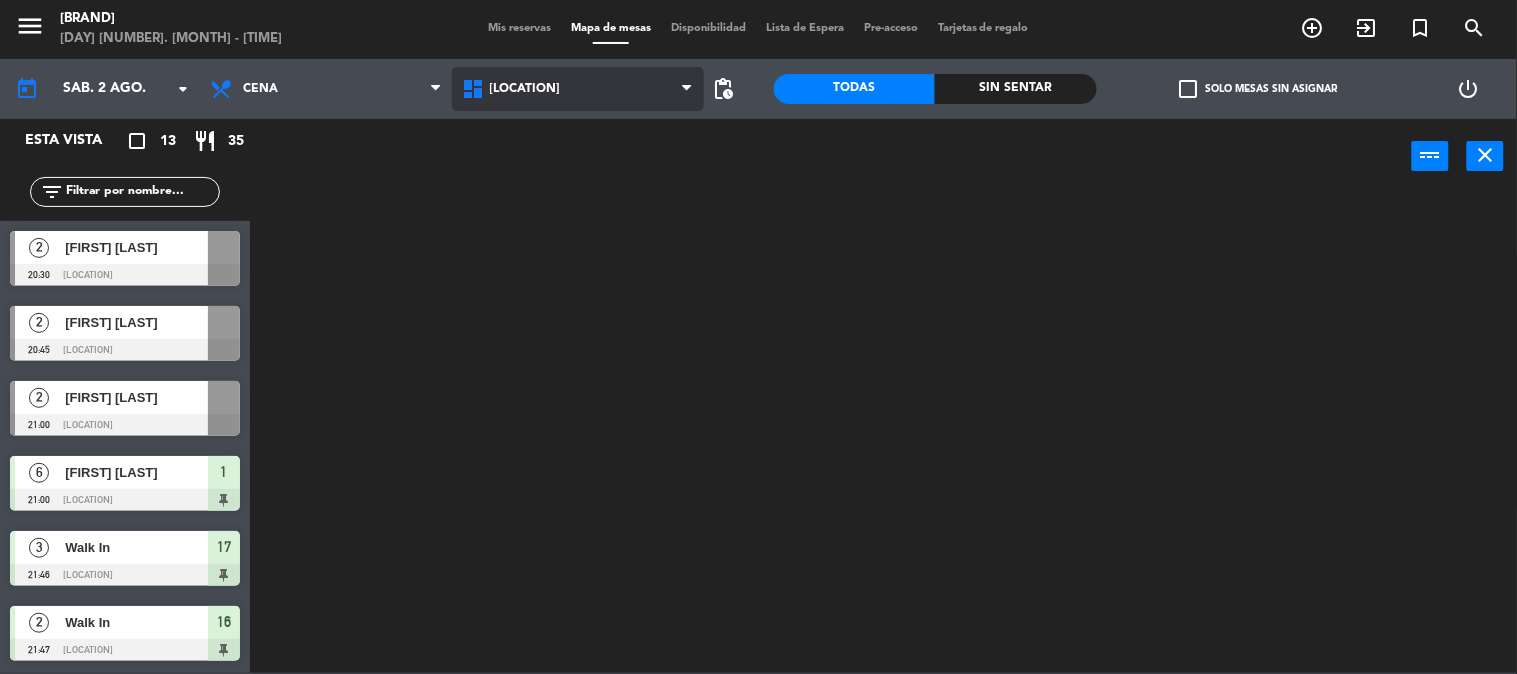 click on "menu Envero [DAY] [NUMBER]. [MONTH] - [TIME] Mis reservas Mapa de mesas Disponibilidad Lista de Espera Pre-acceso Tarjetas de regalo add_circle_outline exit_to_app turned_in_not search today [DAY]. [NUMBER] [MONTH] arrow_drop_down Almuerzo Cena Cena Almuerzo Cena Planta Baja Primer Piso Terraza Primer Piso Planta Baja Primer Piso Terraza pending_actions Todas Sin sentar check_box_outline_blank Solo mesas sin asignar power_settings_new Esta vista crop_square 13 restaurant 35 filter_list 2 [FIRST] [LAST] [TIME] Planta Baja (Salón) 2 [FIRST] [LAST] [TIME] Planta Baja (Patio) 2 [FIRST] [LAST] [TIME] Planta Baja (Salón) 6 [FIRST] [LAST] [TIME] Planta Baja (Patio) 1 [NUMBER] [NUMBER] Walk In [TIME] Primer piso (Salón) 17 2 Walk In [TIME] Primer piso (Salón) 16 2 [FIRST] [LAST] [TIME] Primer piso (Salón) 4 [FIRST] [LAST] [TIME] Primer piso (Salón) 20 4 [FIRST] [LAST] [TIME]" 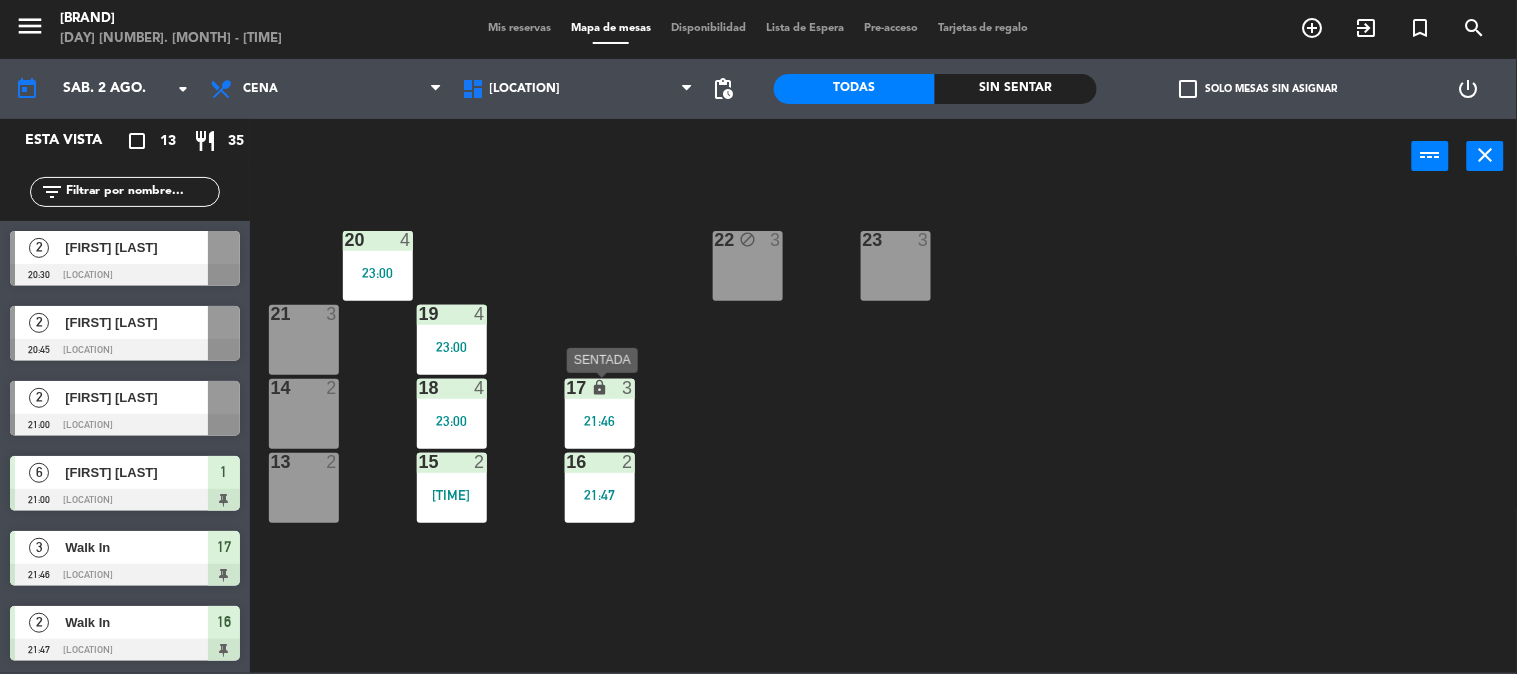 click on "21:46" at bounding box center [600, 421] 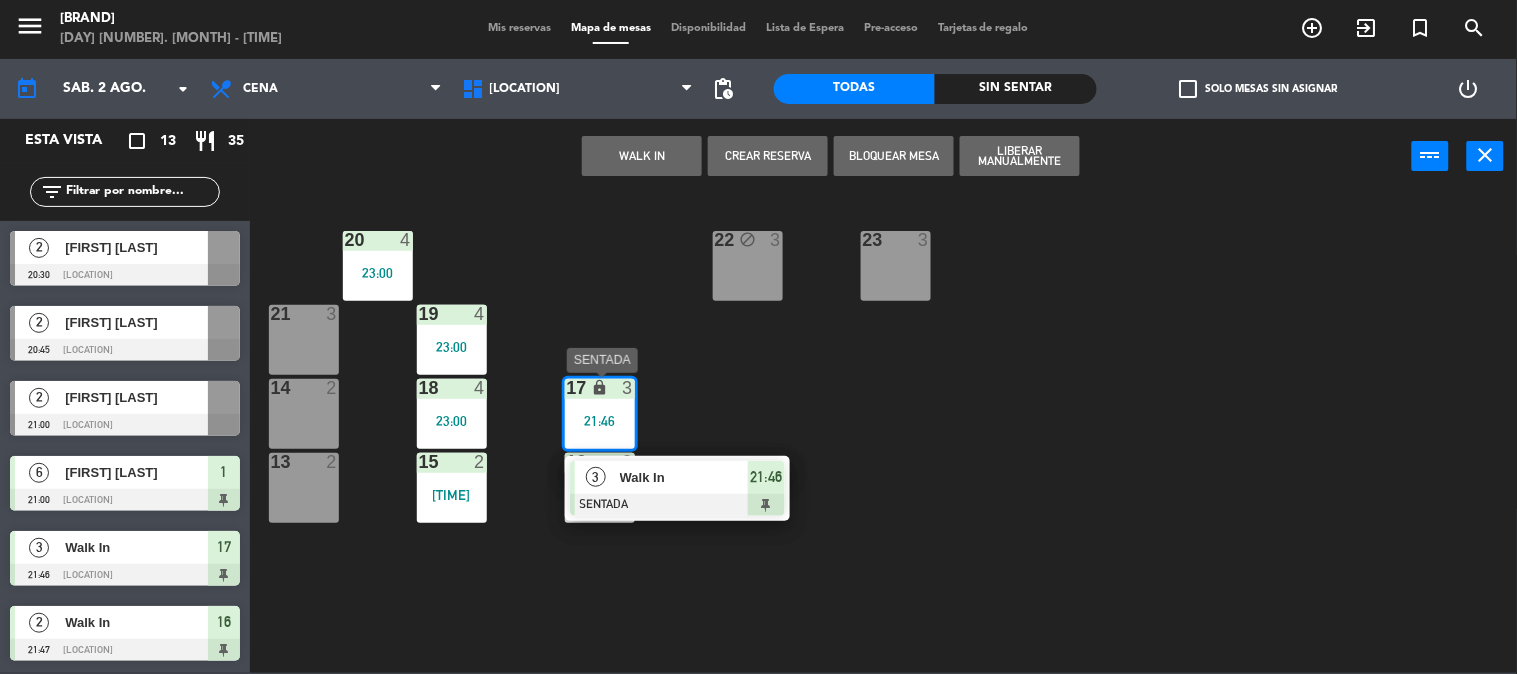 click on "Walk In" at bounding box center [684, 477] 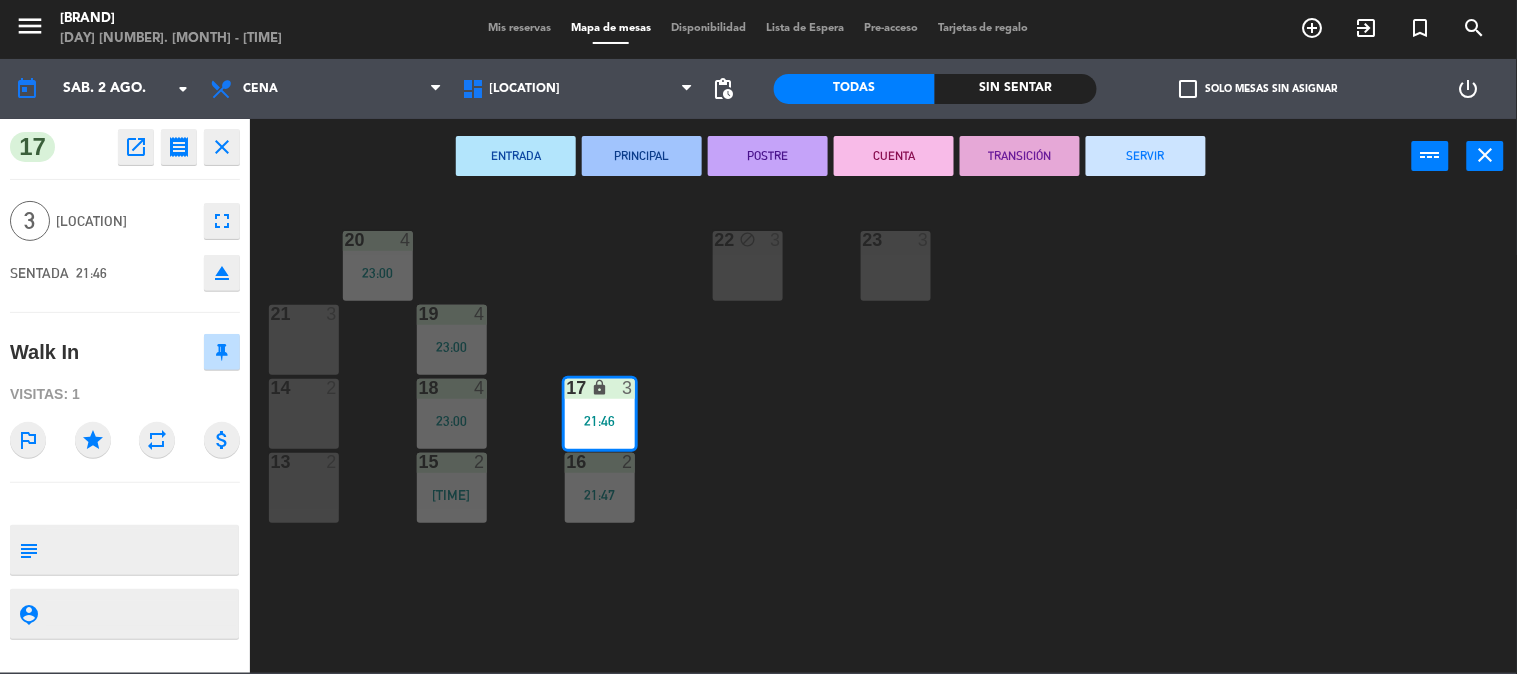 click on "SERVIR" at bounding box center (1146, 156) 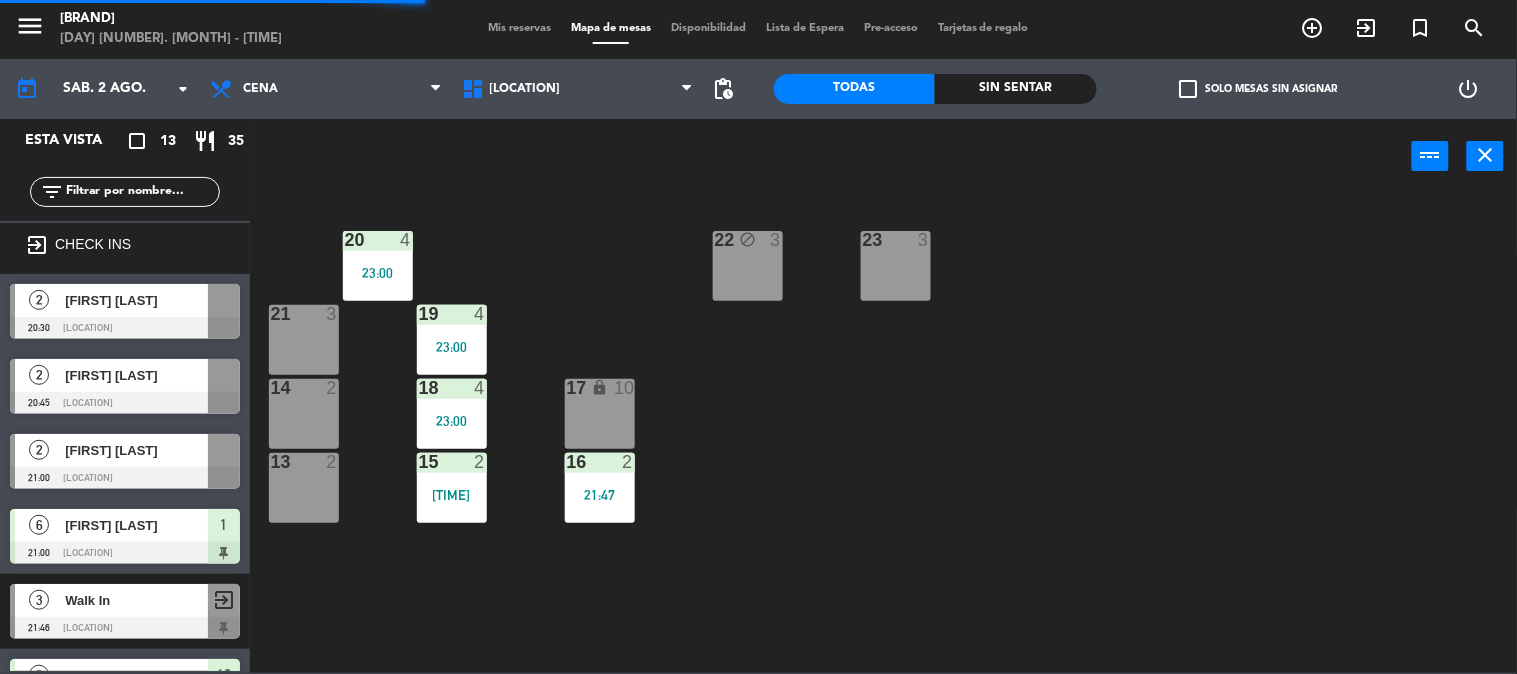 click on "[NUMBER] [NUMBER] [TIME] [NUMBER] block [NUMBER] [NUMBER] [TIME] [NUMBER] [NUMBER] [TIME] [NUMBER] [NUMBER] [TIME] [NUMBER] [NUMBER] [TIME] [NUMBER] [NUMBER] [TIME] [NUMBER] [NUMBER] [TIME] [NUMBER] [NUMBER] [TIME] [NUMBER] [NUMBER] [NUMBER] [NUMBER] [TIME] [NUMBER] [NUMBER] [NUMBER] [NUMBER] [TIME] [NUMBER] [NUMBER] [NUMBER] [NUMBER] [TIME] [NUMBER] [NUMBER] [NUMBER] [NUMBER] [TIME] [NUMBER] [NUMBER] [NUMBER] [NUMBER] [TIME]" 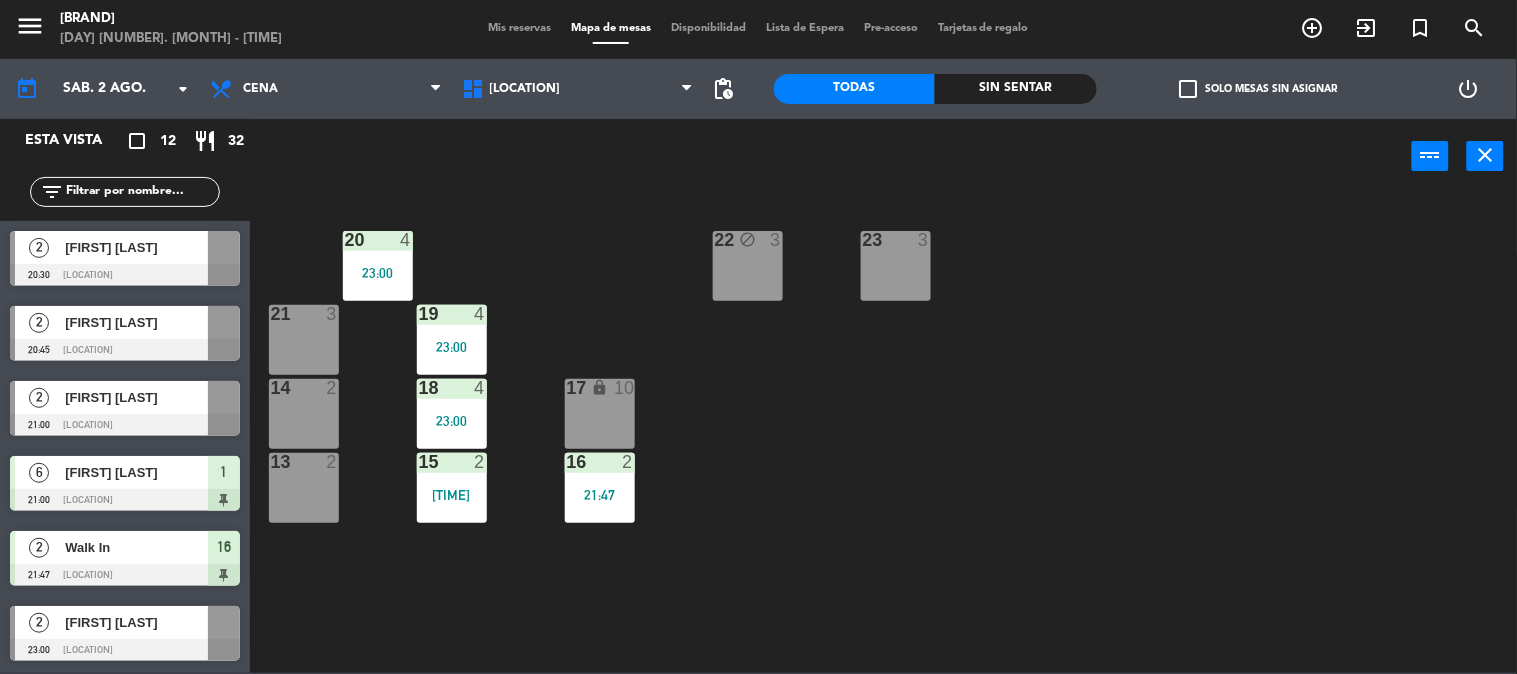 click on "[NUMBER] [NUMBER] [TIME] [NUMBER] block [NUMBER] [NUMBER] [TIME] [NUMBER] [NUMBER] [TIME] [NUMBER] [NUMBER] [TIME] [NUMBER] [NUMBER] [TIME] [NUMBER] [NUMBER] [TIME] [NUMBER] [NUMBER] [TIME] [NUMBER] [NUMBER] [TIME] [NUMBER] [NUMBER] [NUMBER] [NUMBER] [TIME] [NUMBER] [NUMBER] [NUMBER] [NUMBER] [TIME] [NUMBER] [NUMBER] [NUMBER] [NUMBER] [TIME] [NUMBER] [NUMBER] [NUMBER] [NUMBER] [TIME] [NUMBER] [NUMBER] [NUMBER] [NUMBER] [TIME]" 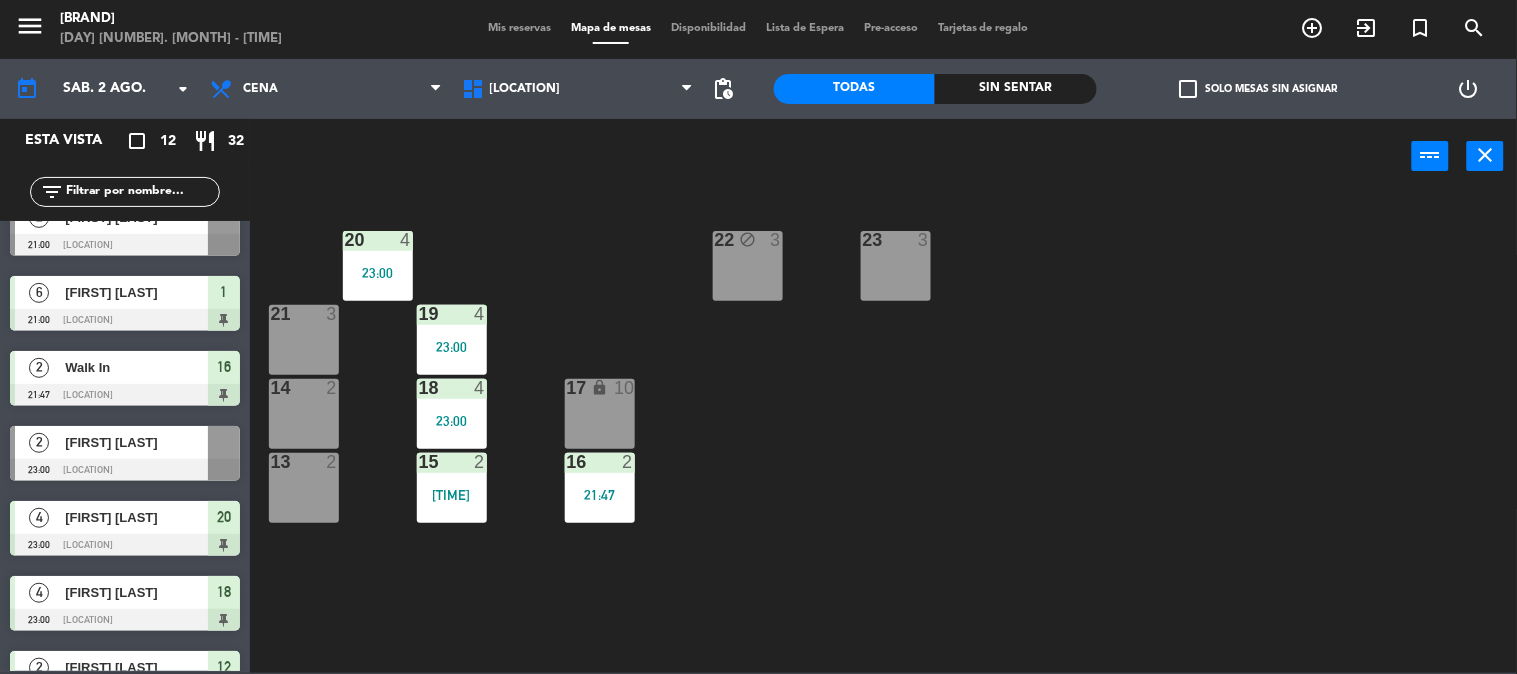 scroll, scrollTop: 0, scrollLeft: 0, axis: both 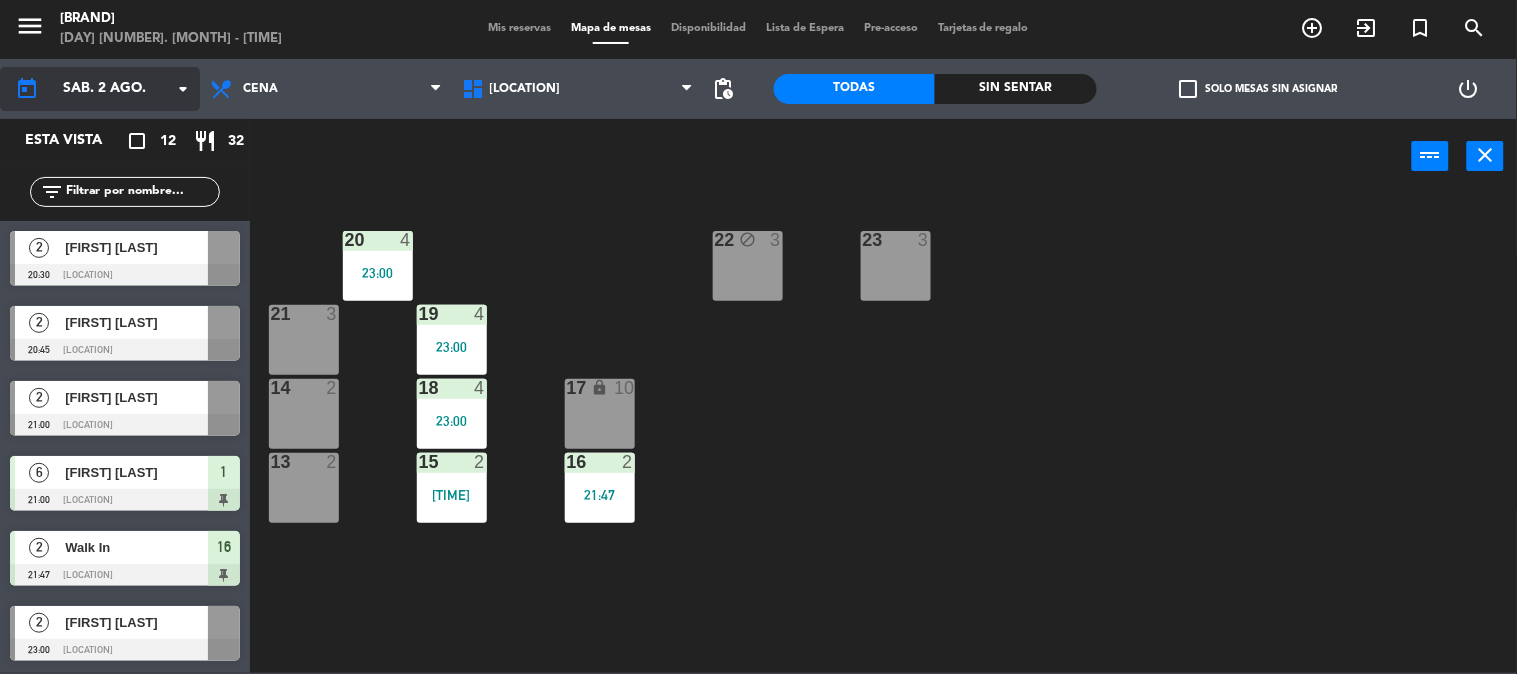 click on "sáb. 2 ago." 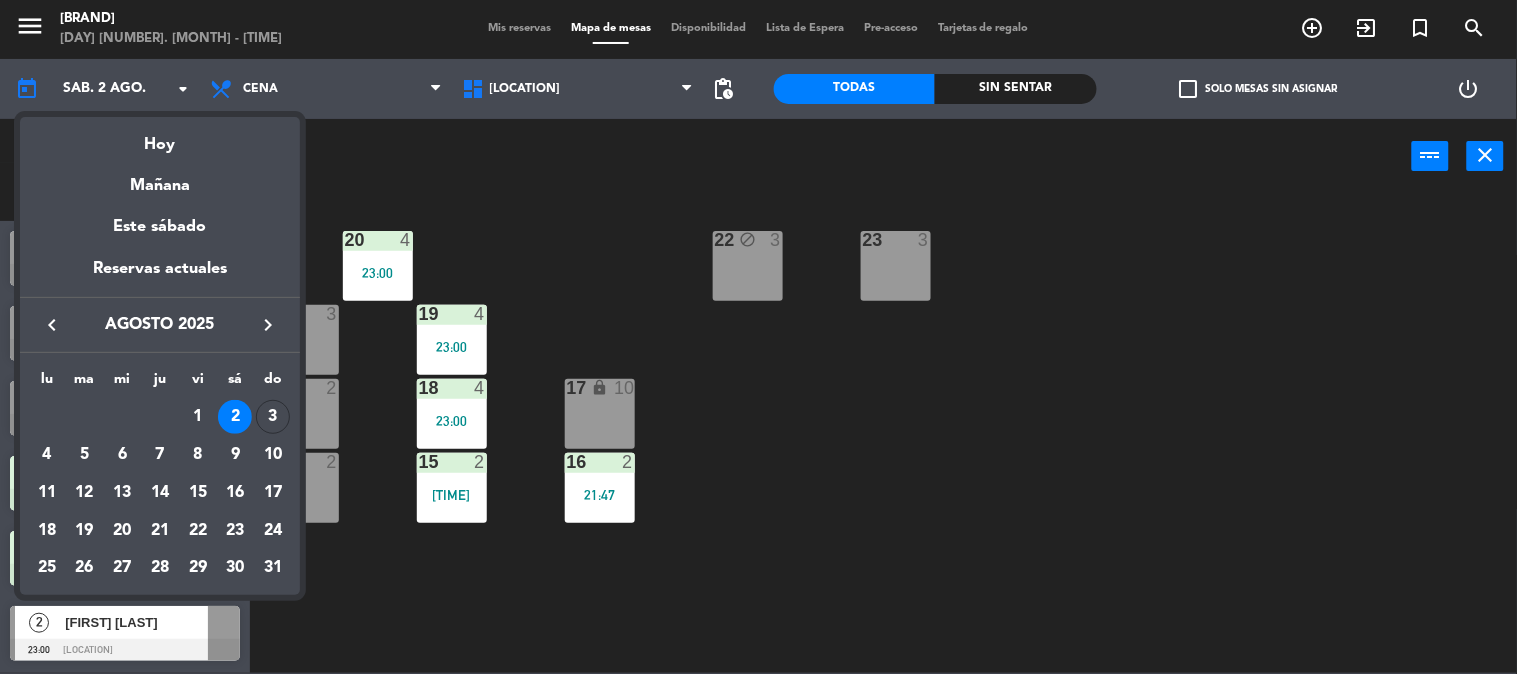 click at bounding box center (758, 337) 